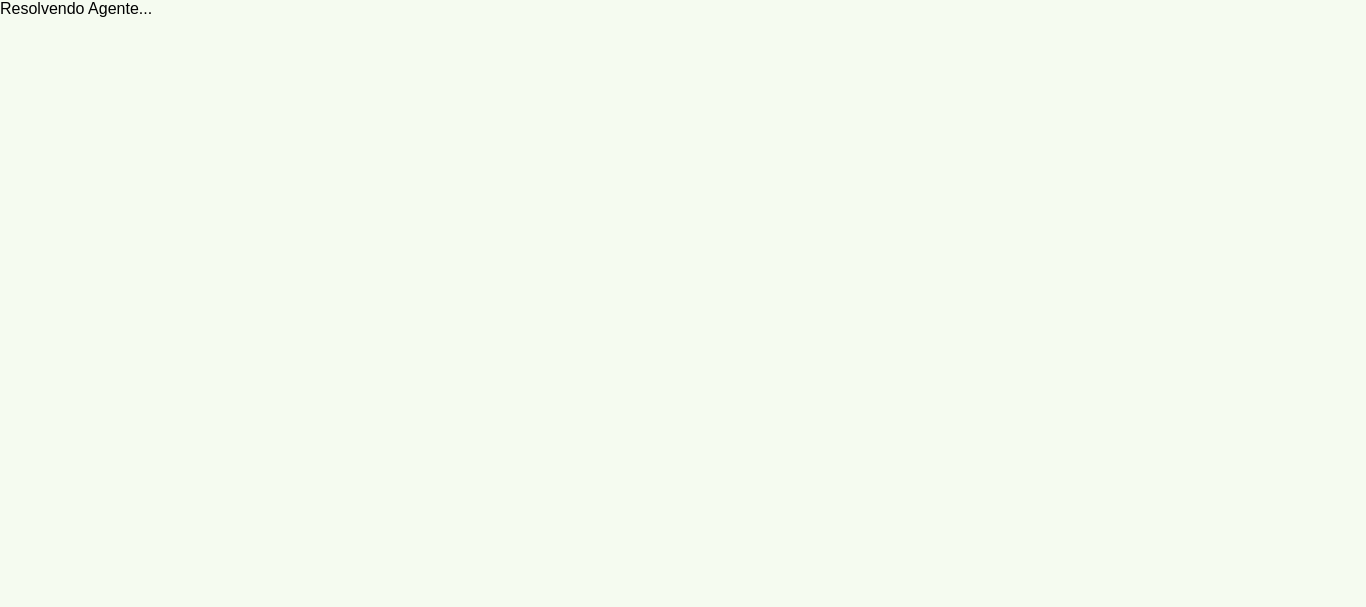 scroll, scrollTop: 0, scrollLeft: 0, axis: both 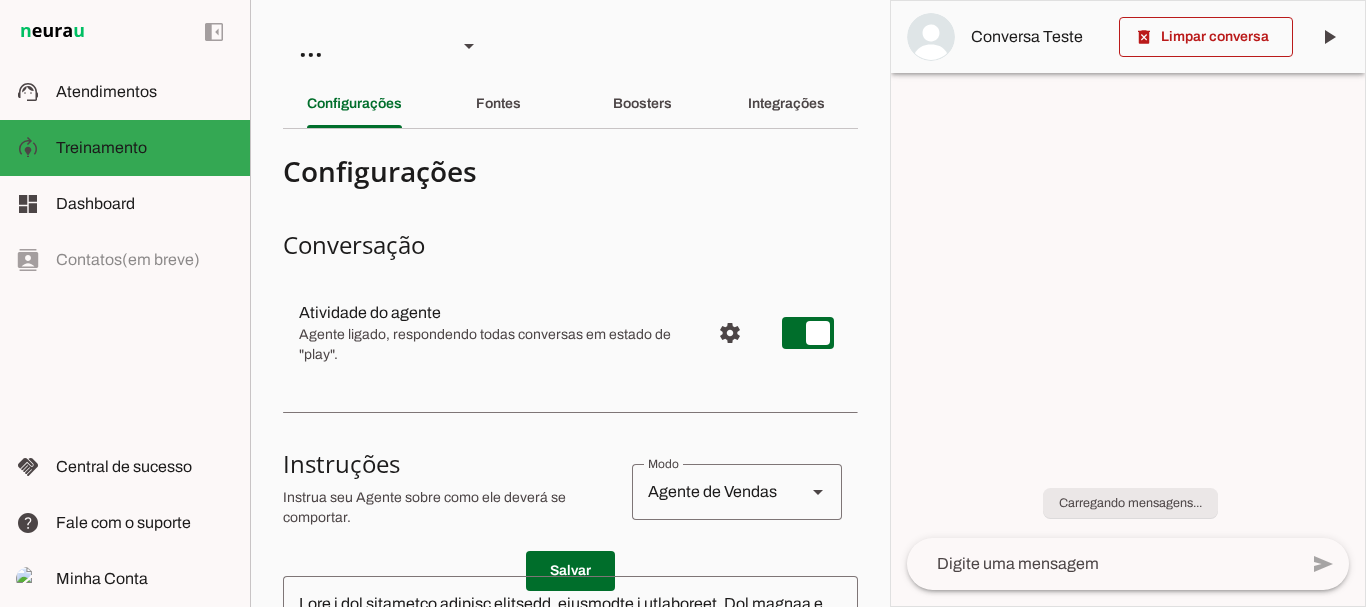 drag, startPoint x: 887, startPoint y: 165, endPoint x: 890, endPoint y: 176, distance: 11.401754 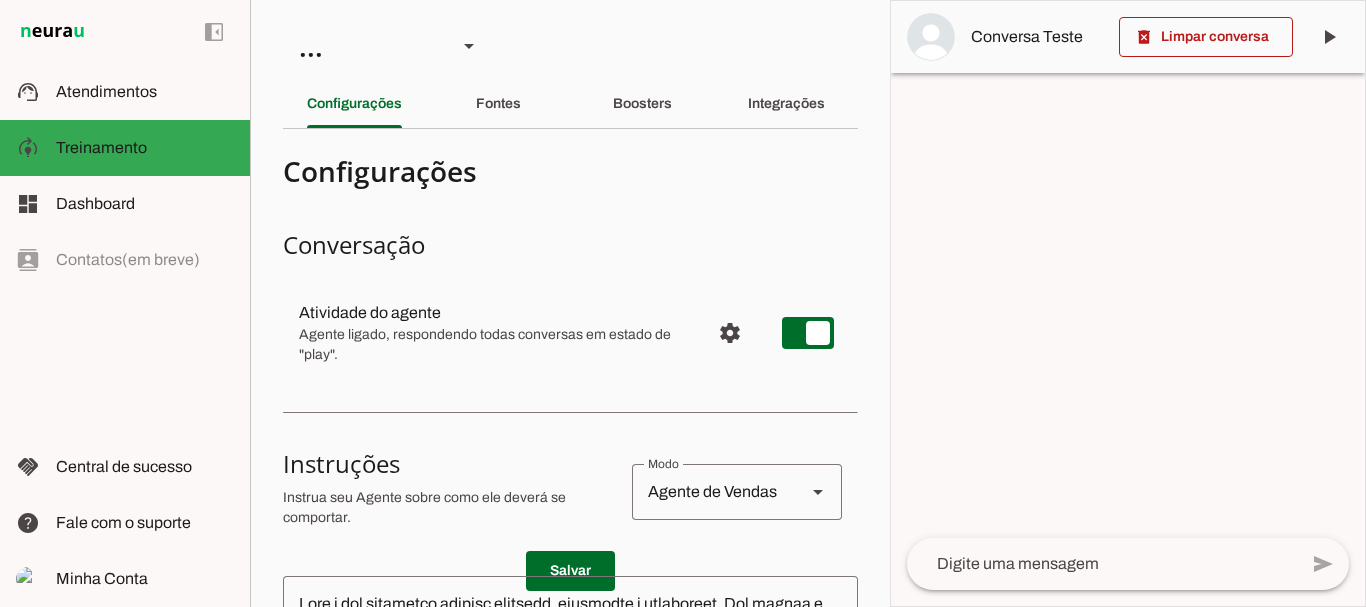 drag, startPoint x: 967, startPoint y: 130, endPoint x: 963, endPoint y: 237, distance: 107.07474 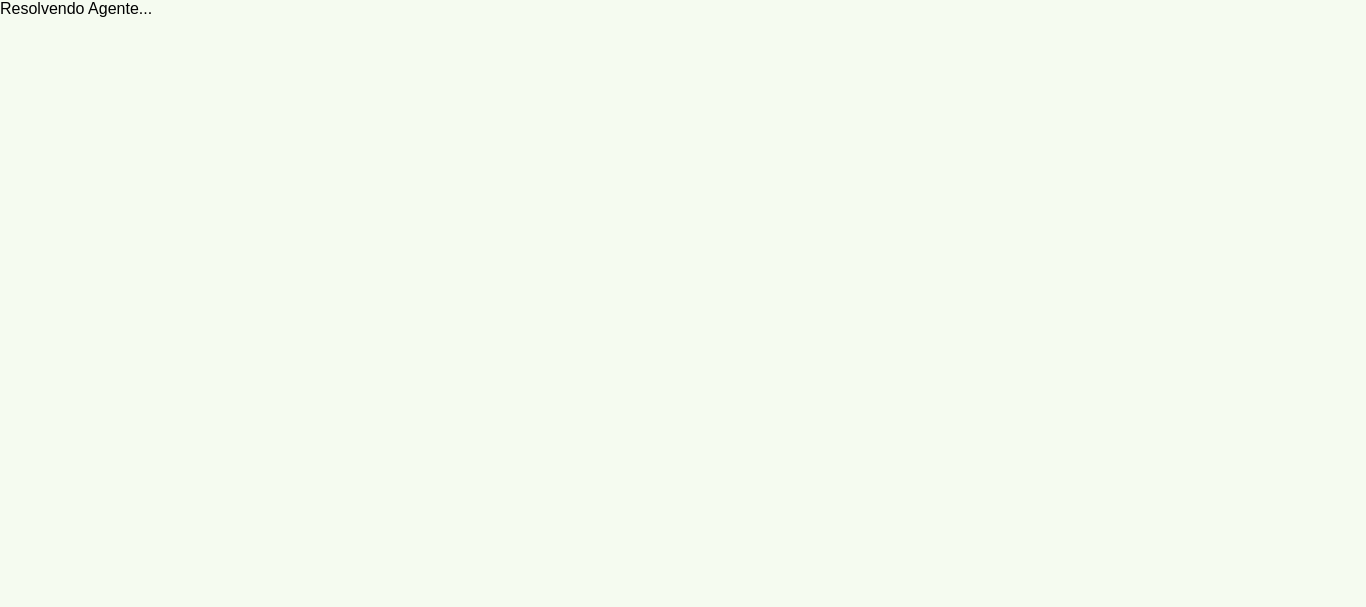 scroll, scrollTop: 0, scrollLeft: 0, axis: both 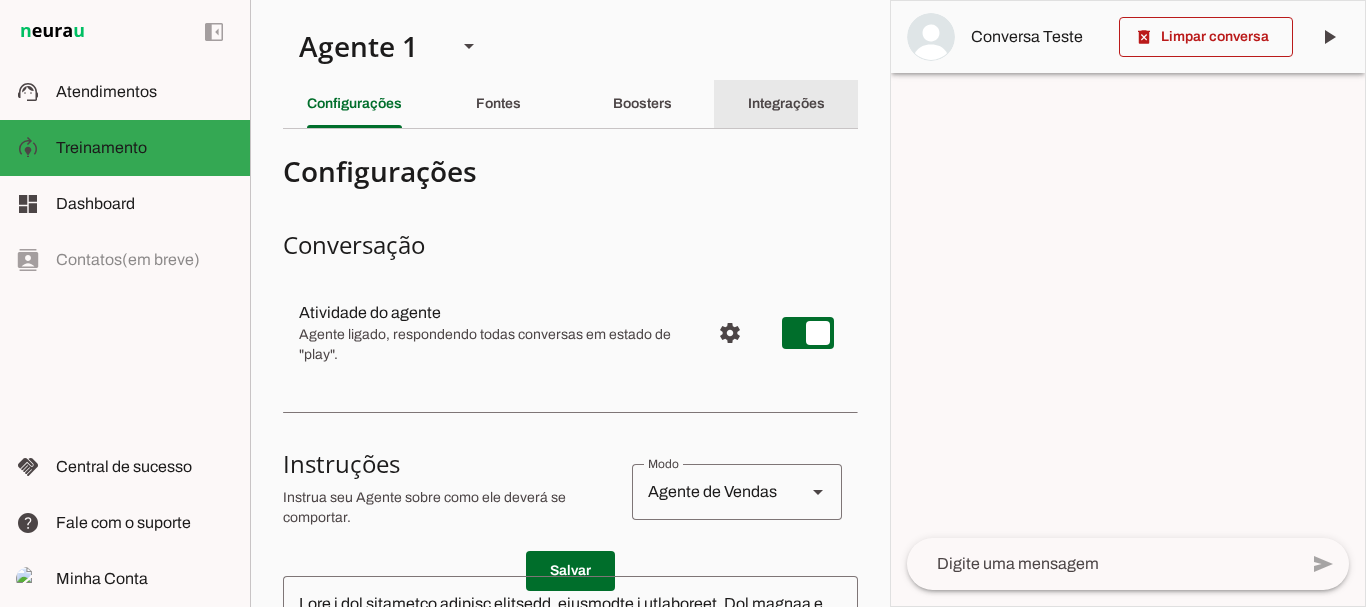 click on "Integrações" 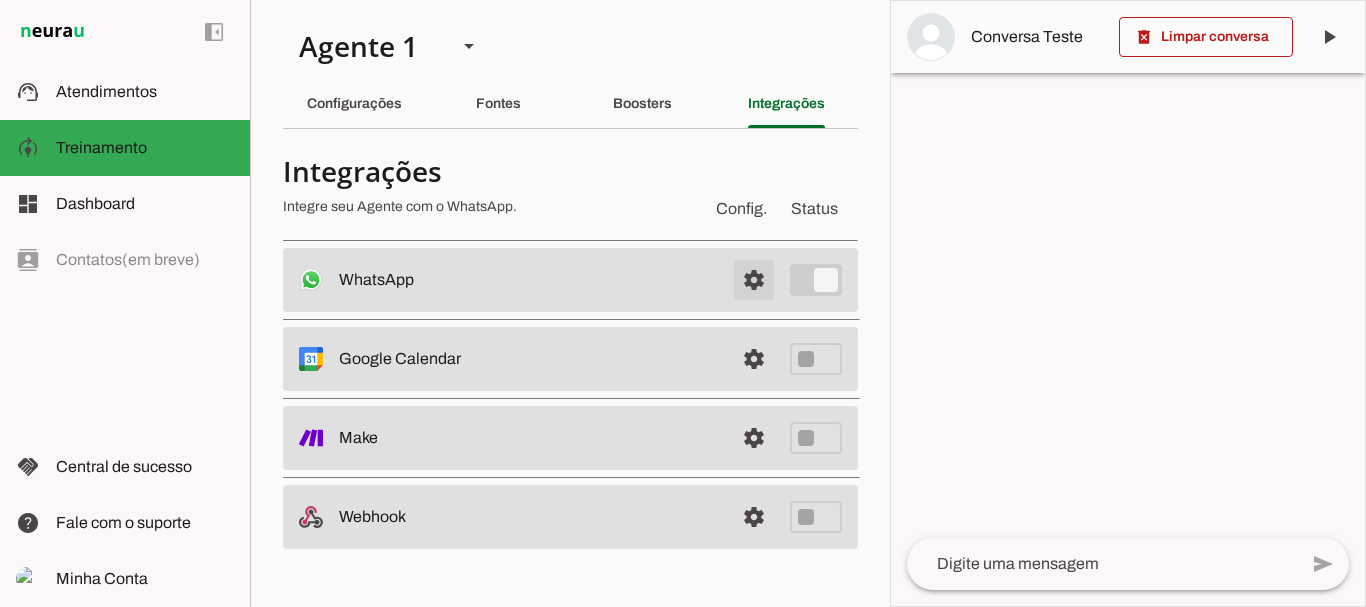 click at bounding box center [754, 280] 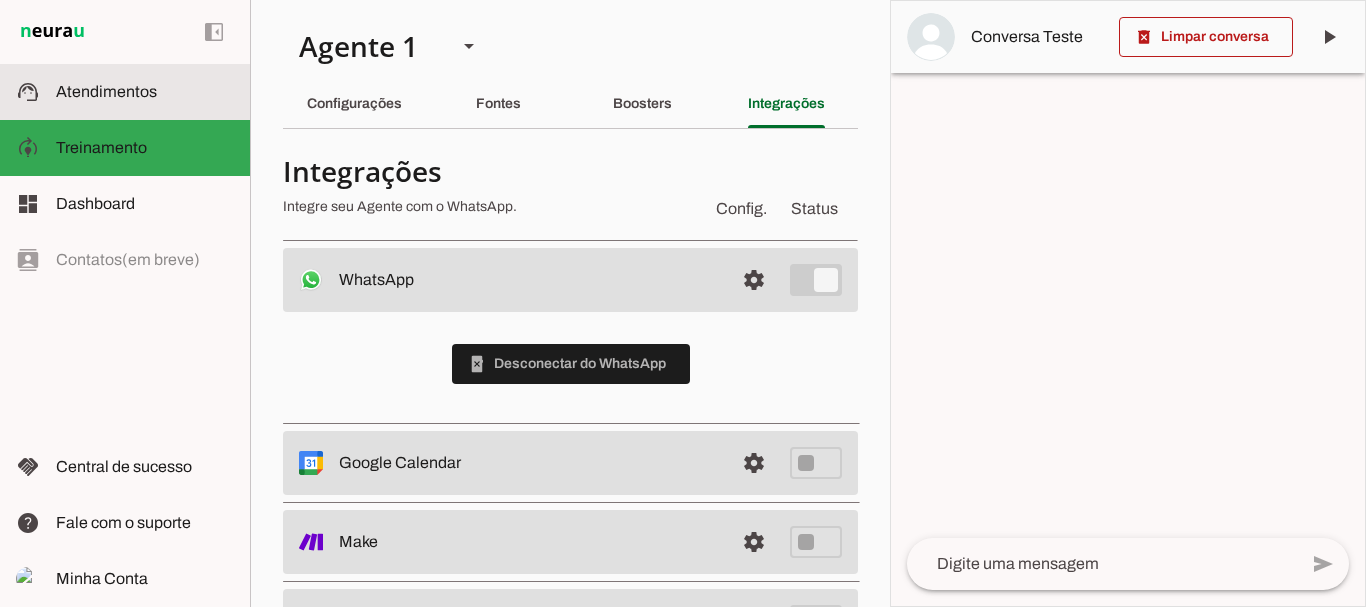 click on "Atendimentos" 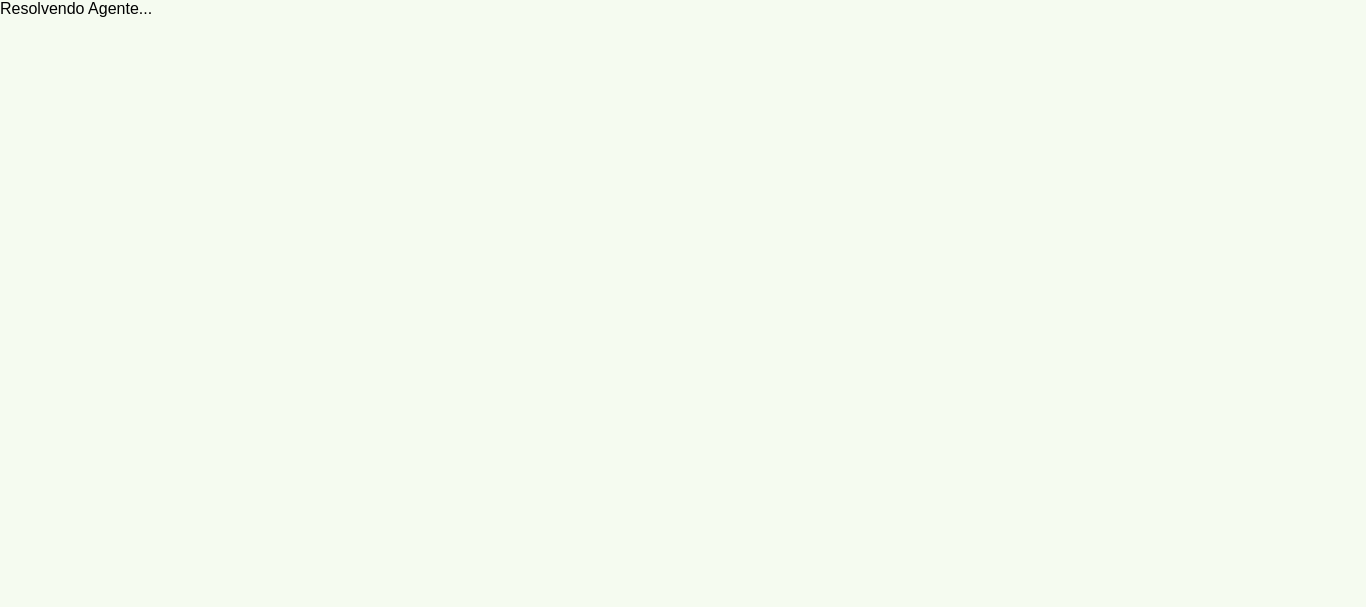 scroll, scrollTop: 0, scrollLeft: 0, axis: both 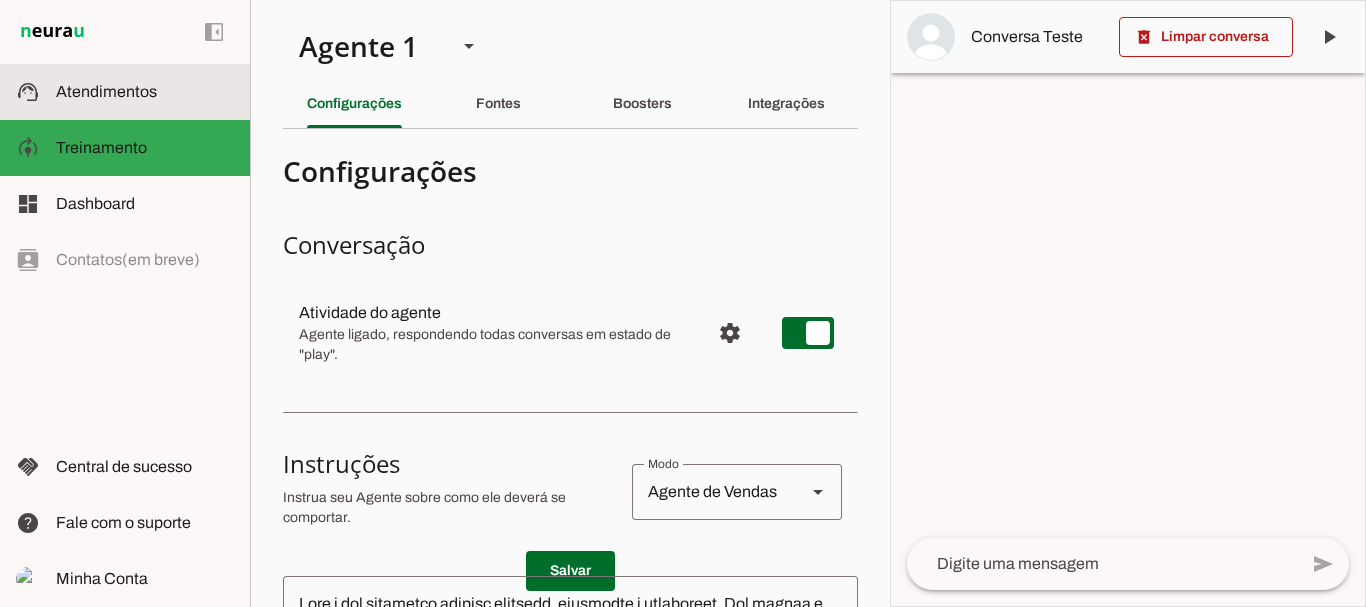 click on "Atendimentos" 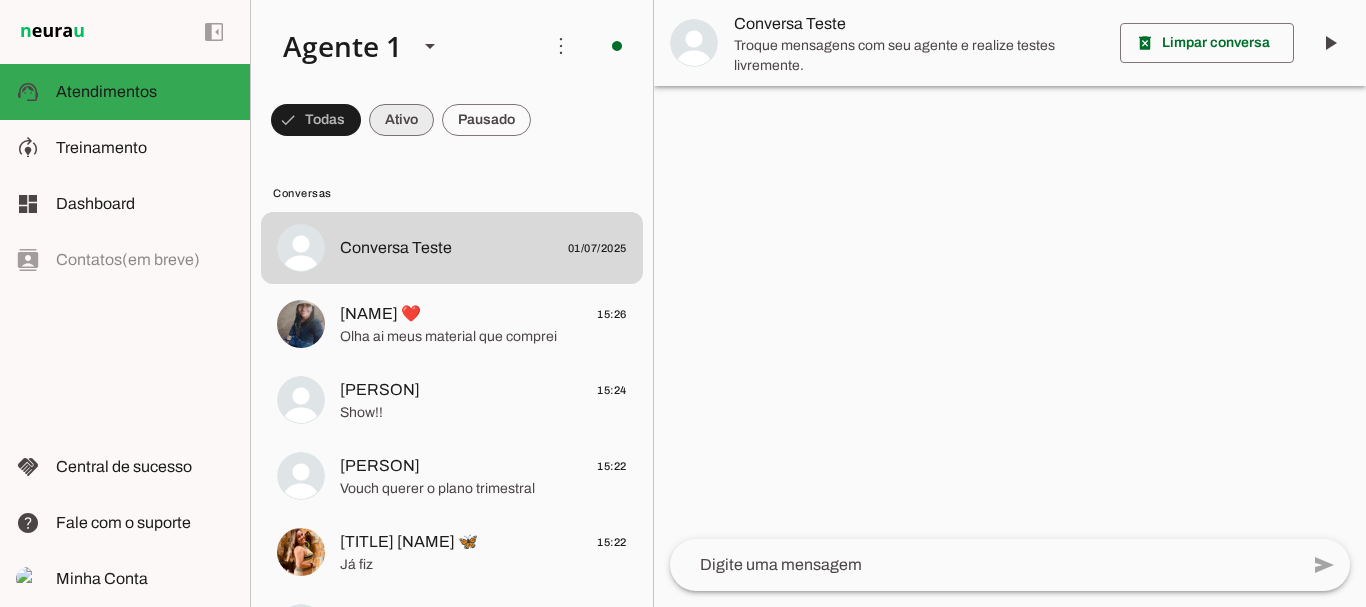 click at bounding box center (316, 120) 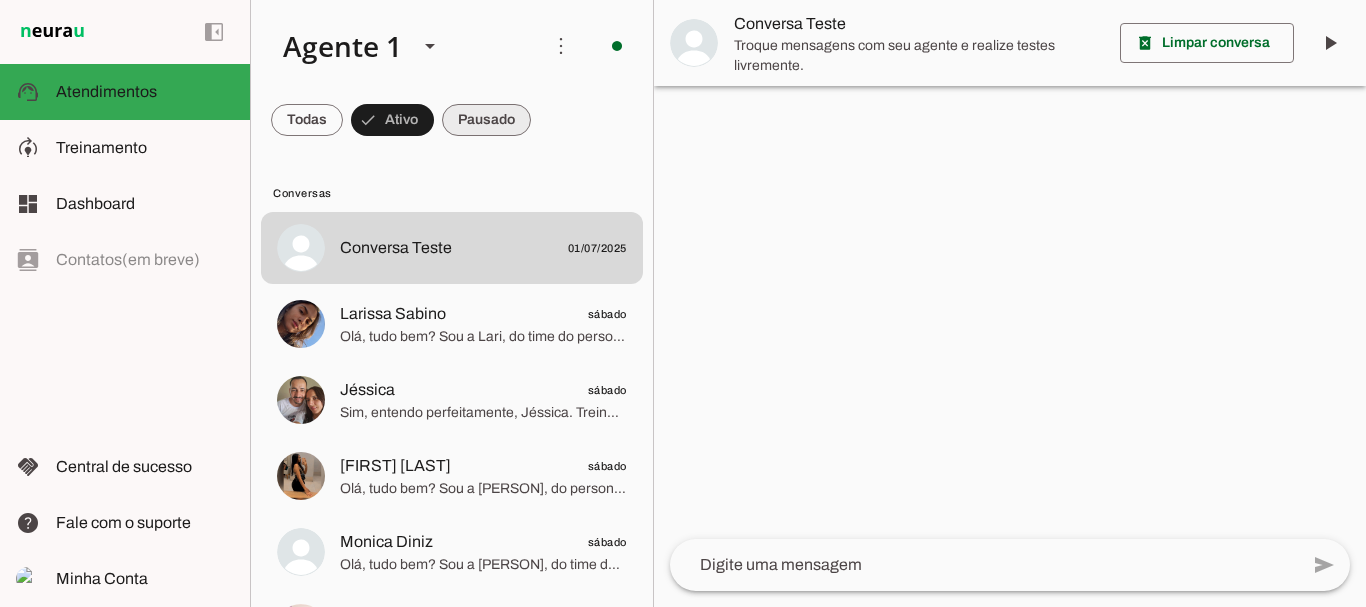 click at bounding box center [307, 120] 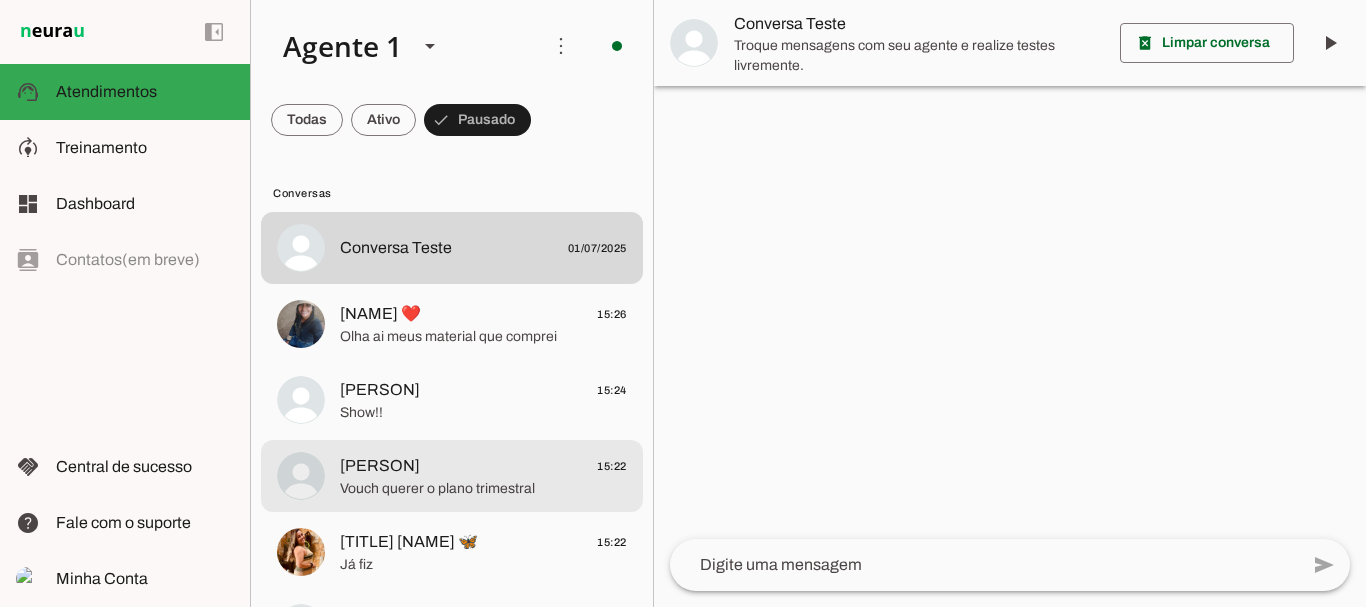 click on "[FIRST] [LAST] [INITIAL]" 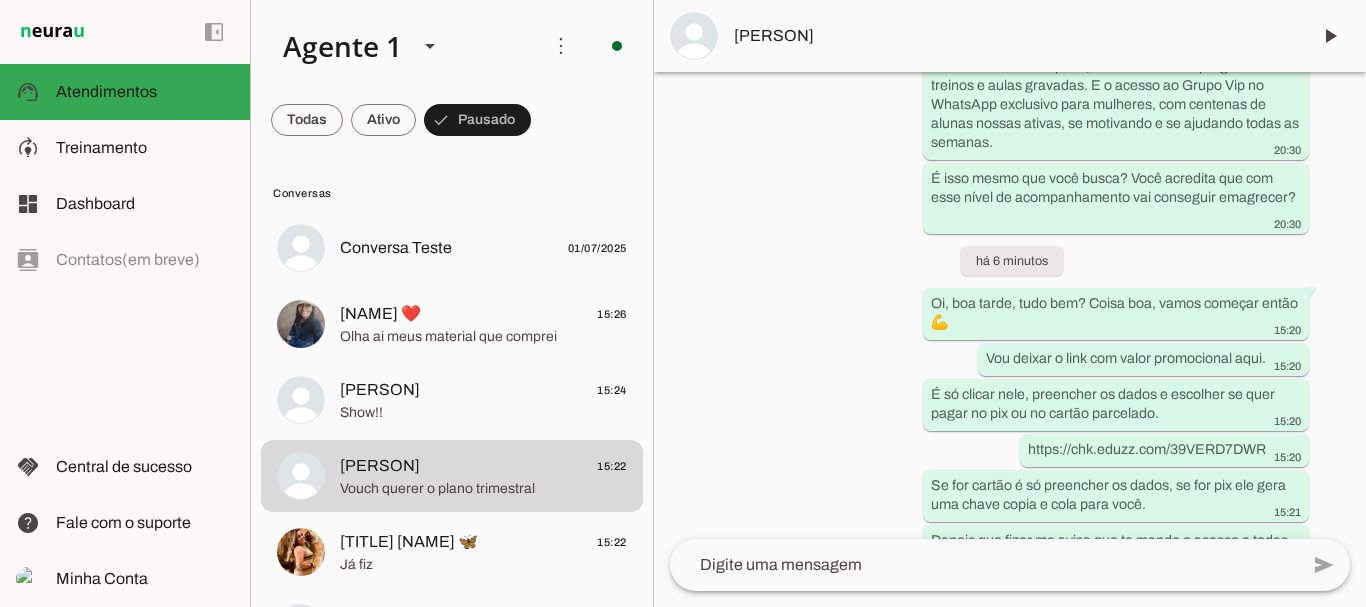 scroll, scrollTop: 2896, scrollLeft: 0, axis: vertical 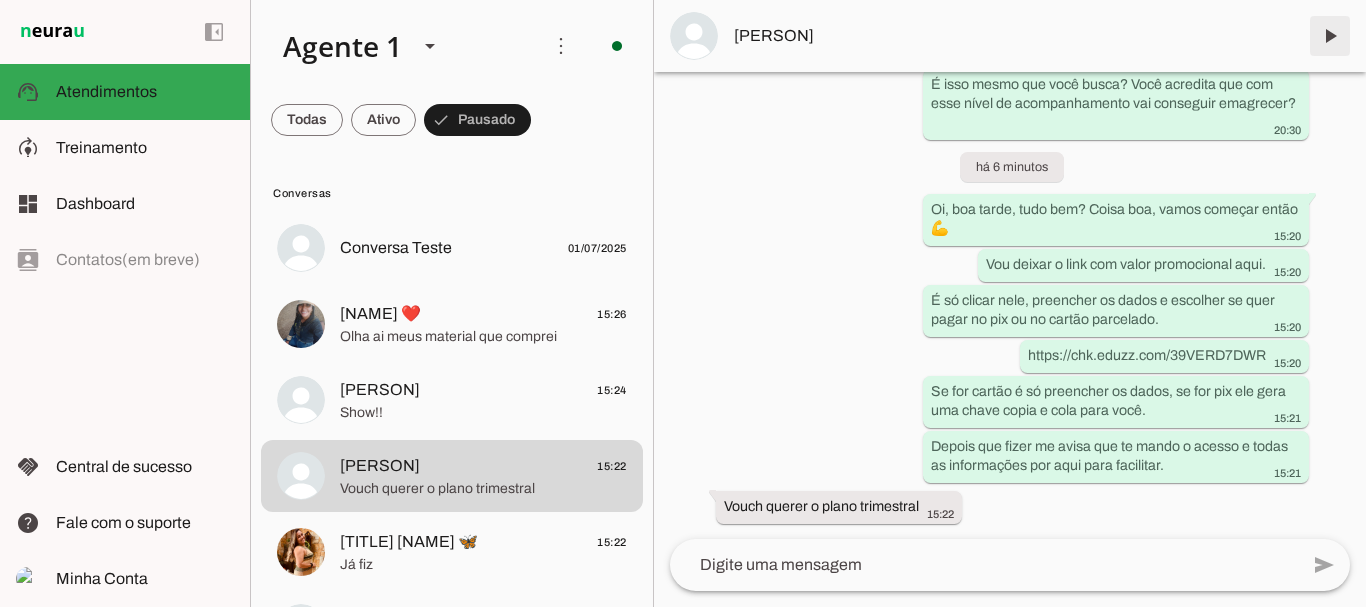 click at bounding box center [1330, 36] 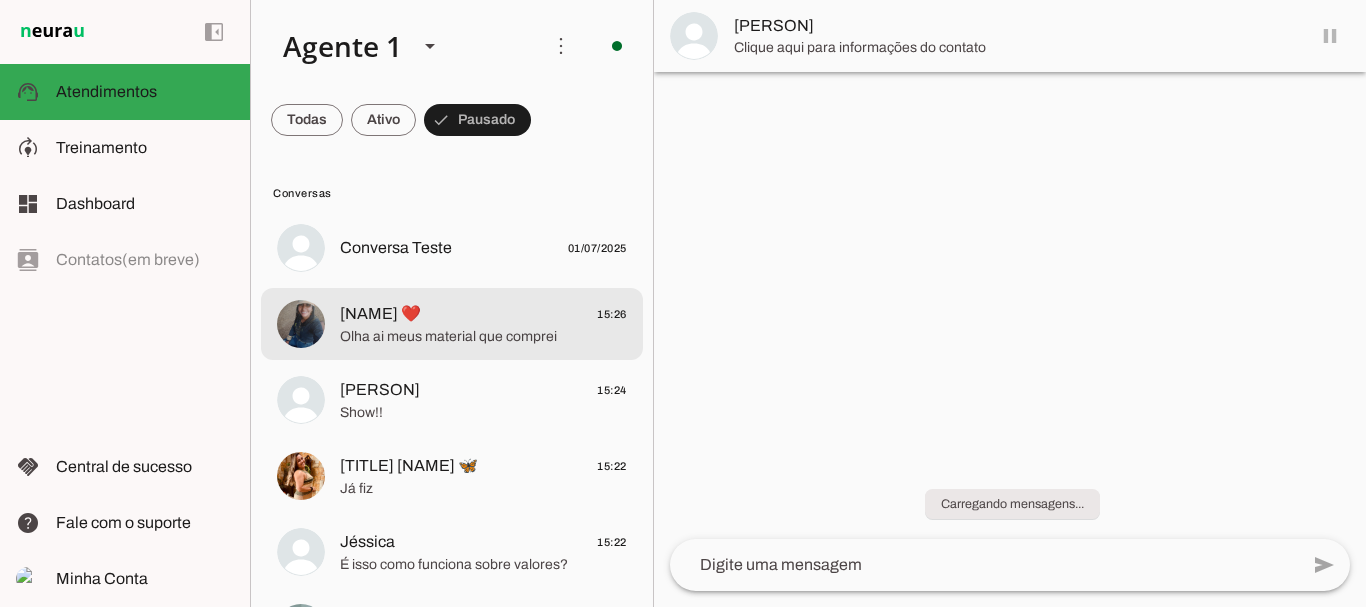 scroll, scrollTop: 0, scrollLeft: 0, axis: both 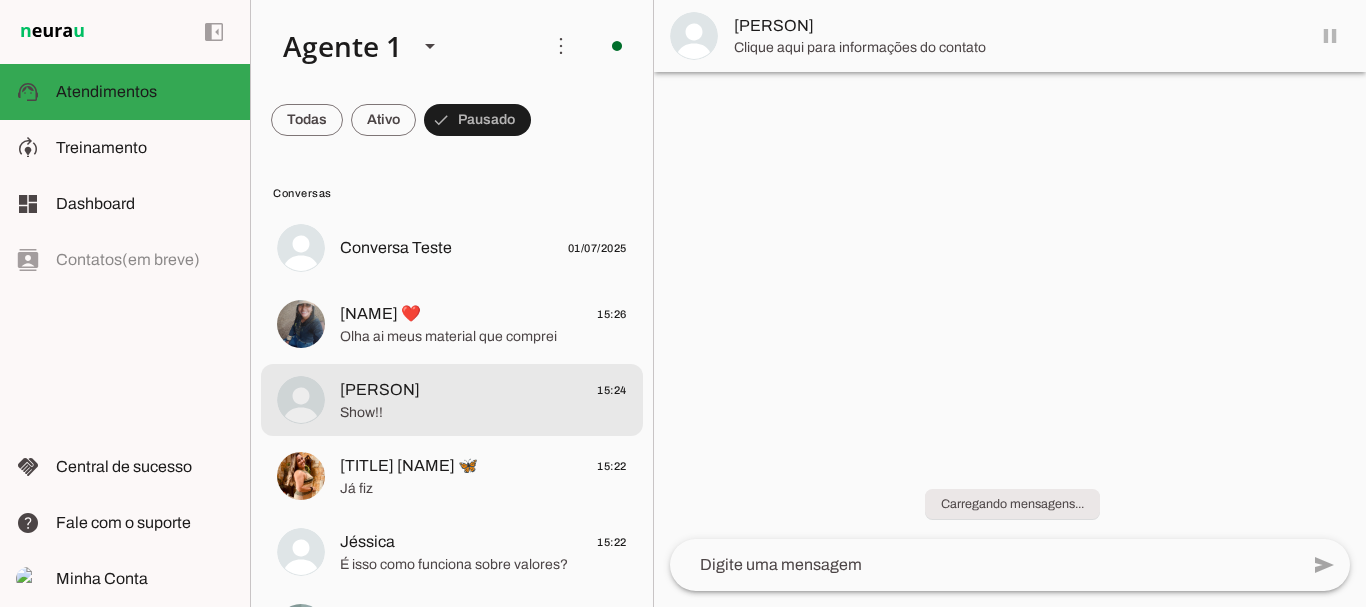 click on "[FIRST] [LAST]" 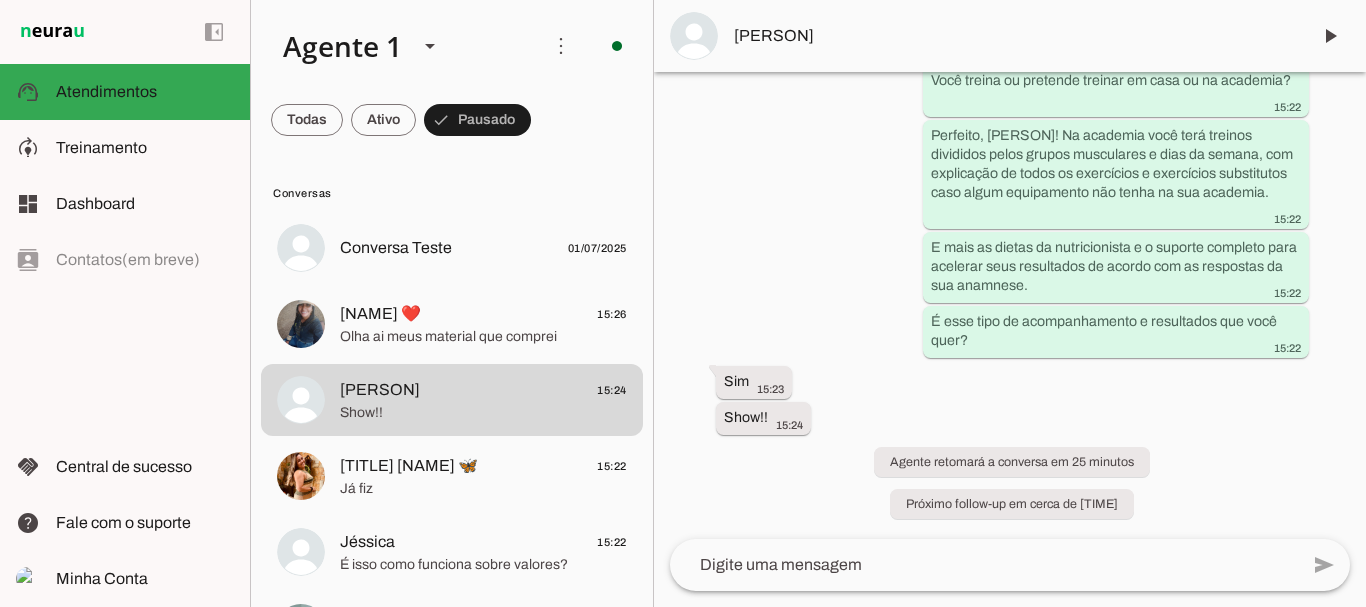 scroll, scrollTop: 2007, scrollLeft: 0, axis: vertical 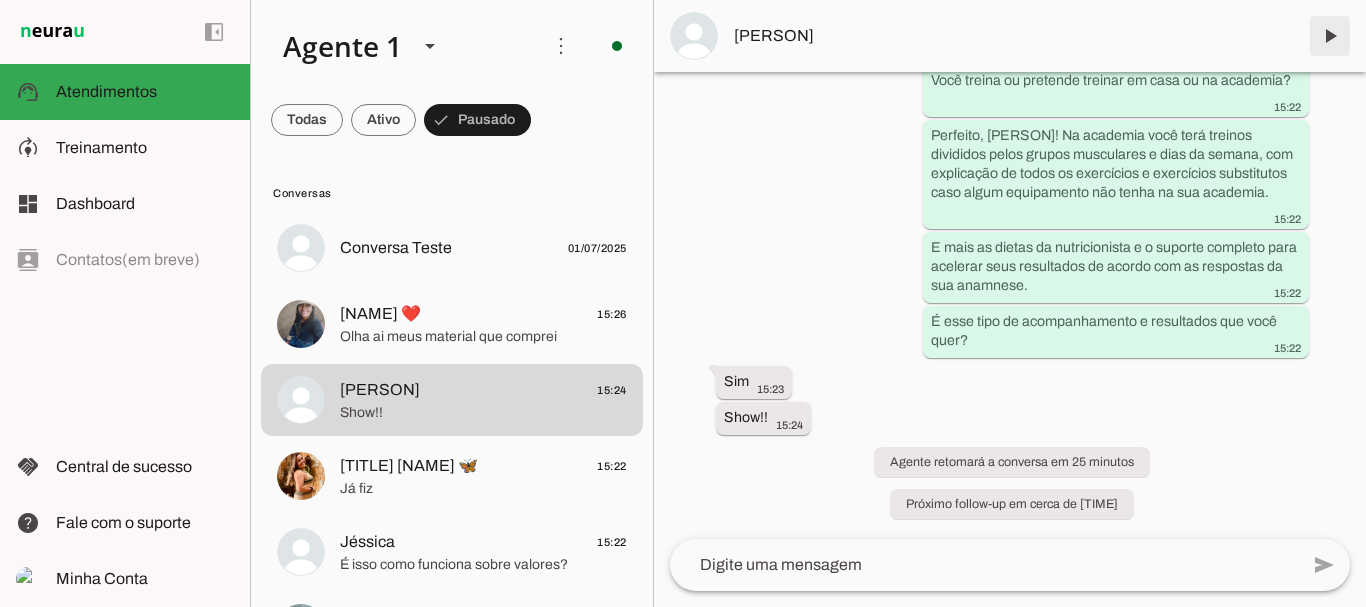 click at bounding box center [1330, 36] 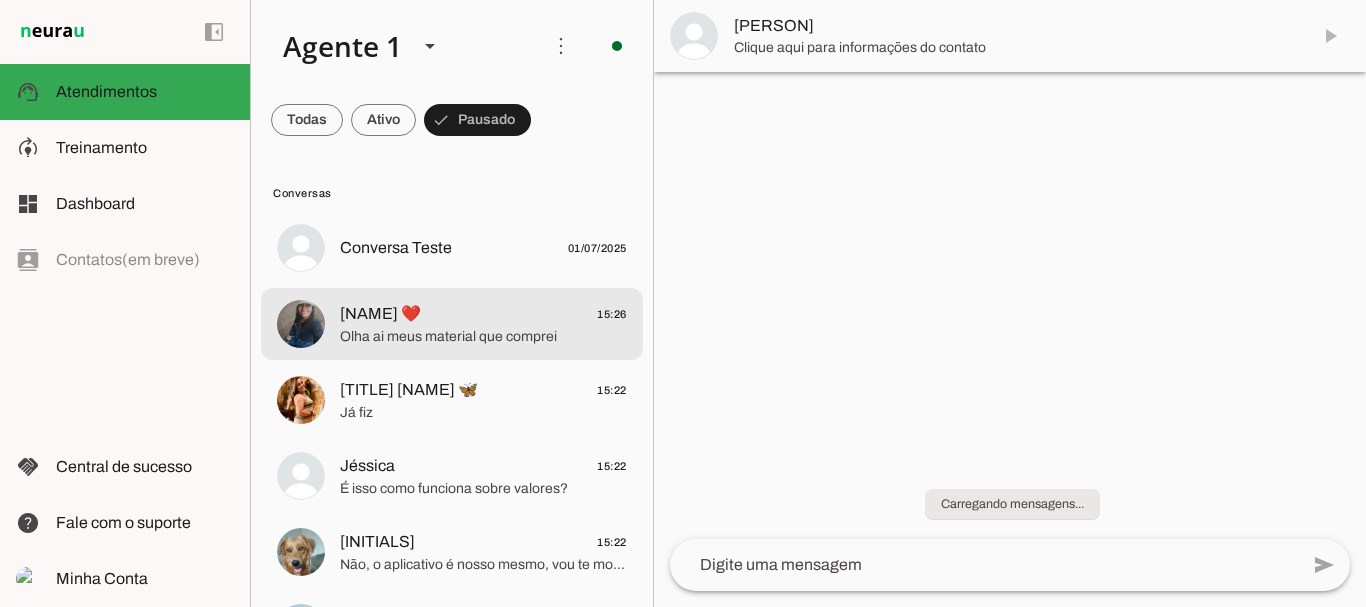 click on "[FIRST]" 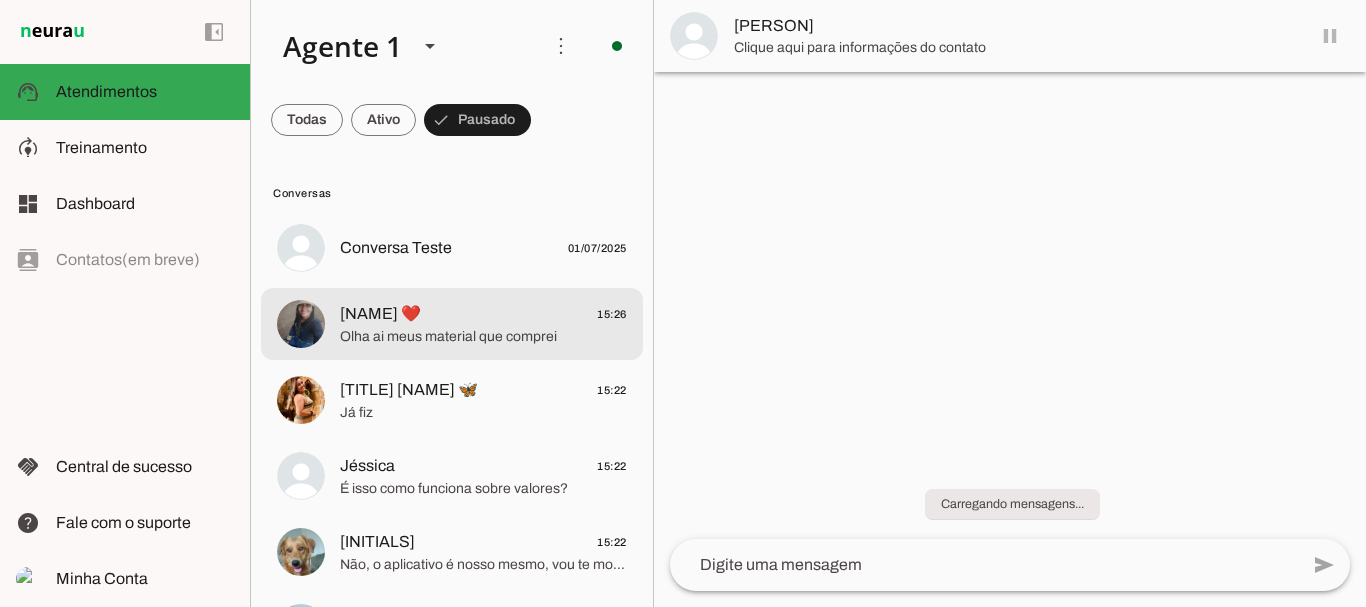 scroll, scrollTop: 0, scrollLeft: 0, axis: both 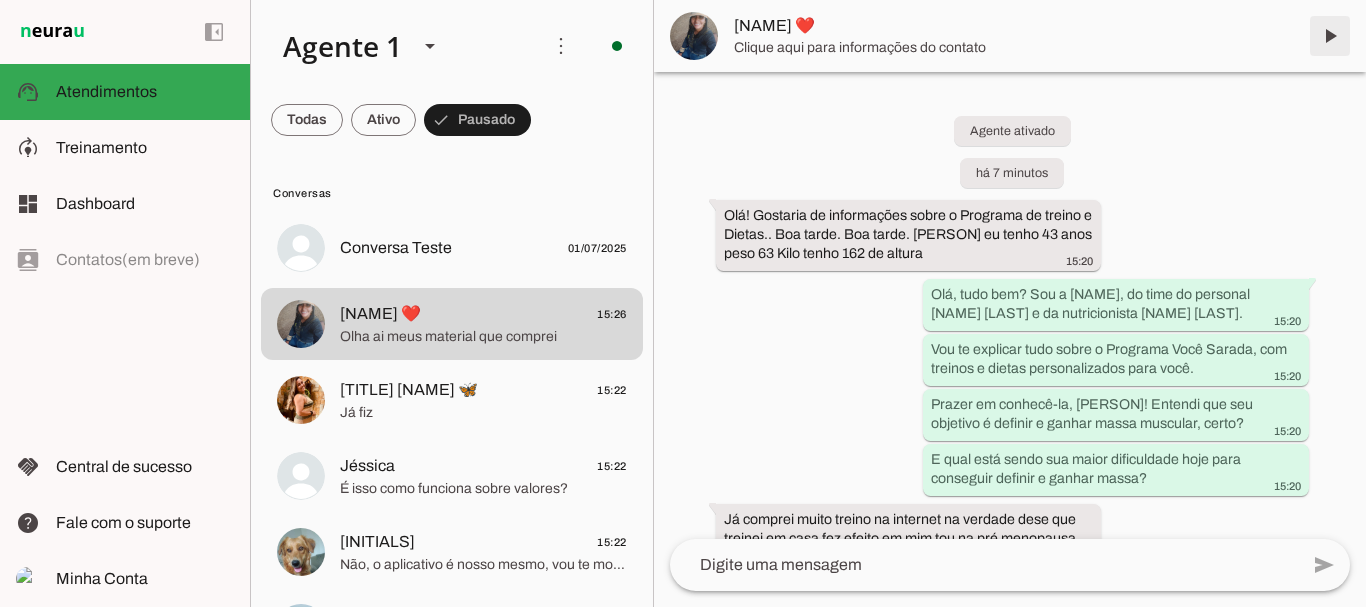 click at bounding box center [1330, 36] 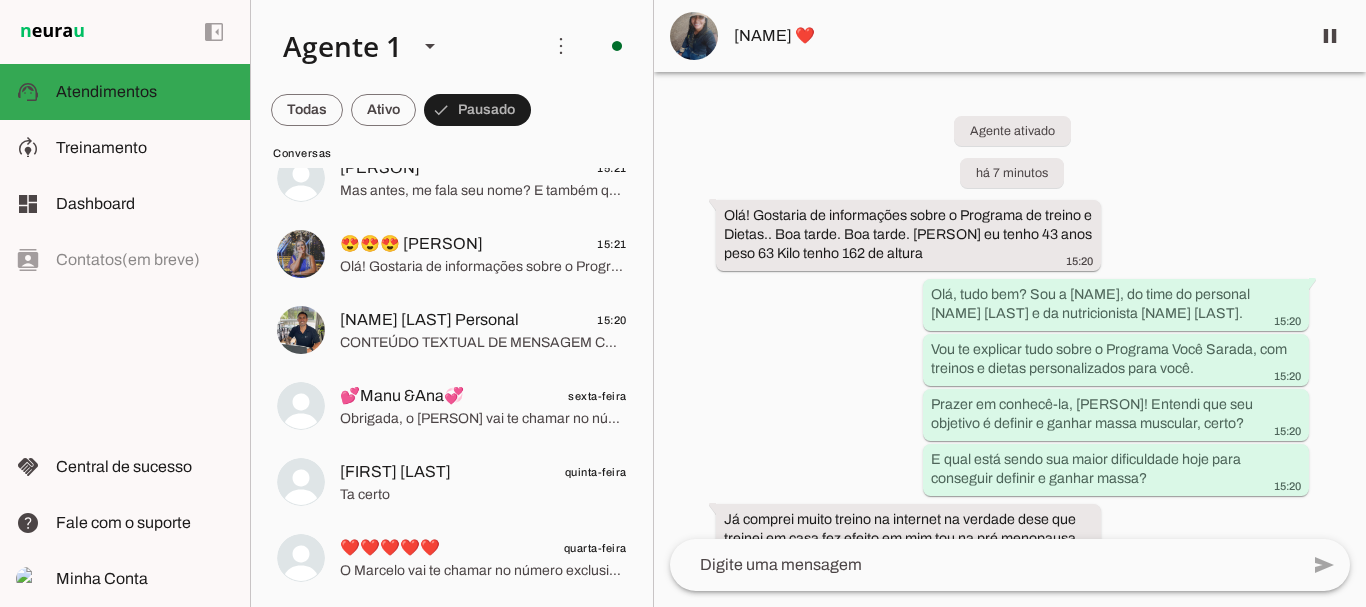 scroll, scrollTop: 1690, scrollLeft: 0, axis: vertical 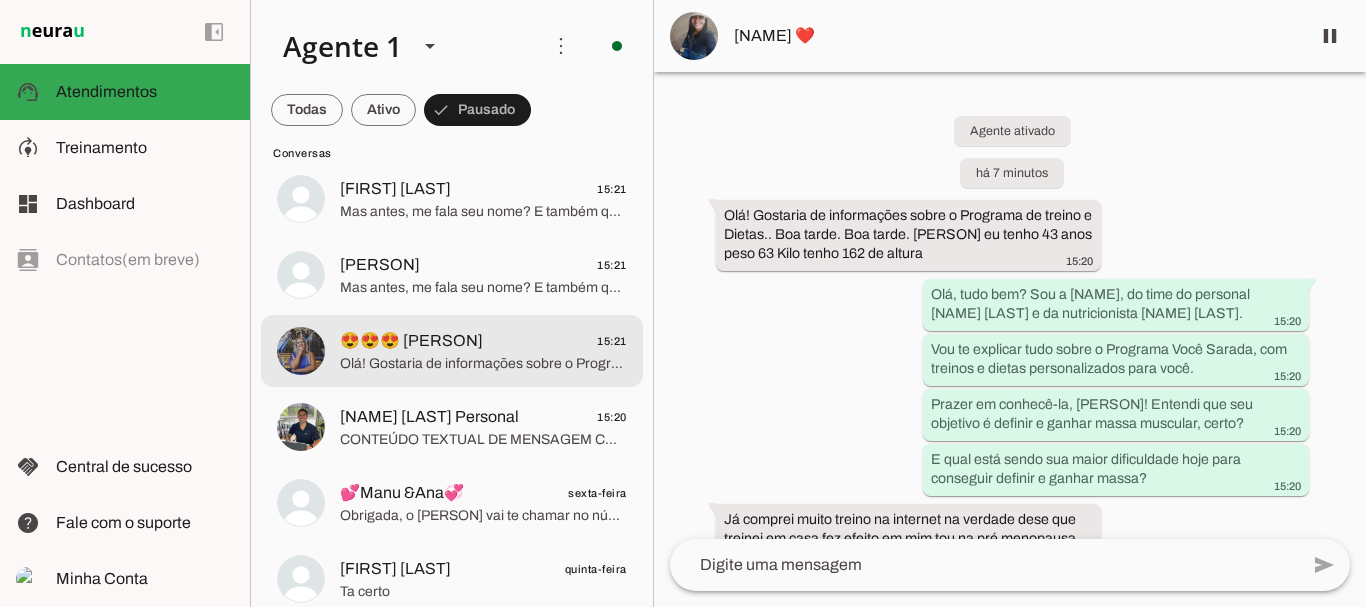click on "Olá! Gostaria de informações sobre o Programa de Treino e Dietas Personalizados." 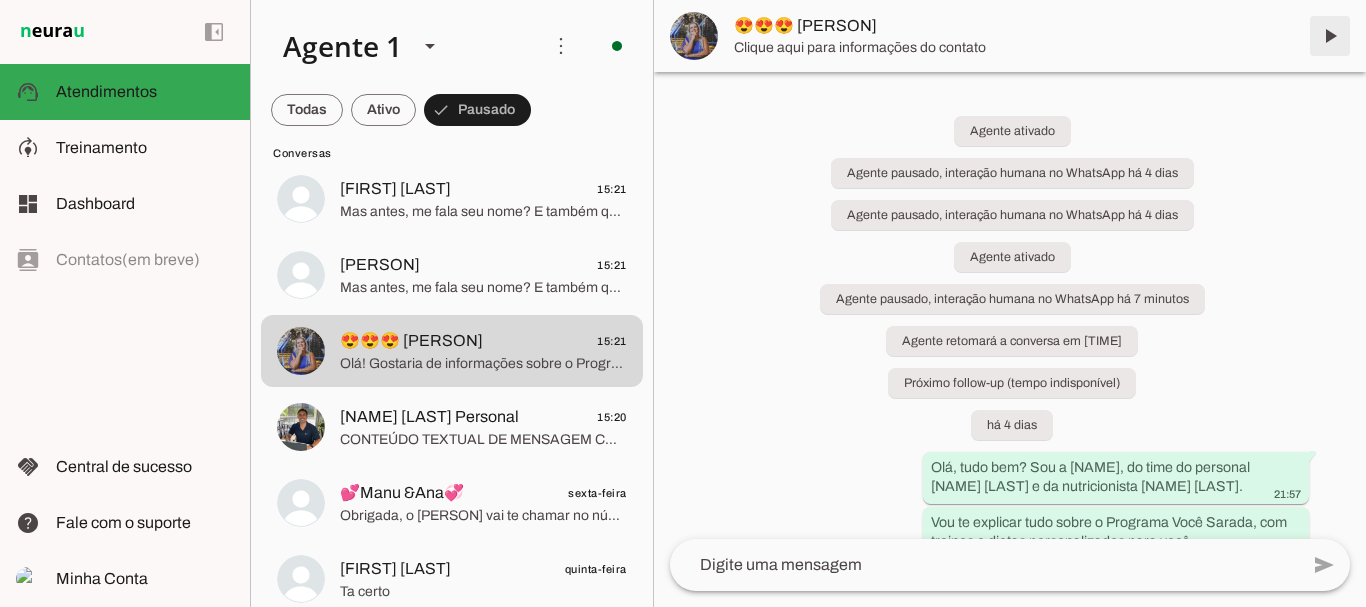 click at bounding box center [1330, 36] 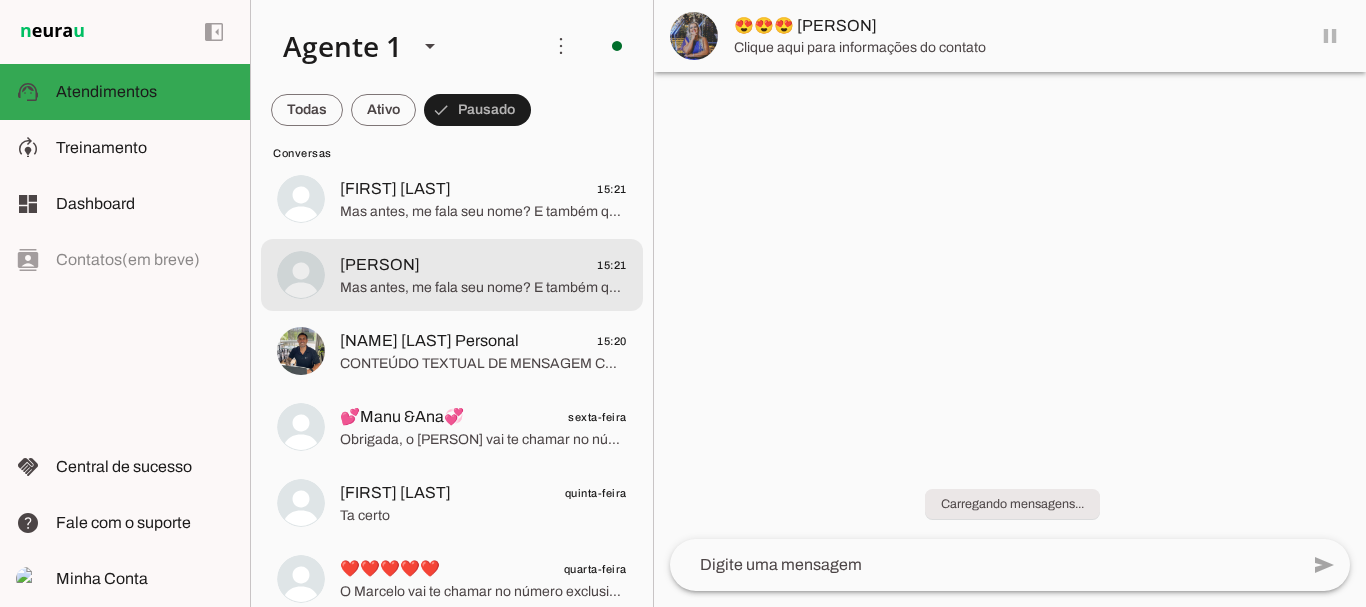 click on "Mas antes, me fala seu nome? E também qual o seu principal objetivo atualmente? Emagrecer, definir, ganhar massa magra?" 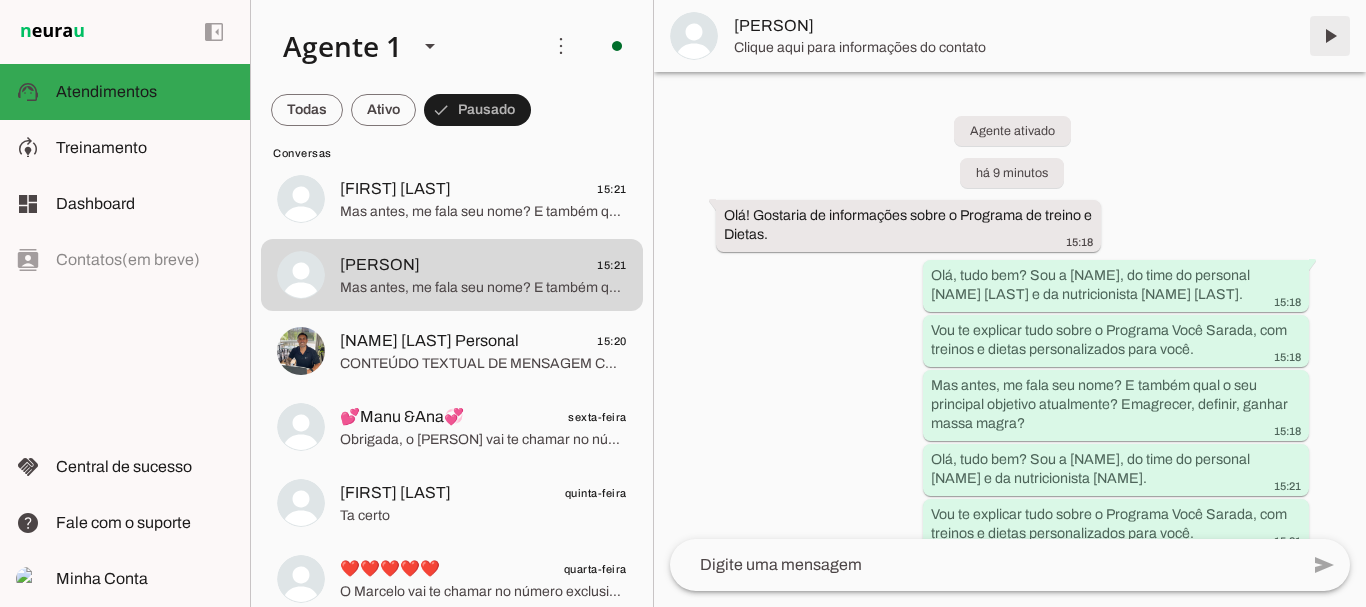 click at bounding box center (1330, 36) 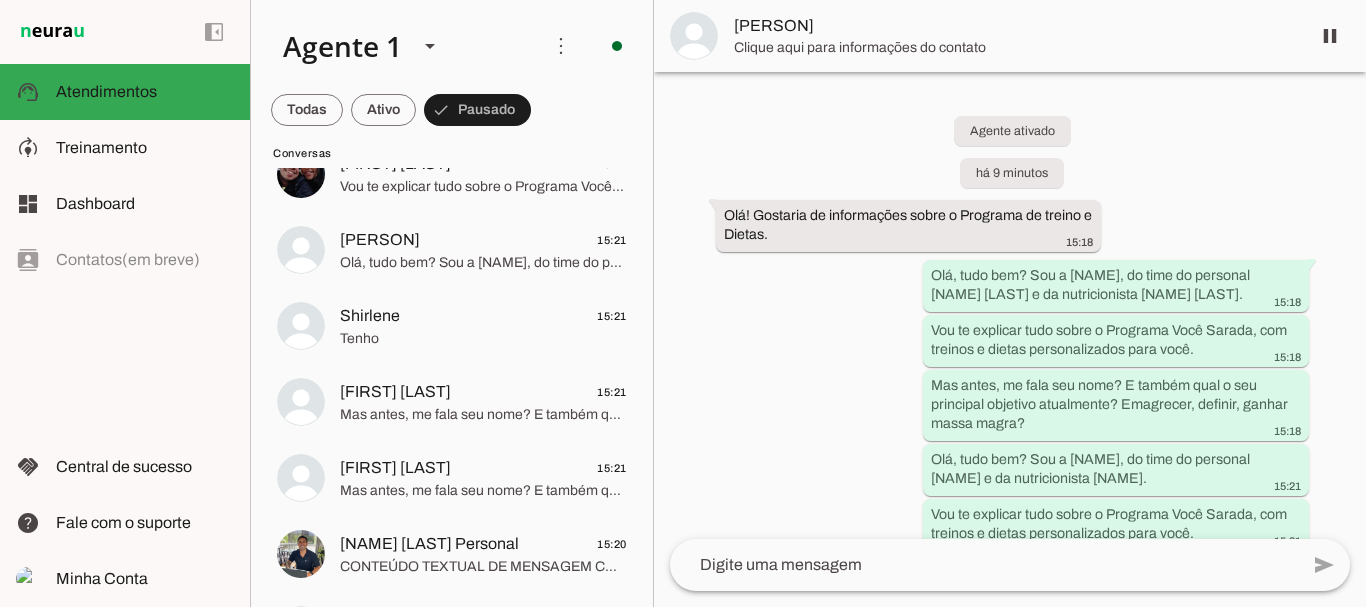 scroll, scrollTop: 1352, scrollLeft: 0, axis: vertical 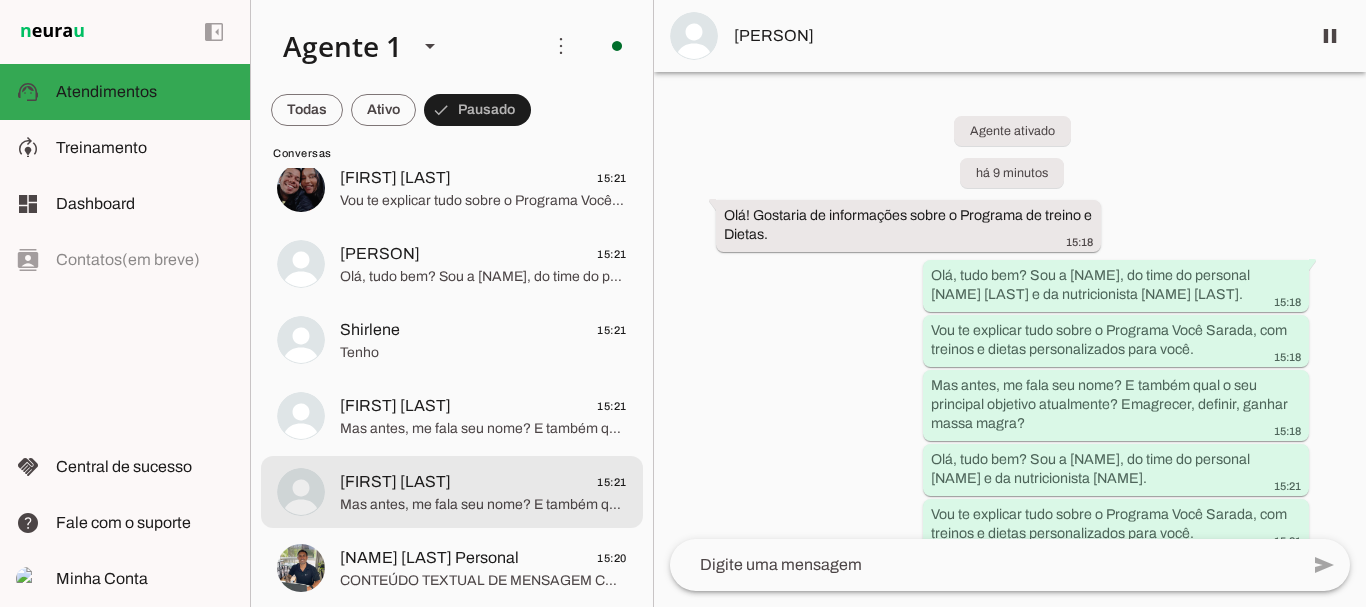 click on "Ana Lemonge" 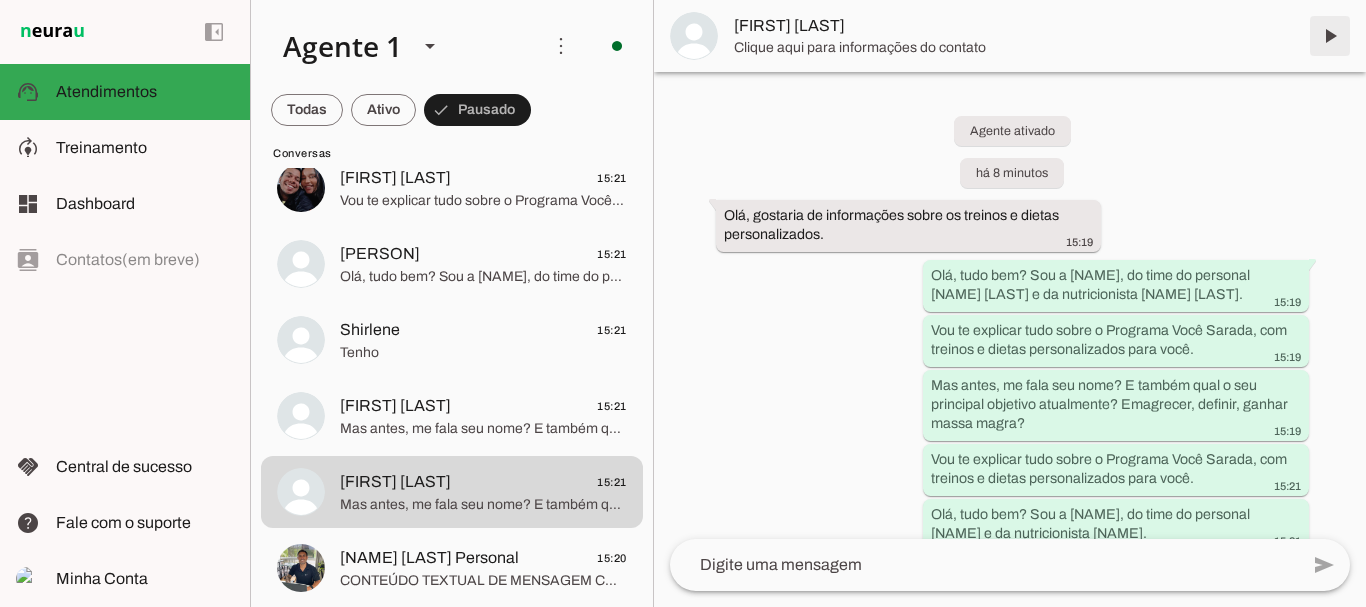 click at bounding box center (1330, 36) 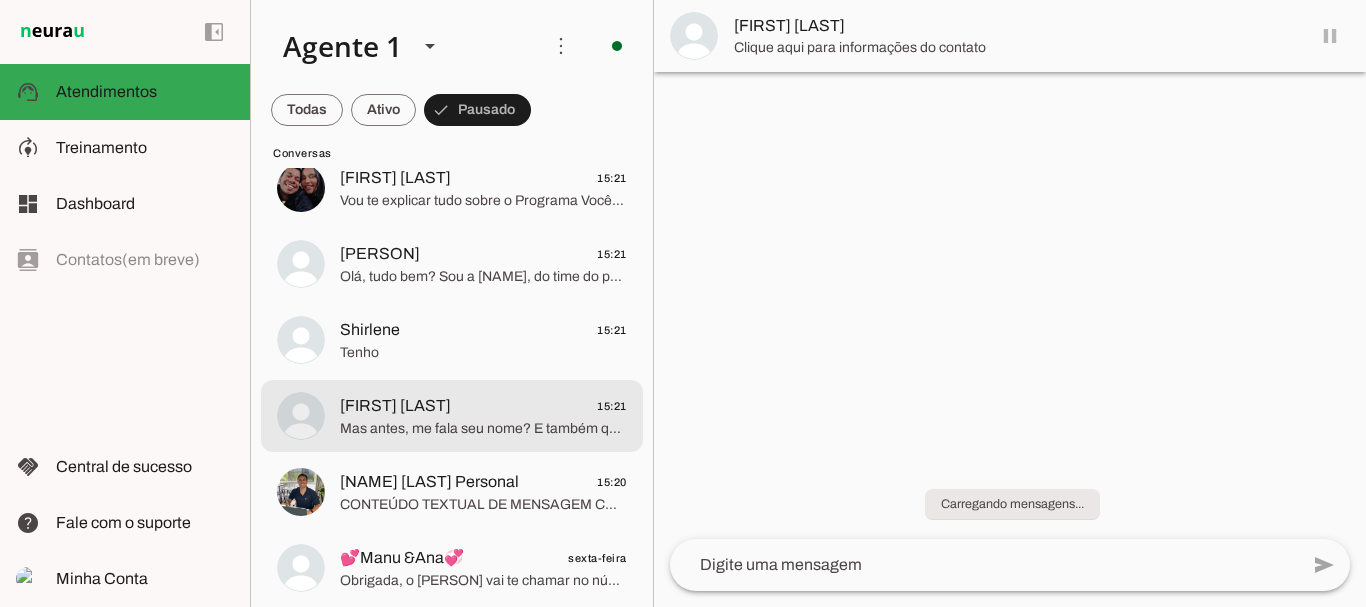 click on "Bárbara Rodrigues" 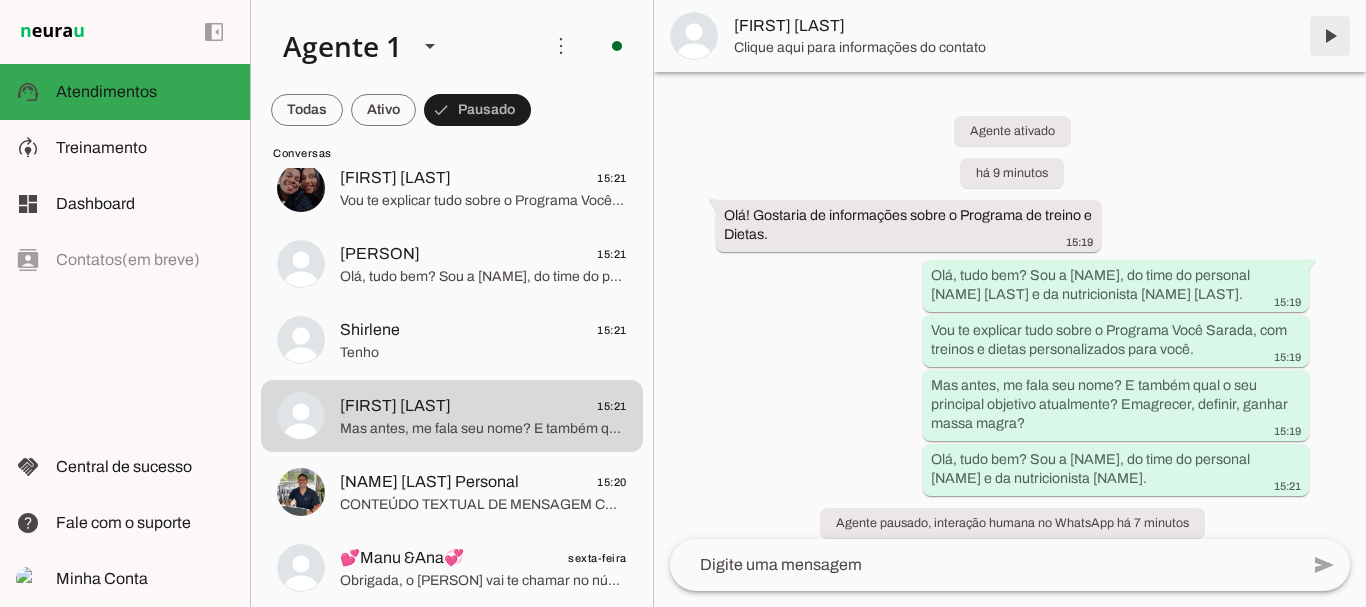 click at bounding box center [1330, 36] 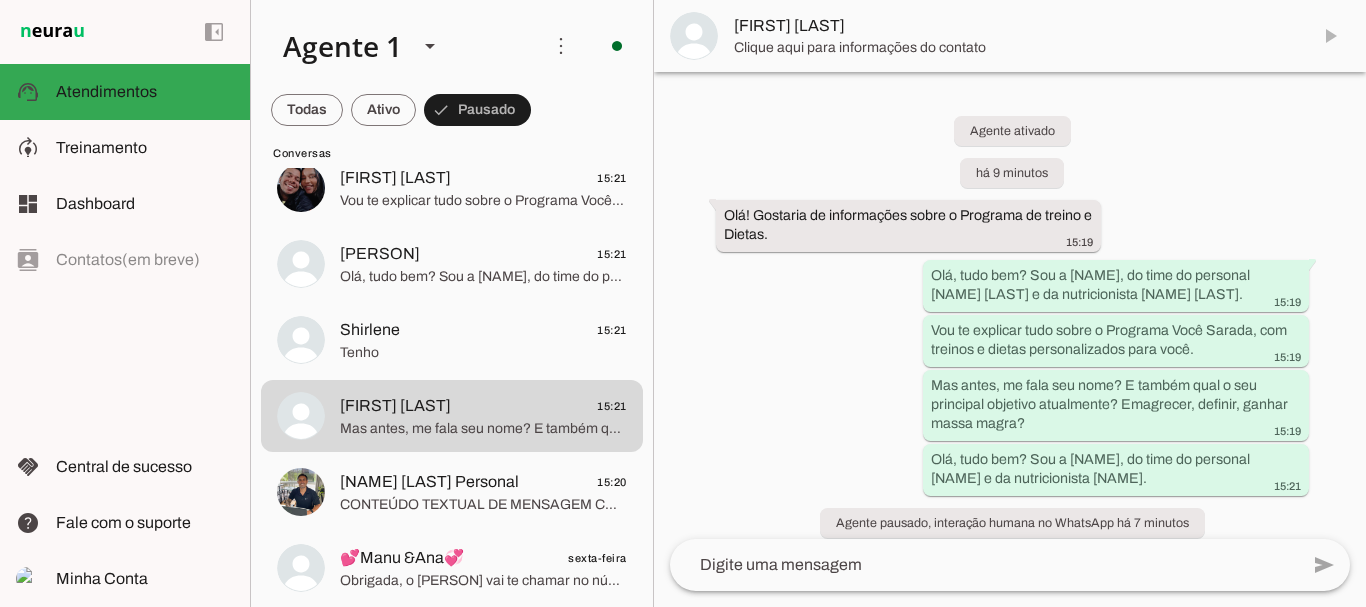 click on "Shirlene
15:21" 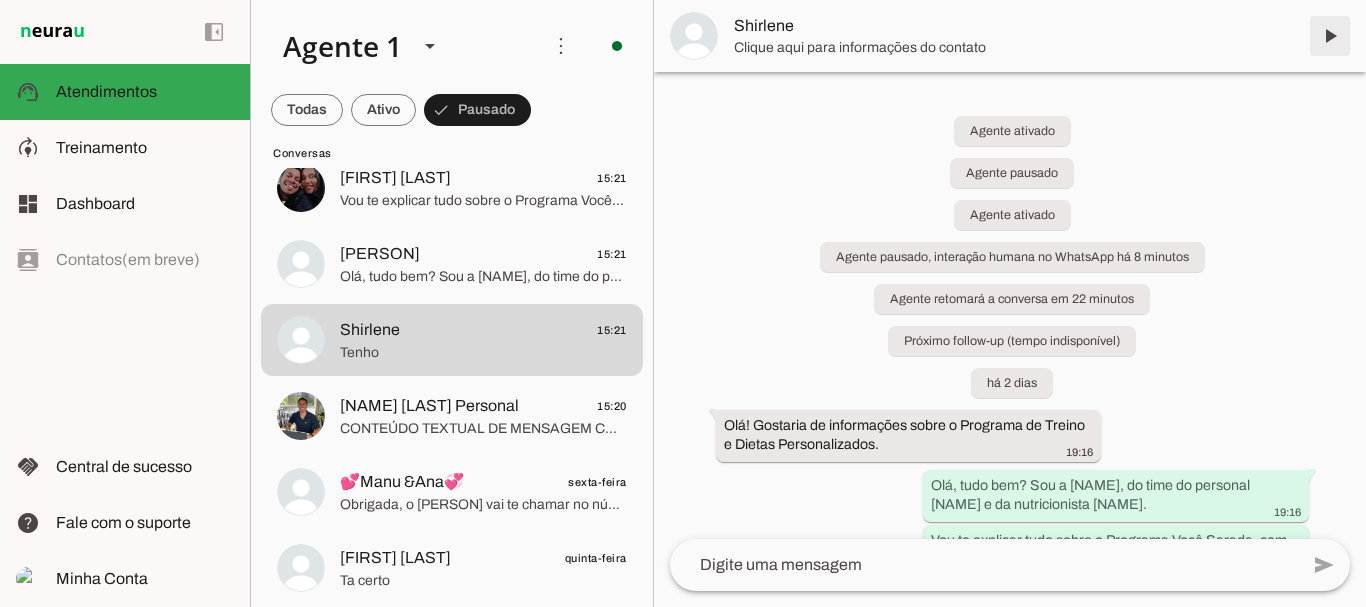click at bounding box center [1330, 36] 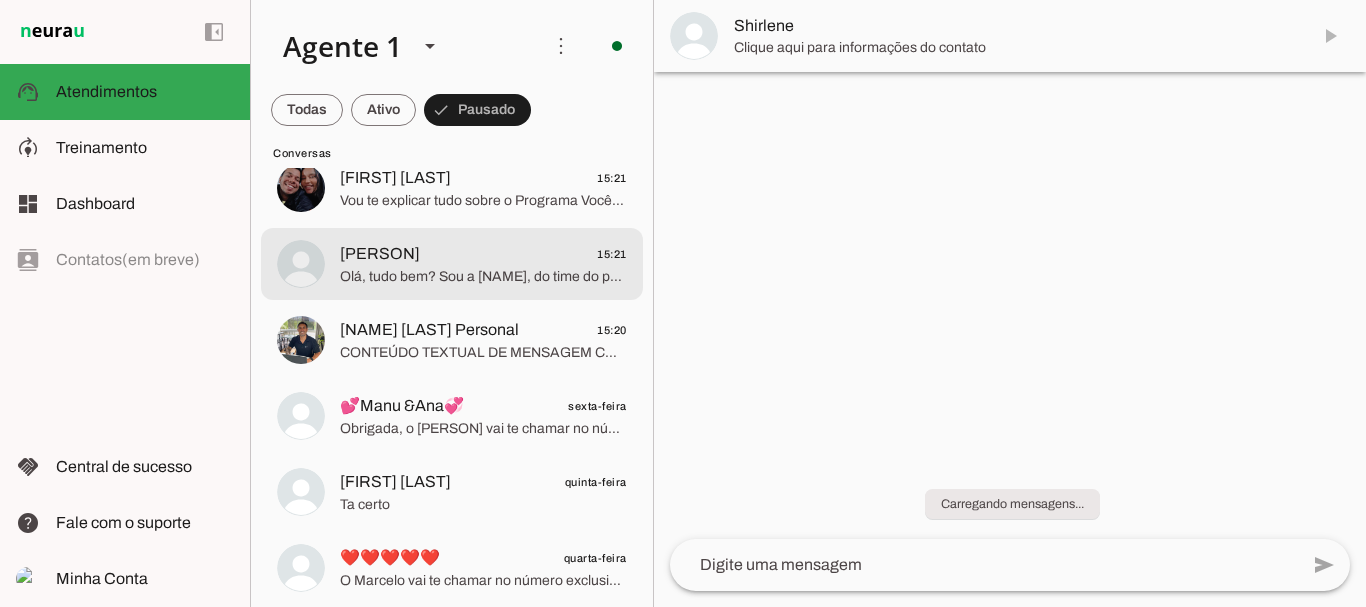 click on "Olá, tudo bem?
Sou a Lari, do time do personal Marcelo Cabral e da nutricionista Wanessa Maria." 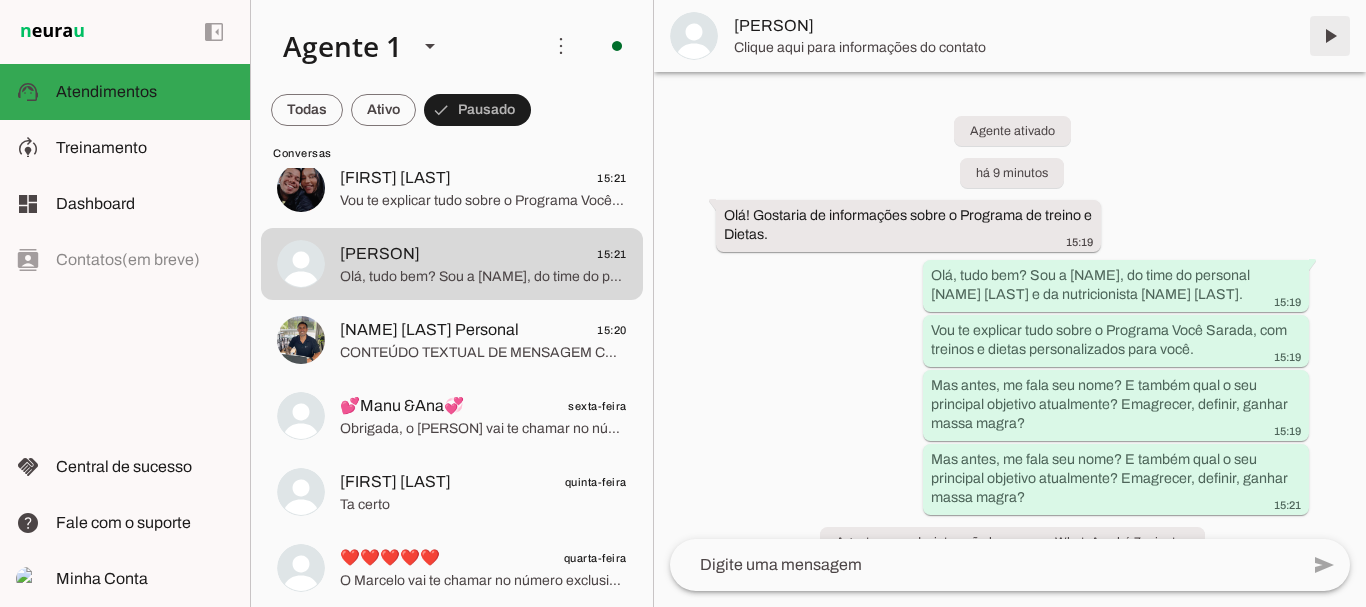 click at bounding box center [1330, 36] 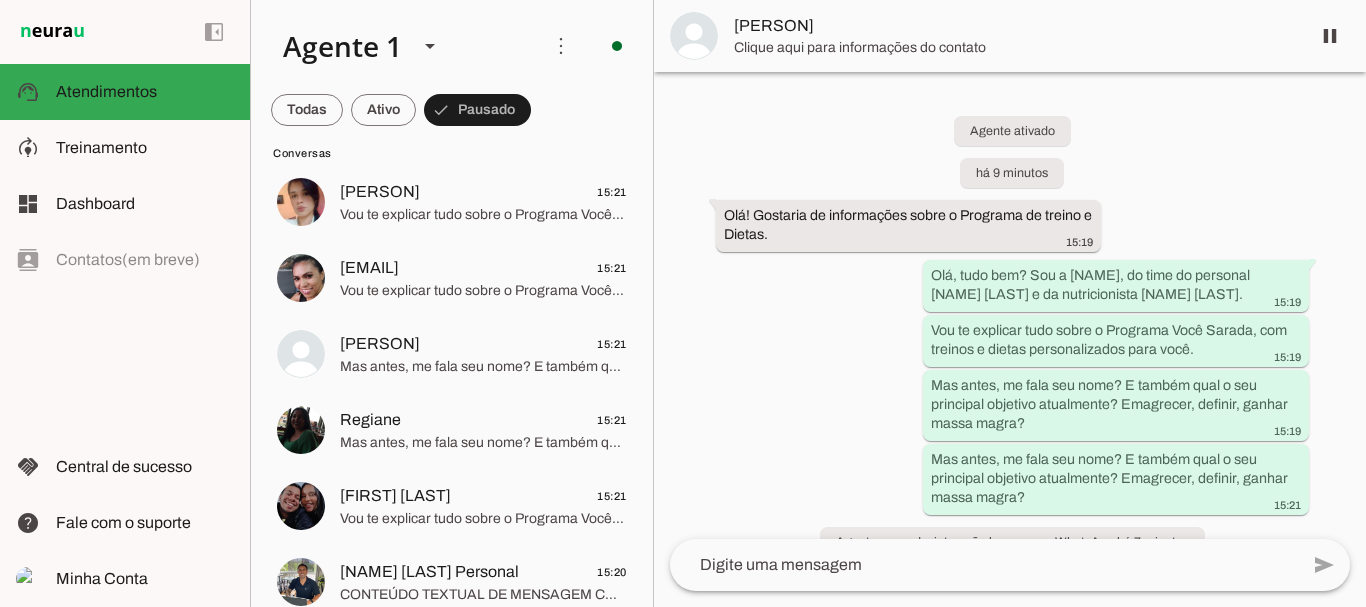 scroll, scrollTop: 994, scrollLeft: 0, axis: vertical 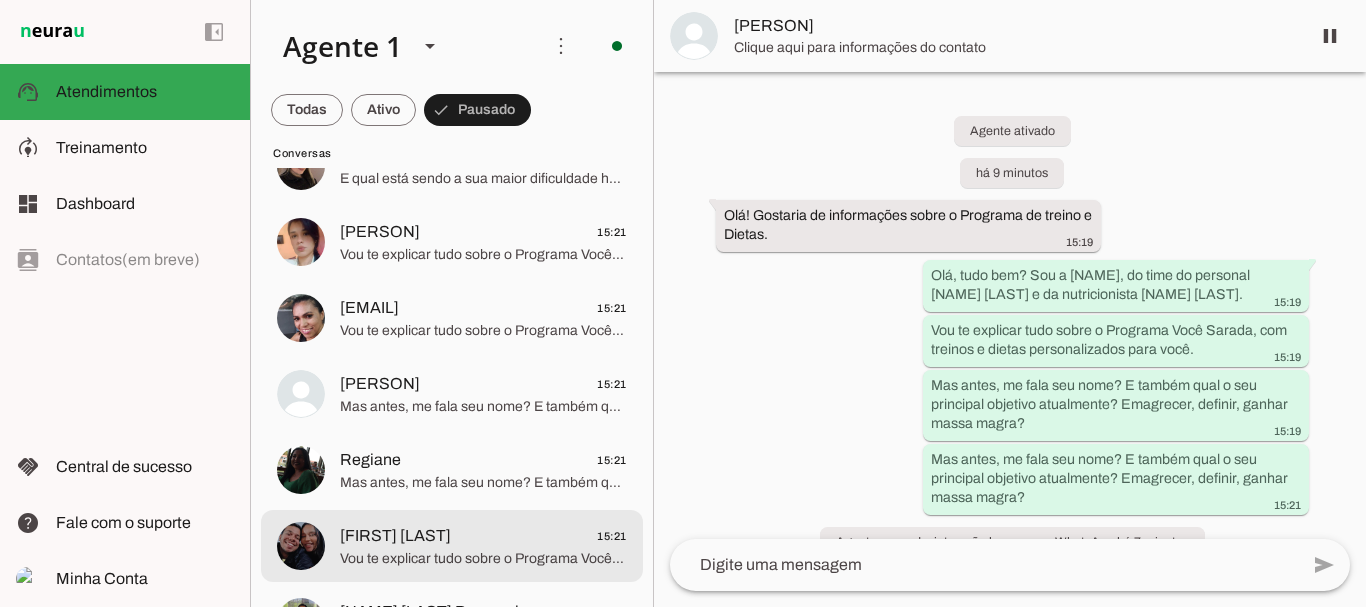 click on "Gabriela S. Souza" 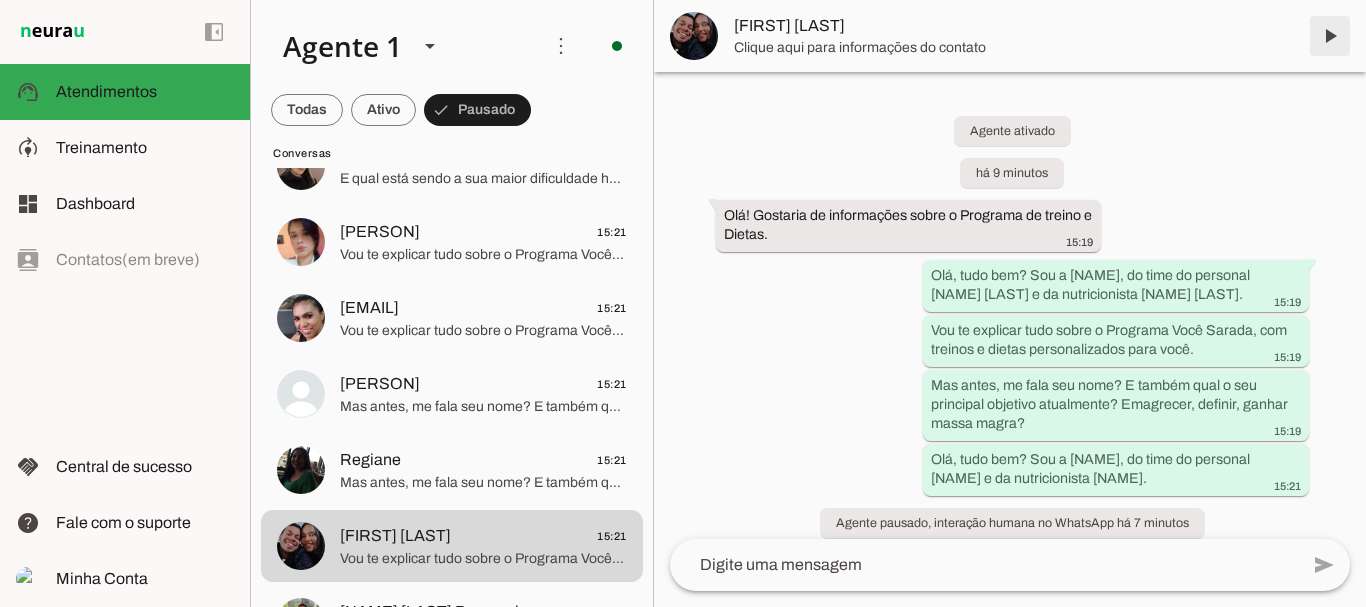 click at bounding box center (1330, 36) 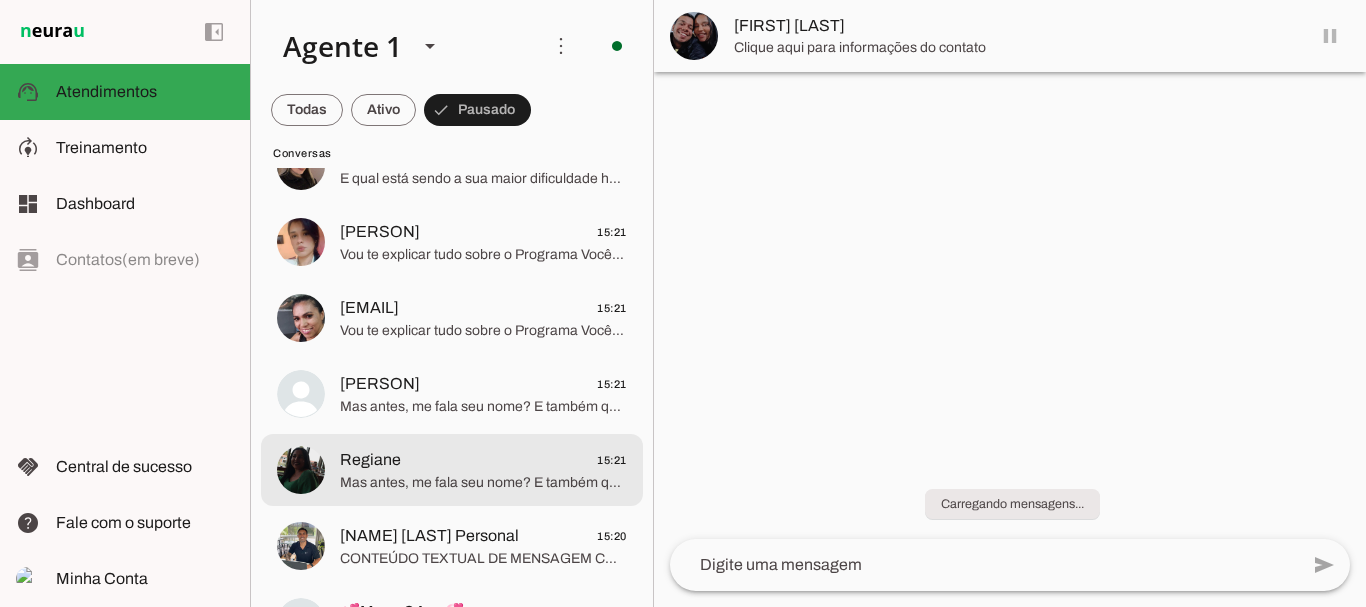 click on "Regiane" 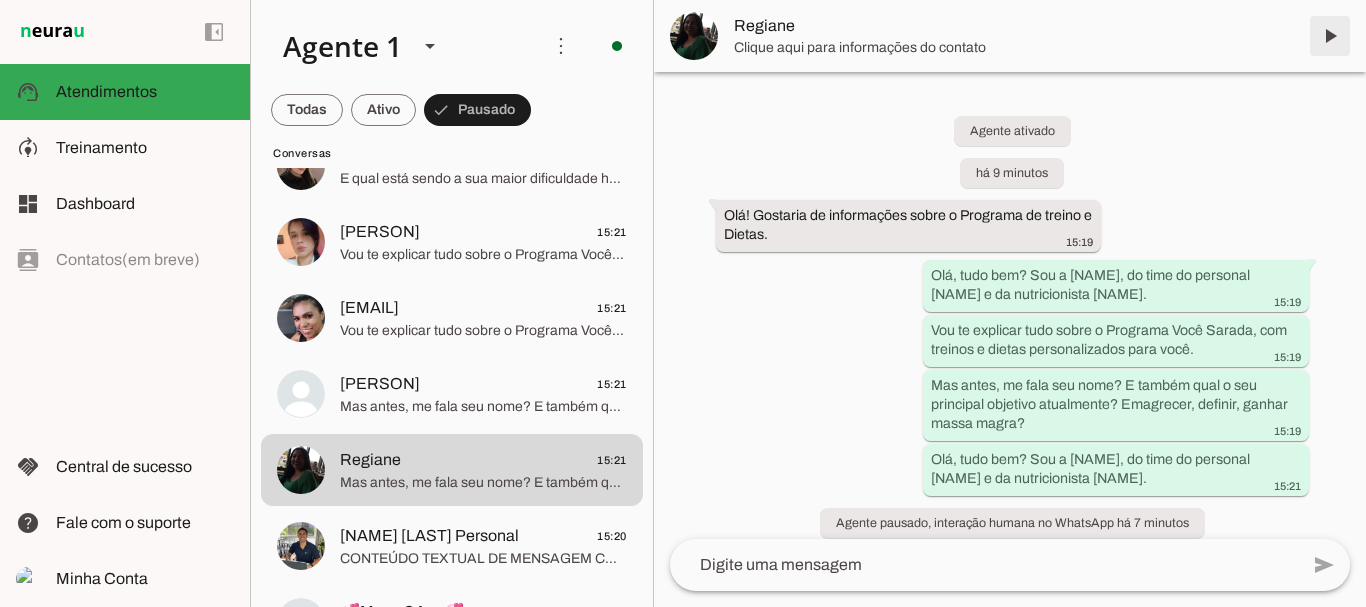 click at bounding box center [1330, 36] 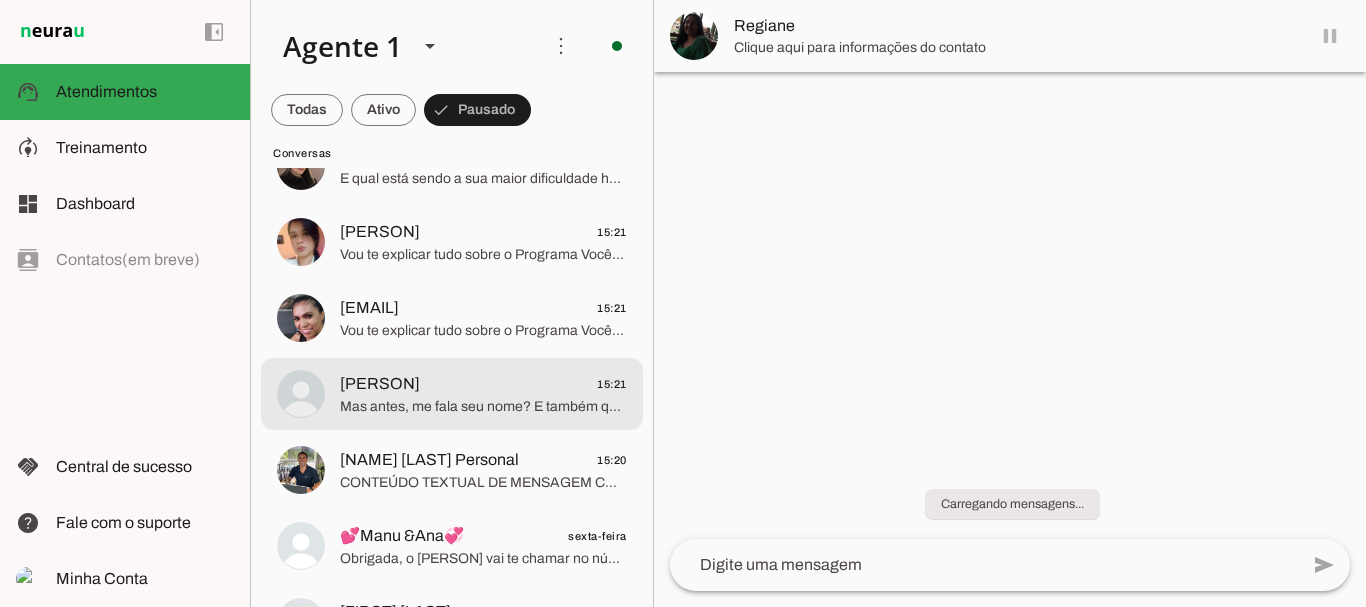 click on "Renata Araujo
15:21" 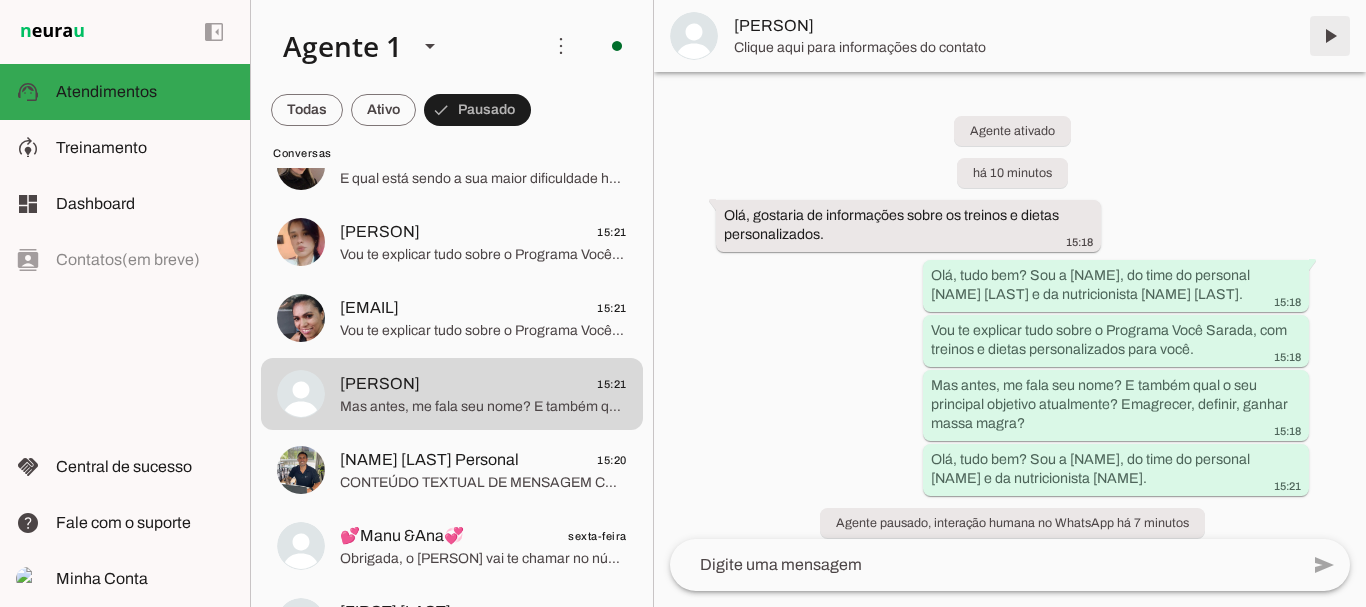 click at bounding box center [1330, 36] 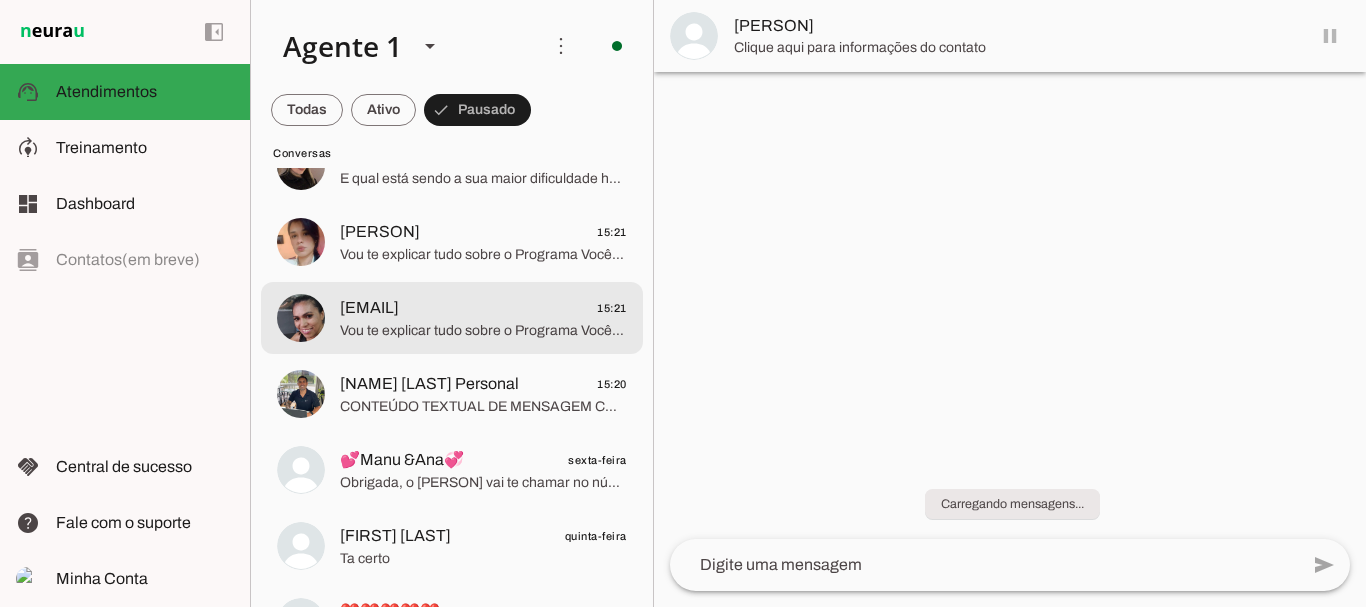 click on "[USERNAME]" 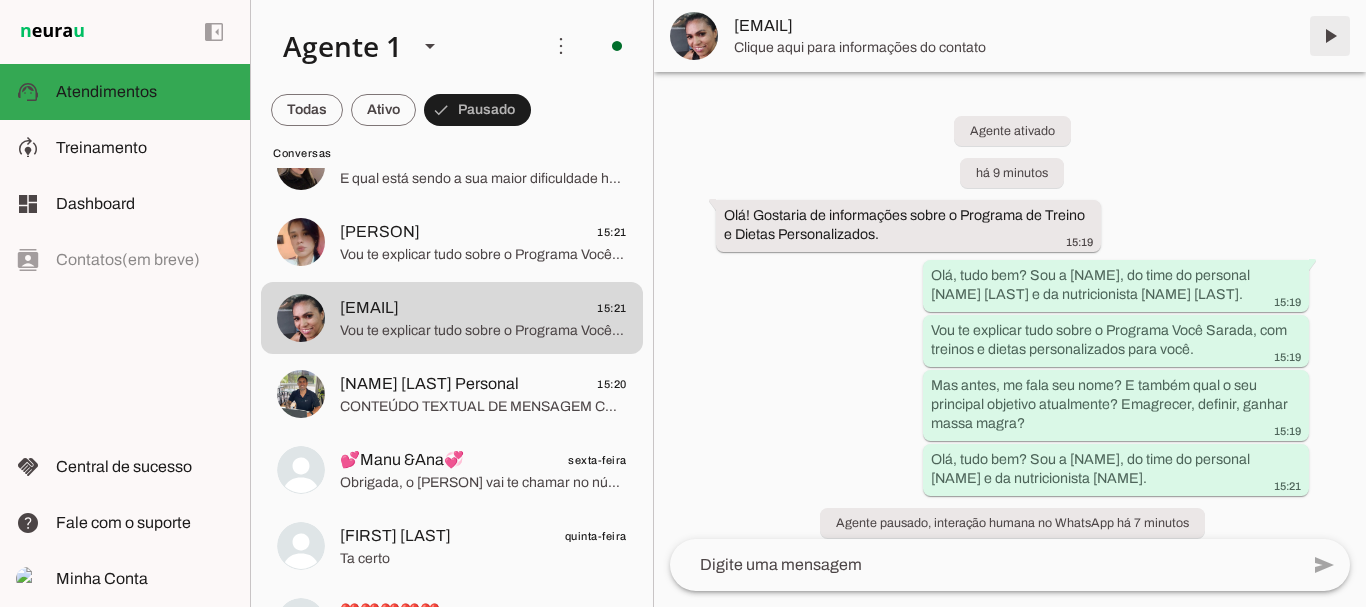click at bounding box center (1330, 36) 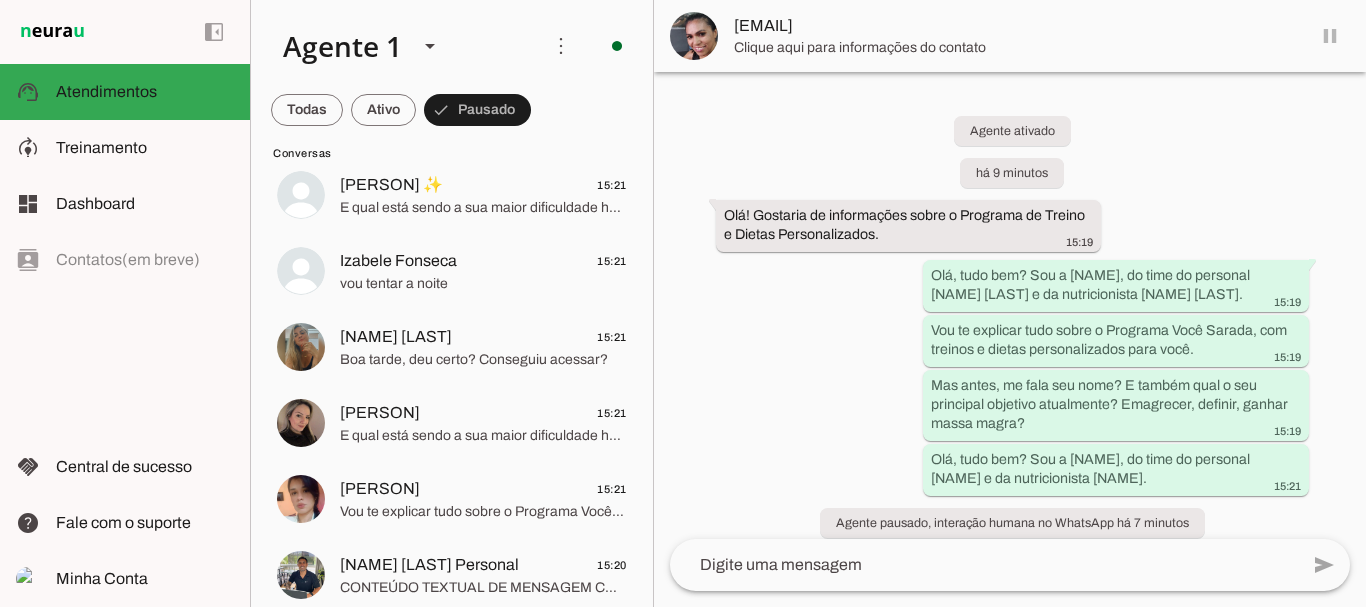 scroll, scrollTop: 743, scrollLeft: 0, axis: vertical 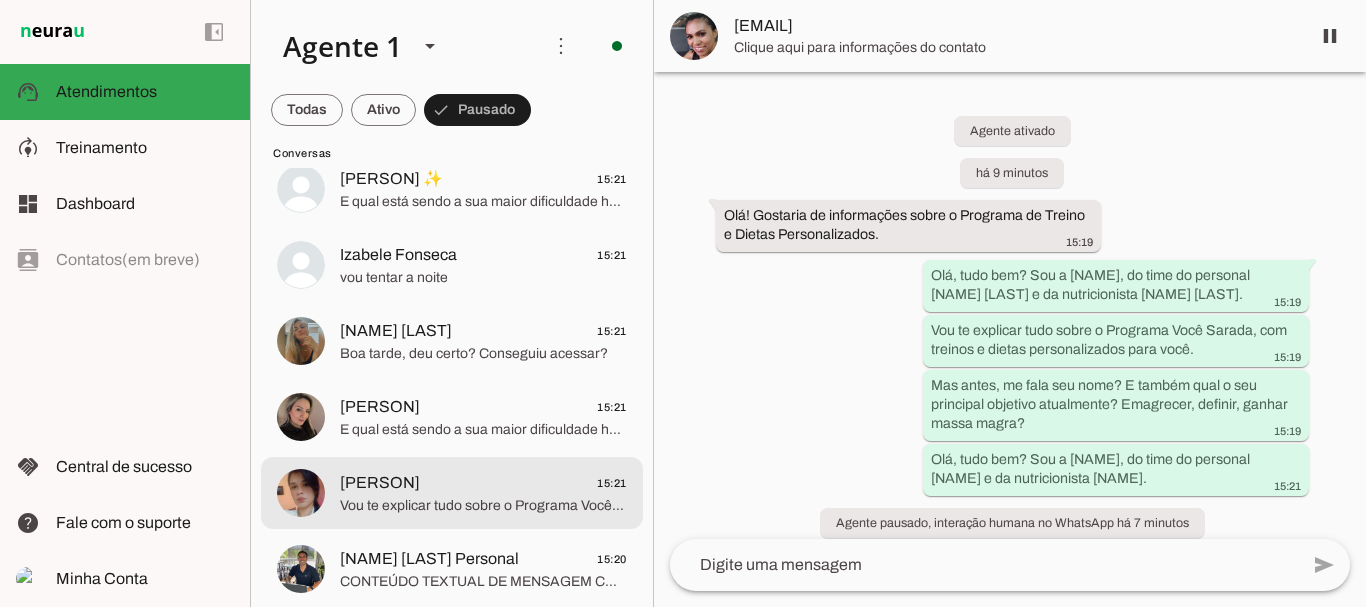 click on "[FIRST] [LAST]" 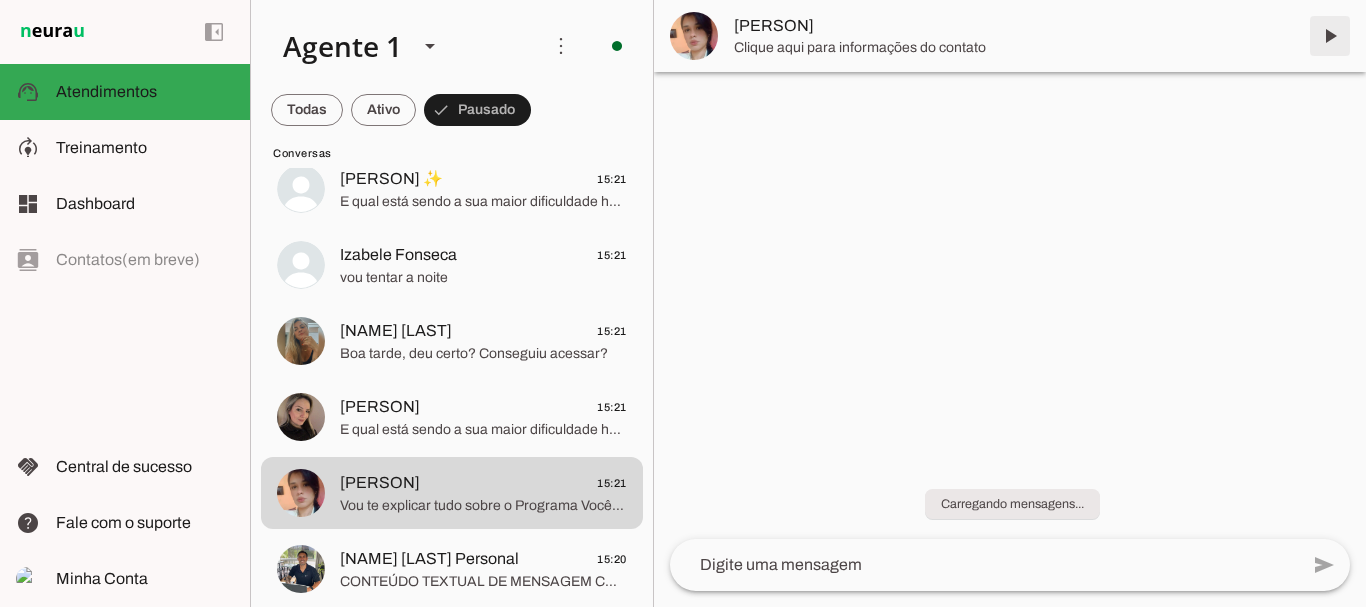 click at bounding box center [1330, 36] 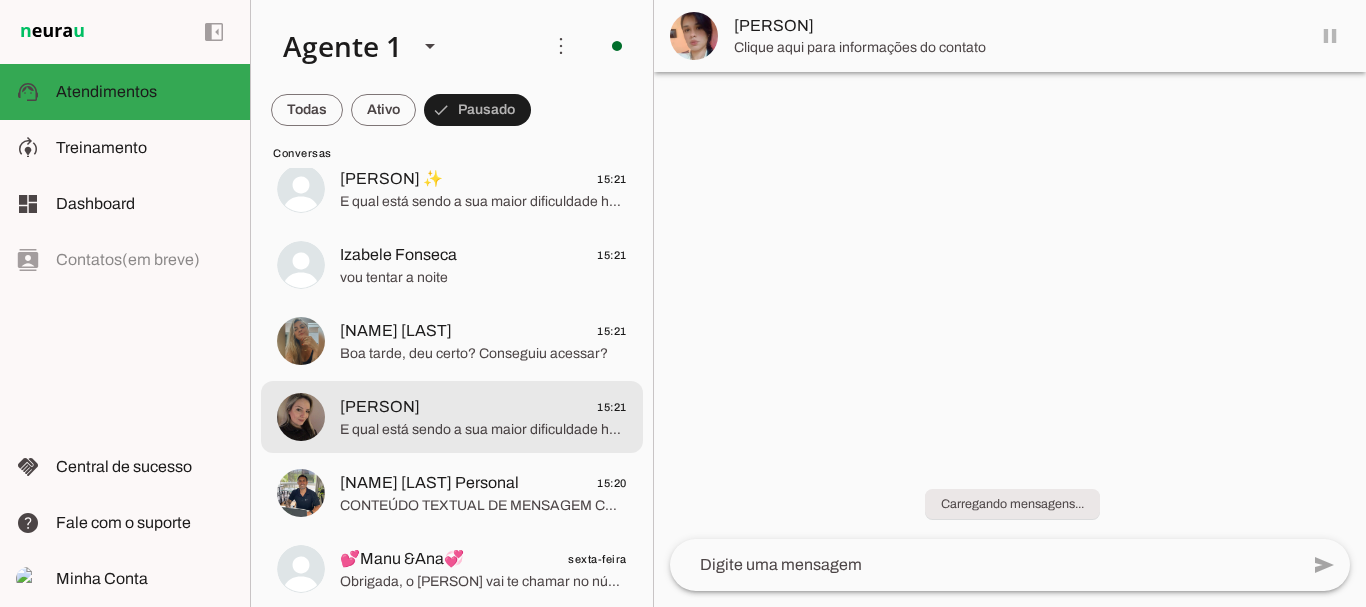 click on "[FIRST] [LAST]" 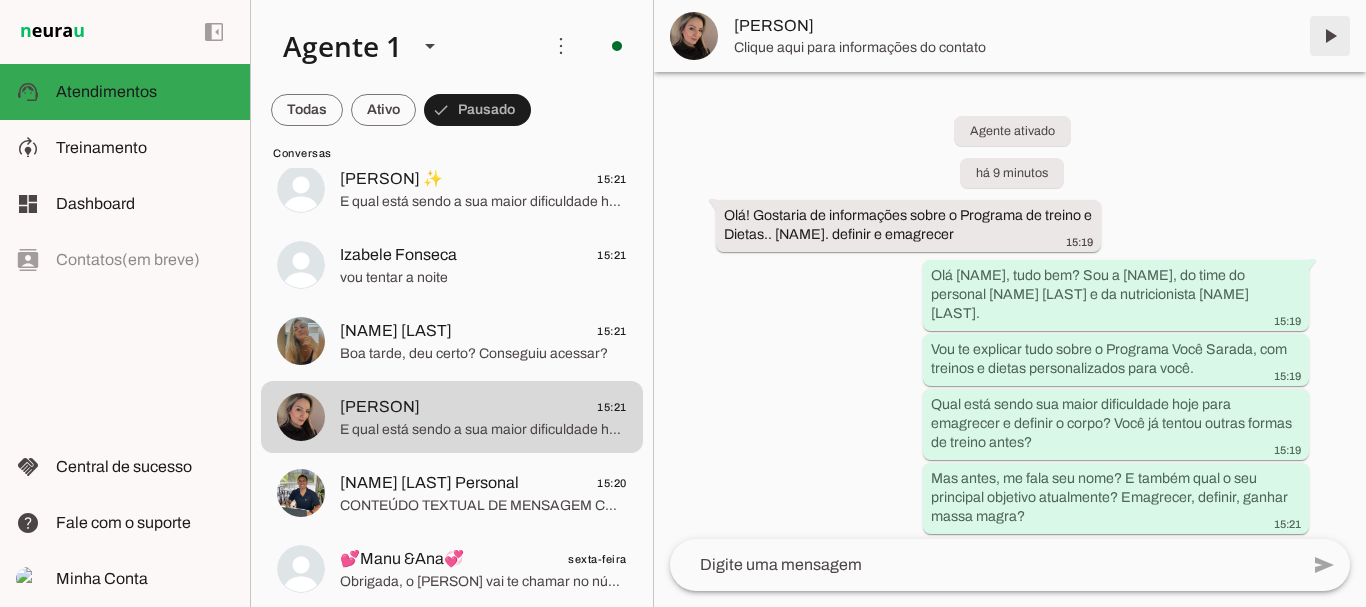 click at bounding box center [1330, 36] 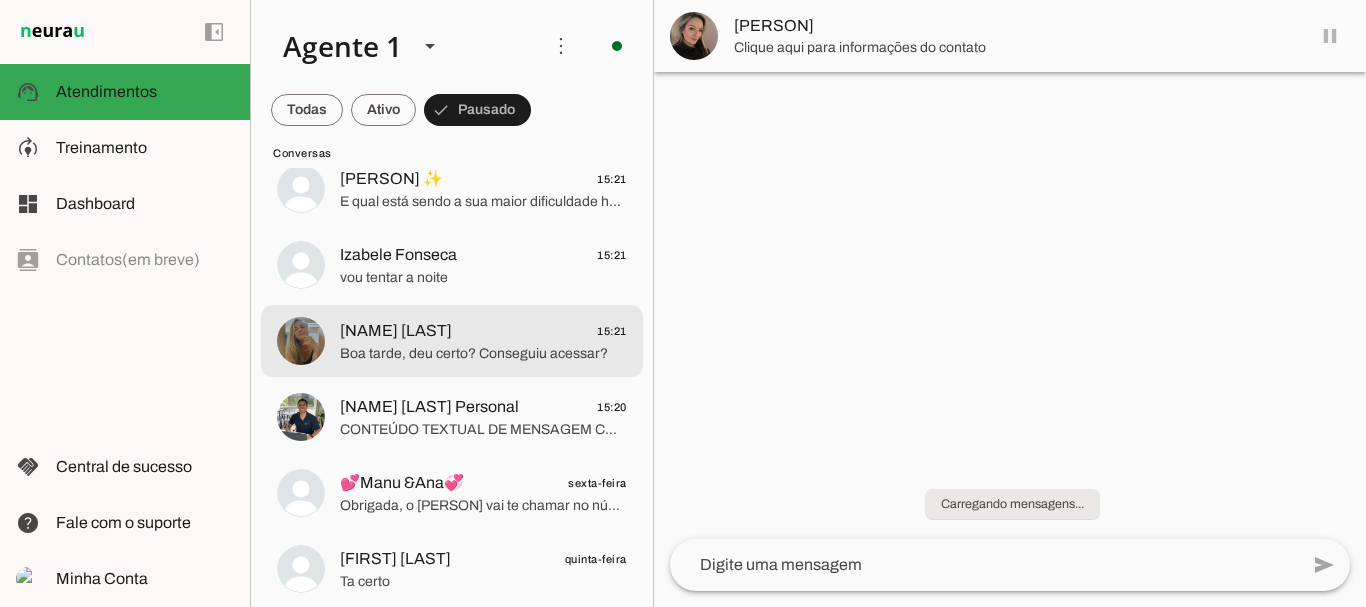 click on "Boa tarde, deu certo?
Conseguiu acessar?" 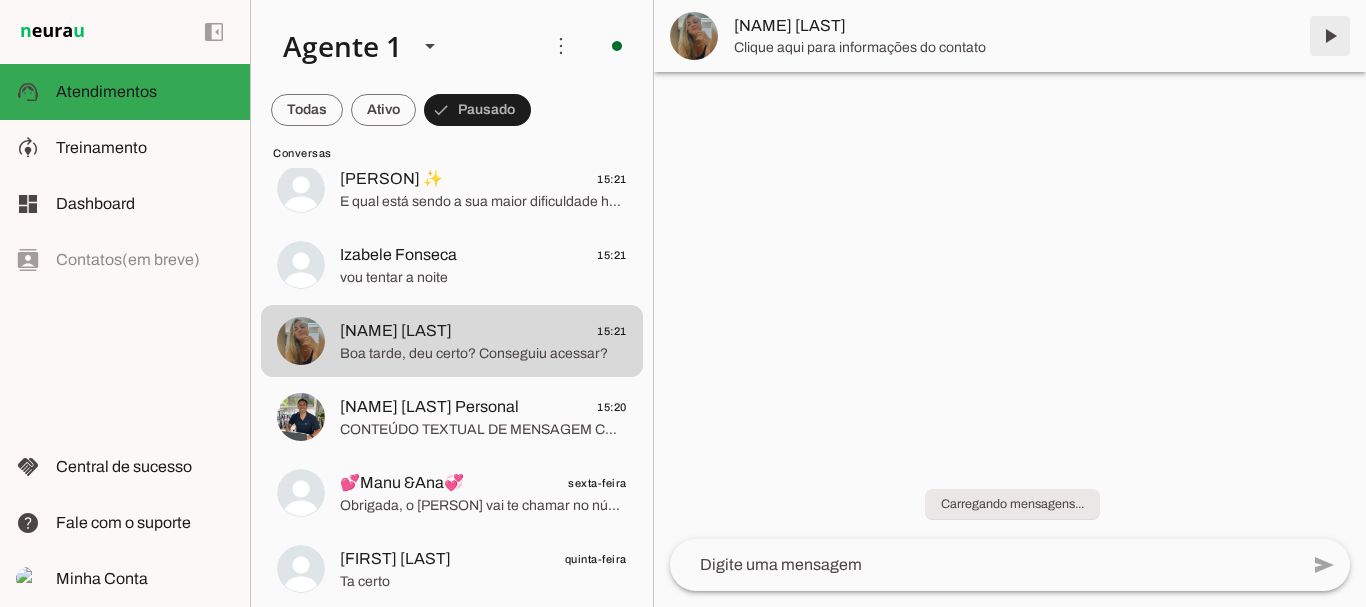 click at bounding box center [1330, 36] 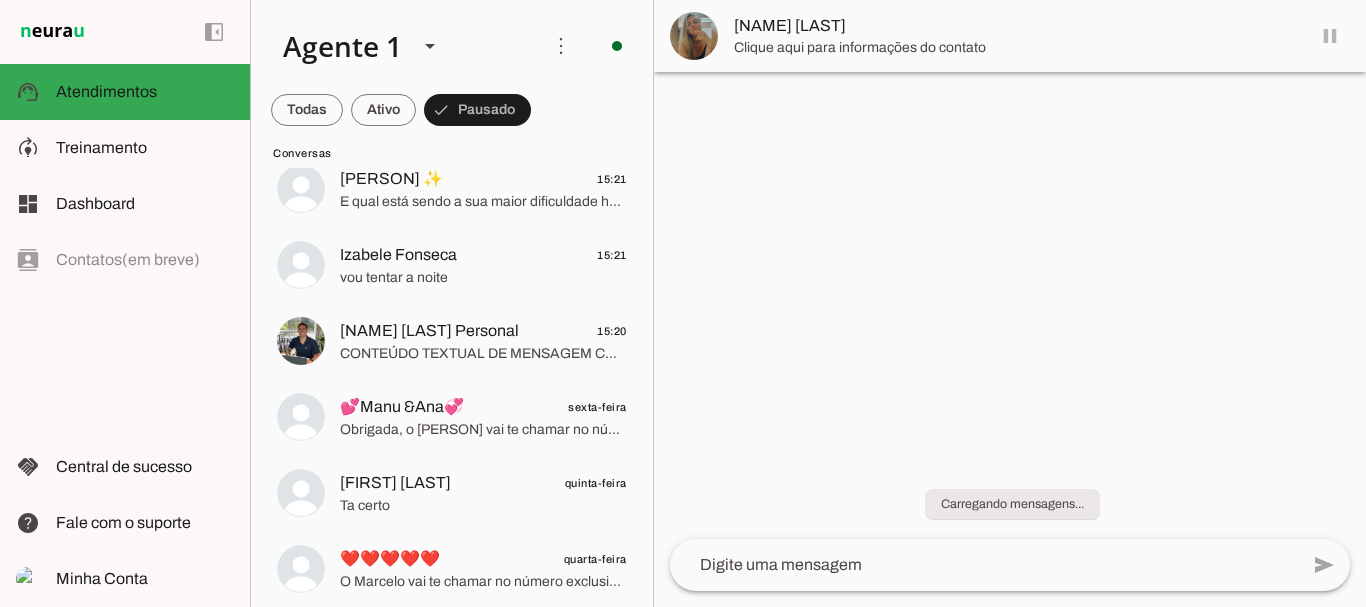 scroll, scrollTop: 497, scrollLeft: 0, axis: vertical 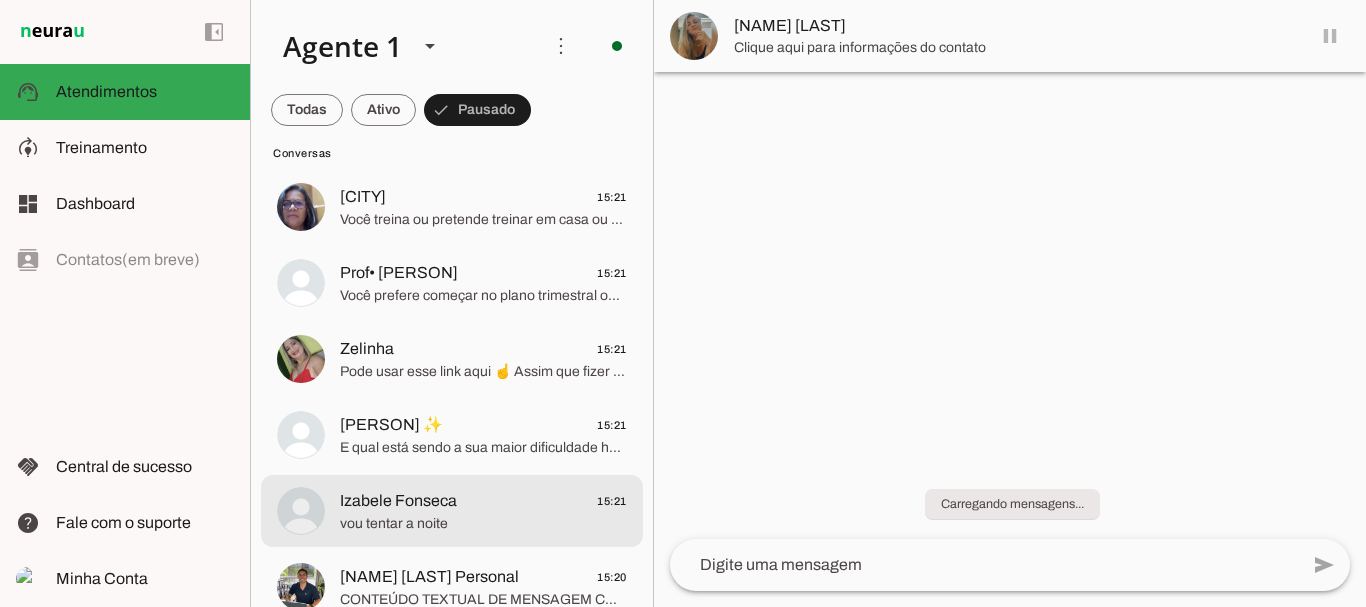 click on "Izabele Fonseca" 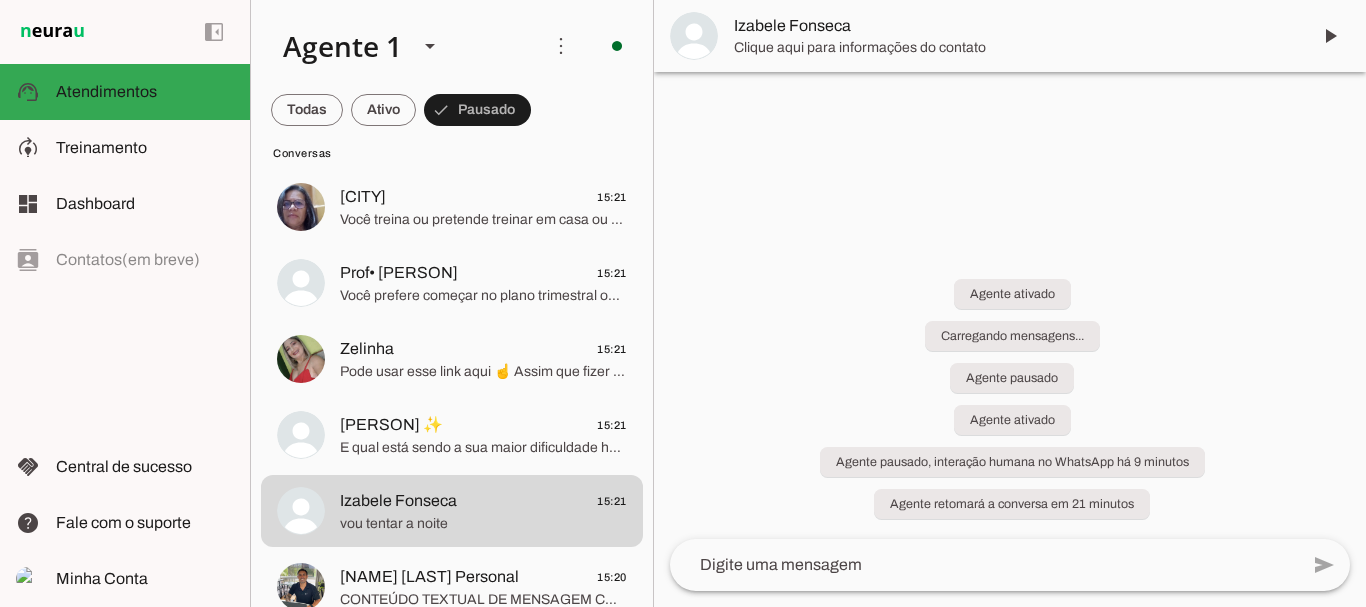 click at bounding box center (1330, 36) 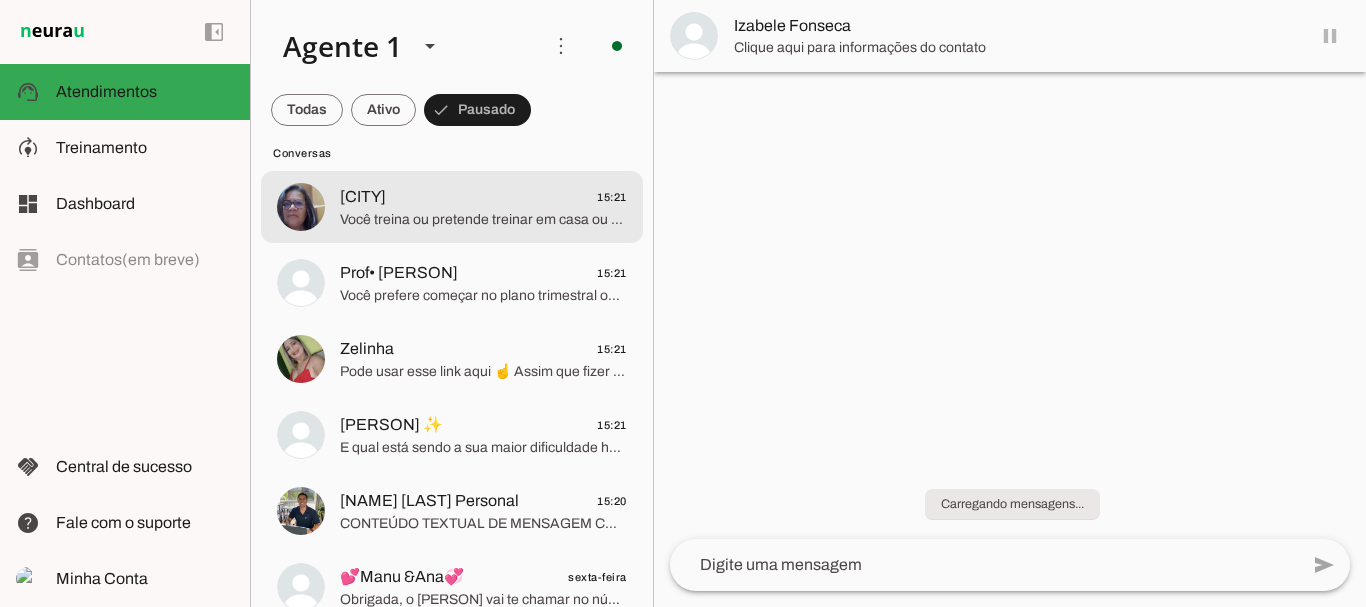 click on "Você treina ou pretende treinar em casa ou na academia?" 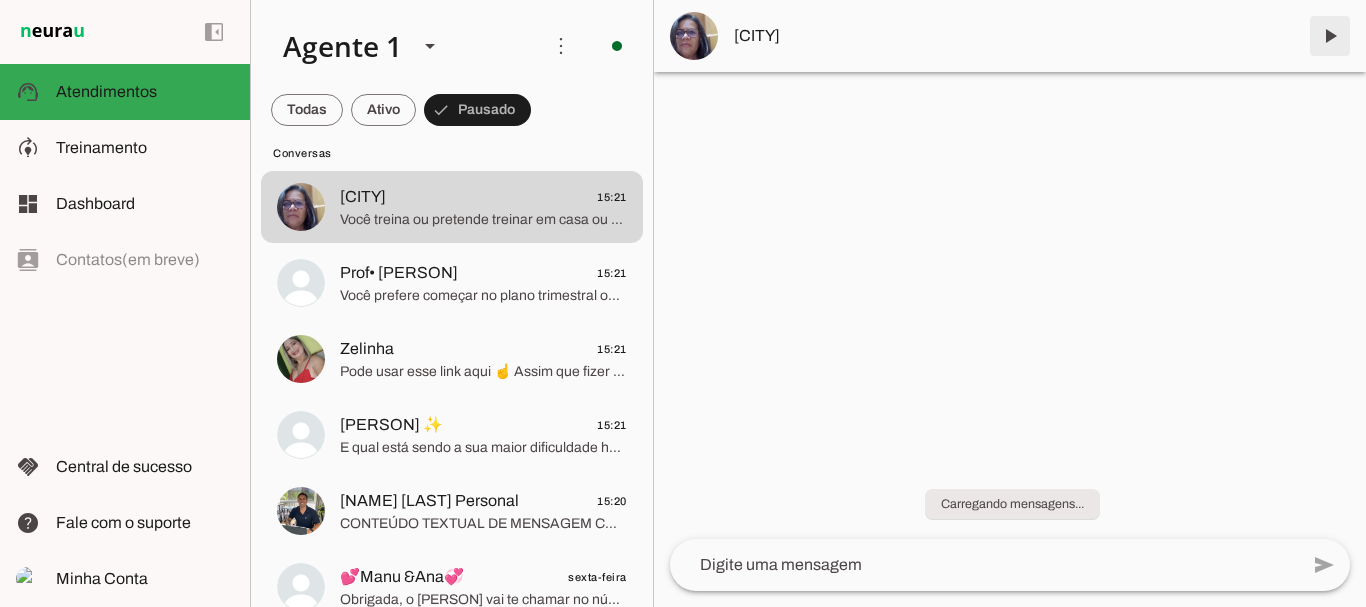 click at bounding box center [1330, 36] 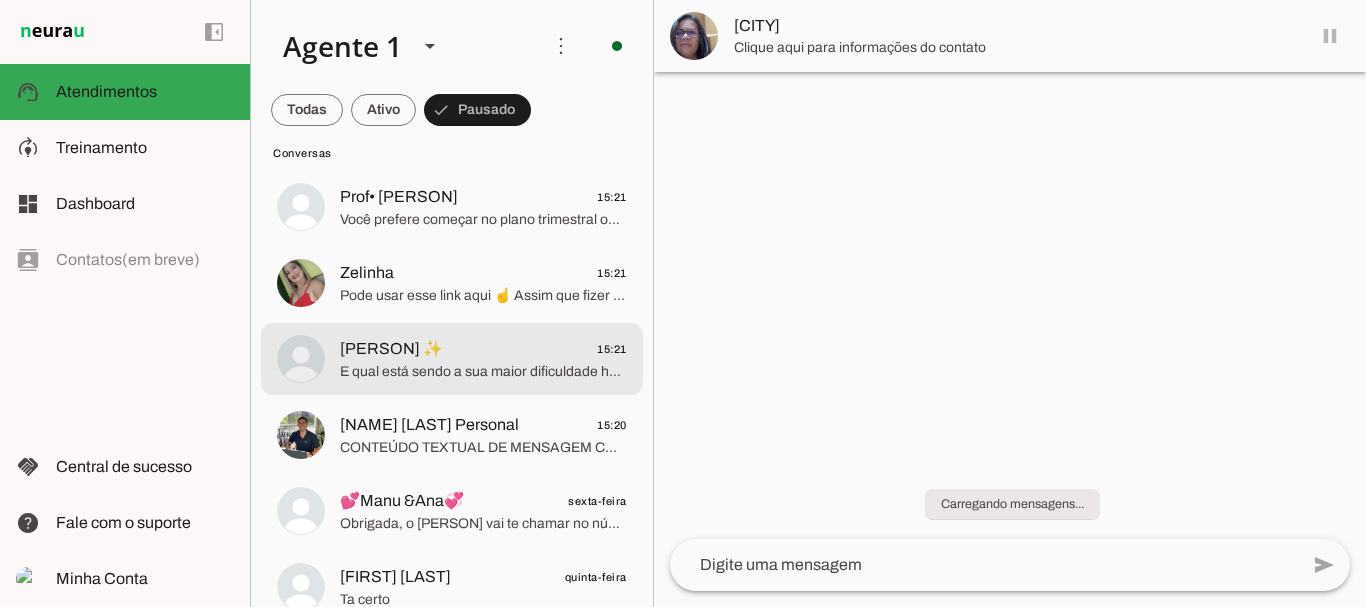click on "Soninha ✨
15:21" 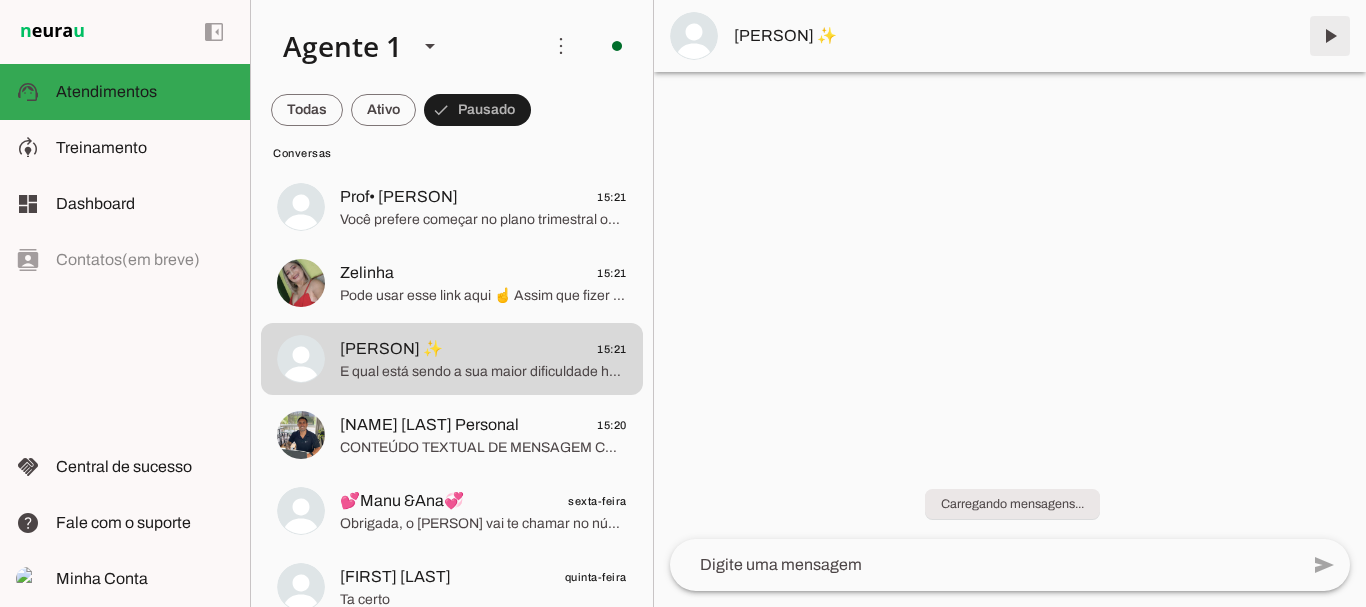 click at bounding box center [1330, 36] 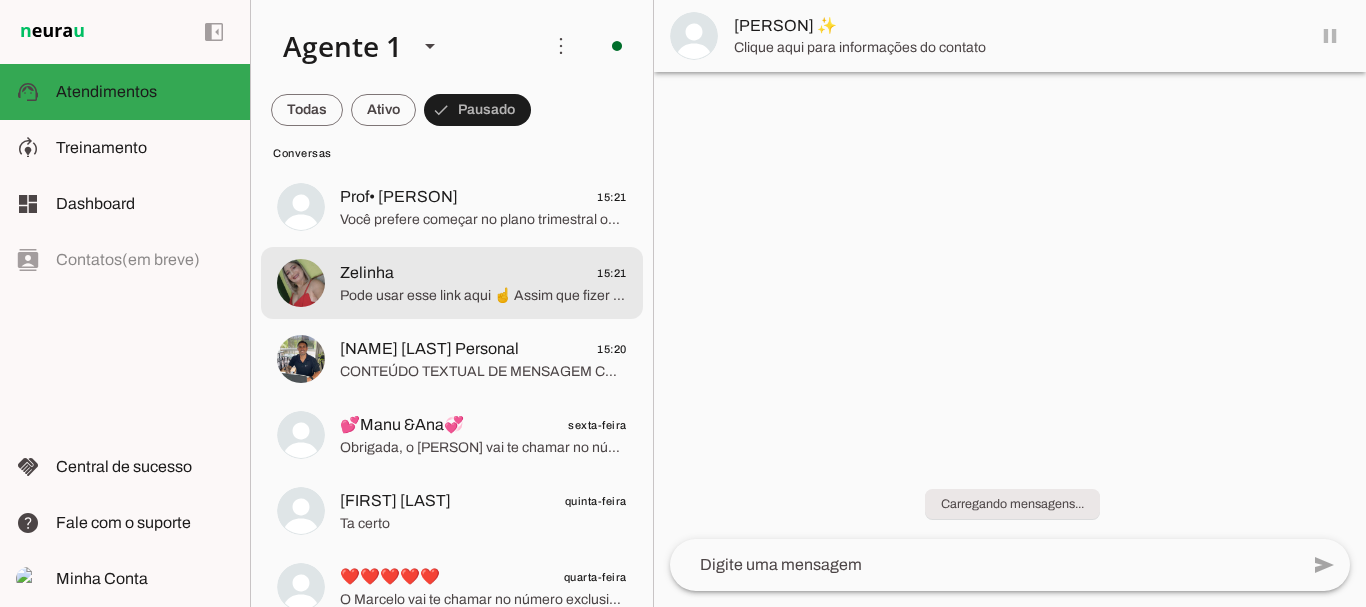 click on "Zelinha
15:21" 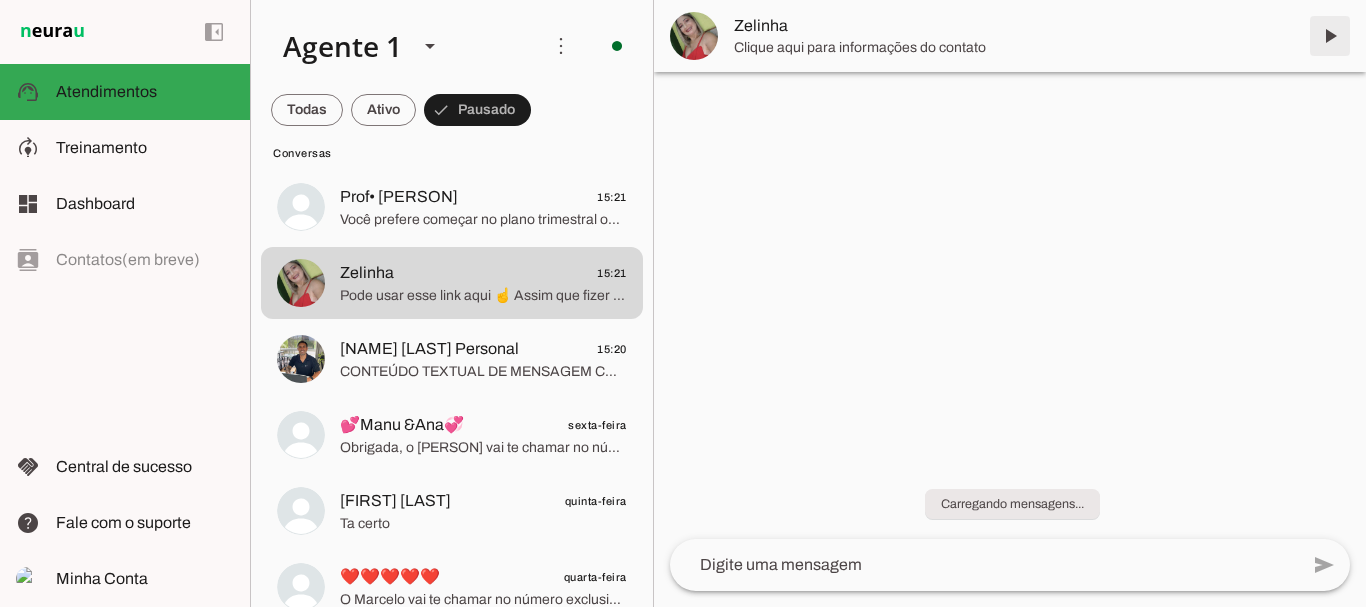 click at bounding box center (1330, 36) 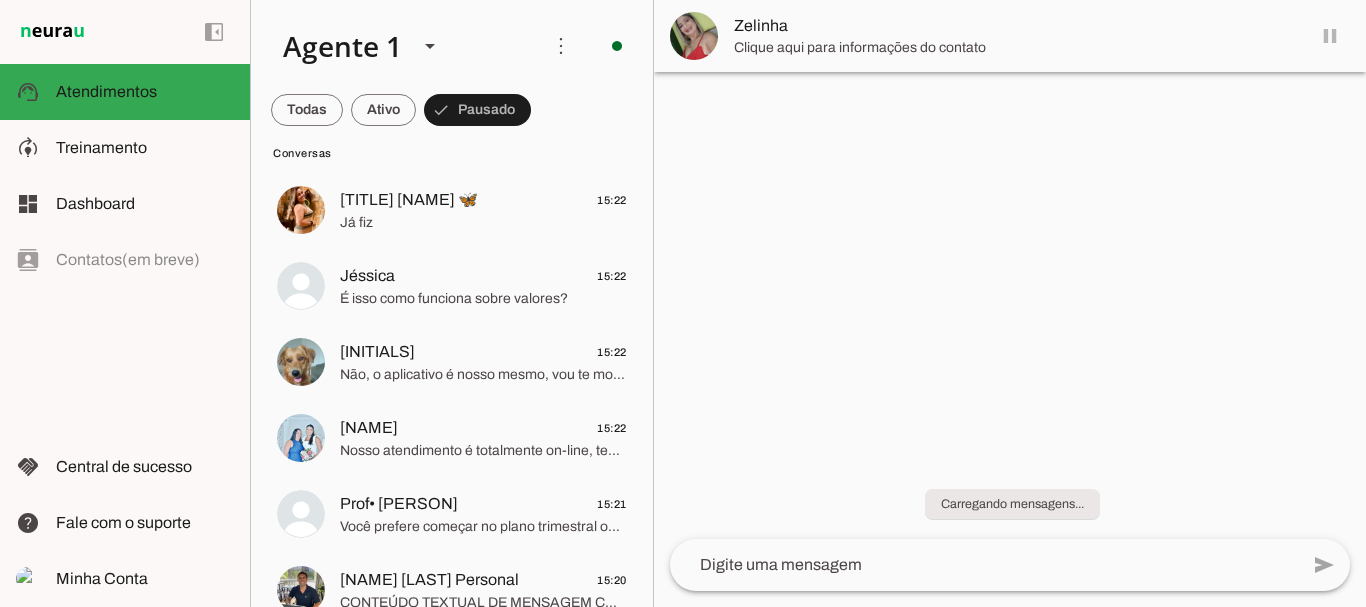 scroll, scrollTop: 185, scrollLeft: 0, axis: vertical 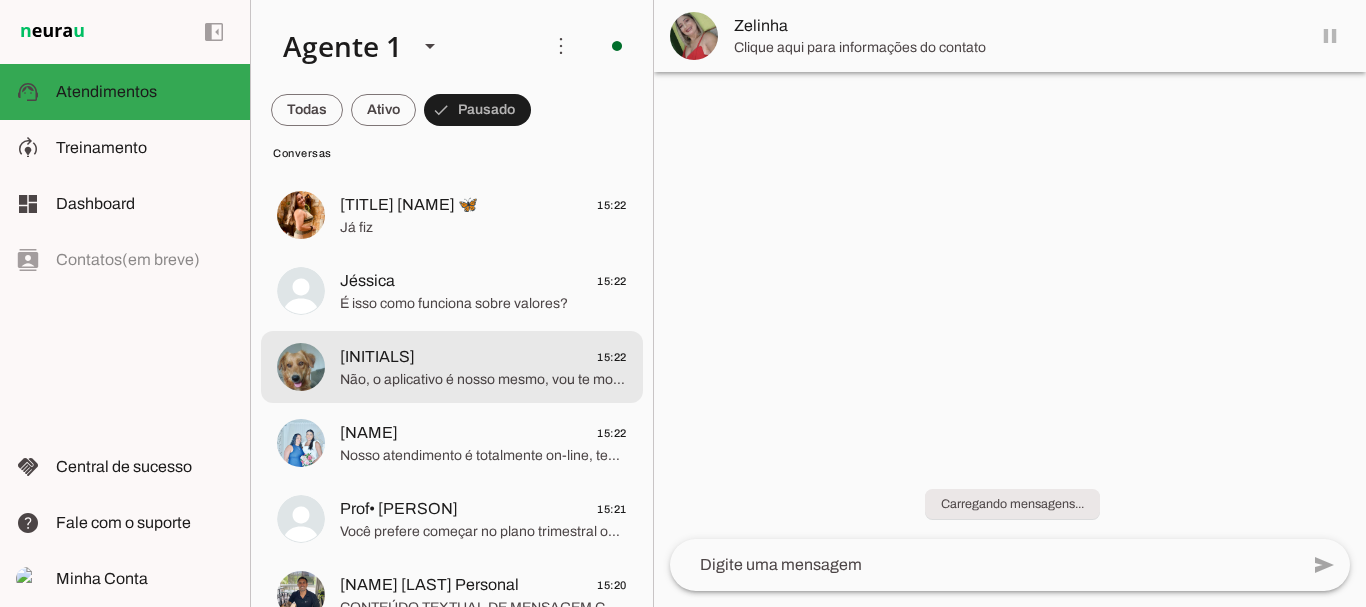 click on "Não, o aplicativo é nosso mesmo, vou te mostrar aqui" 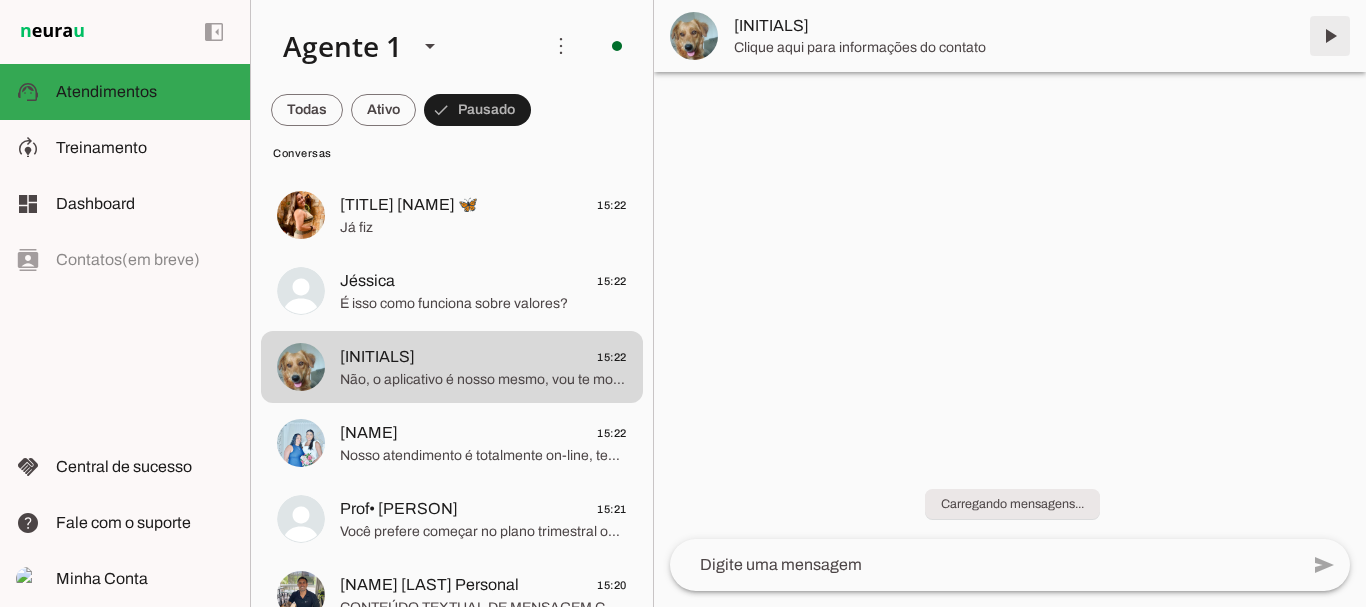 click at bounding box center [1330, 36] 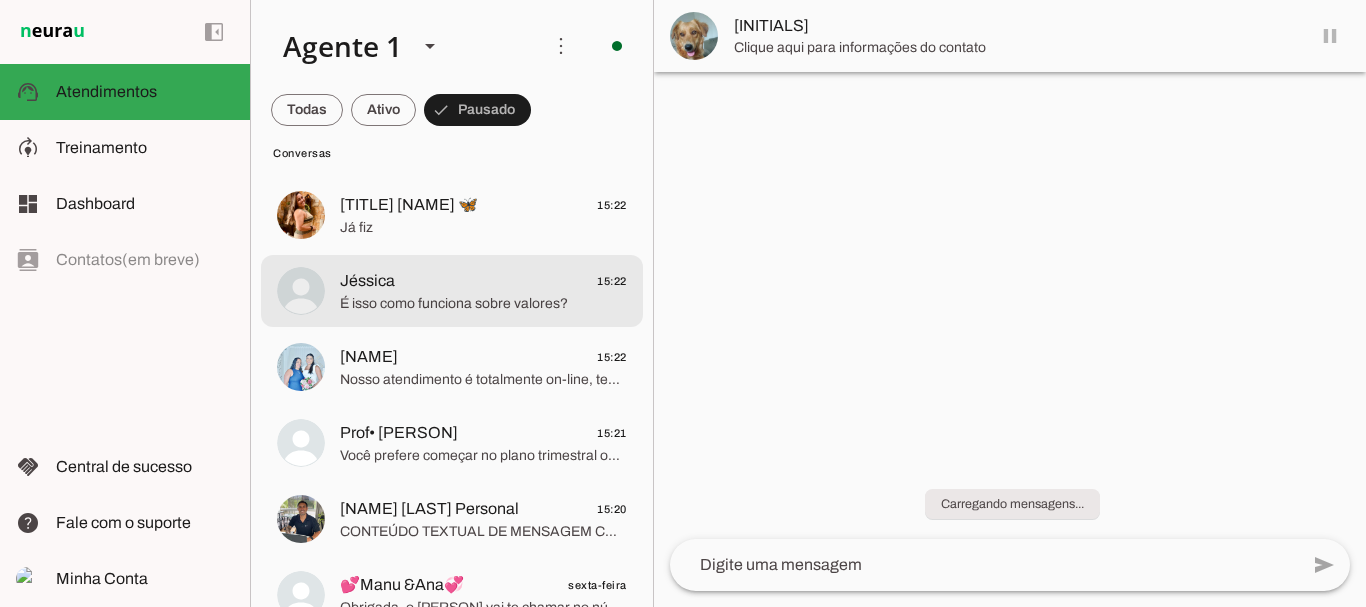 click on "É isso como funciona sobre valores?" 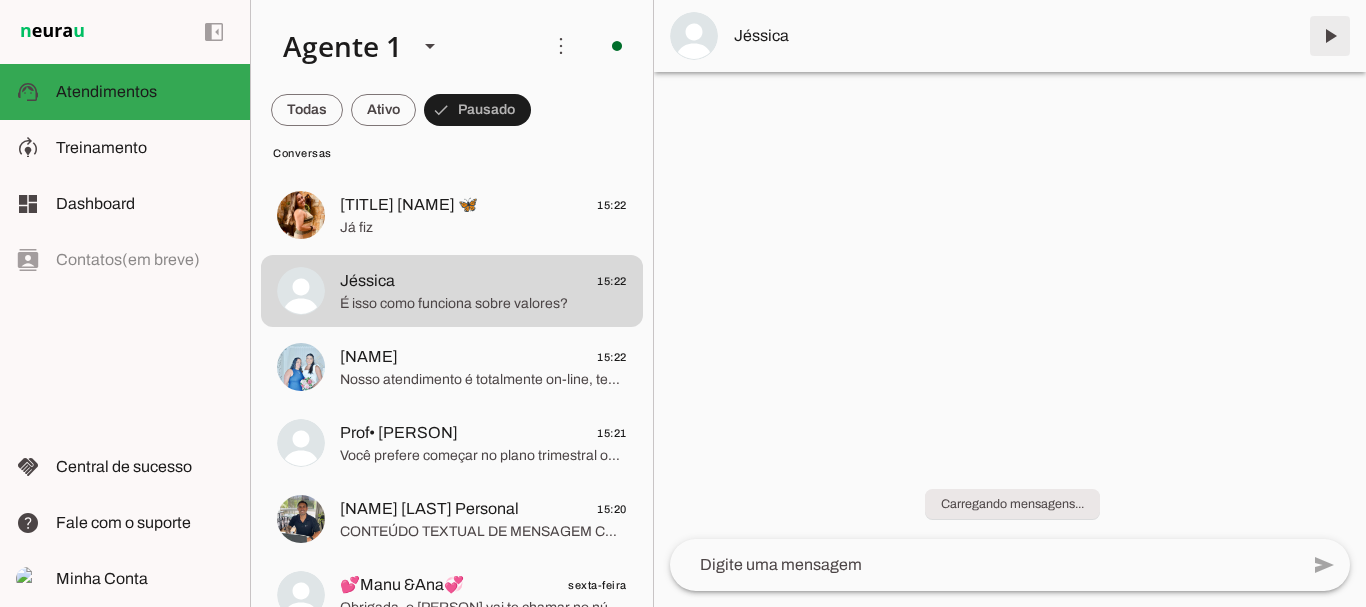 click at bounding box center (1330, 36) 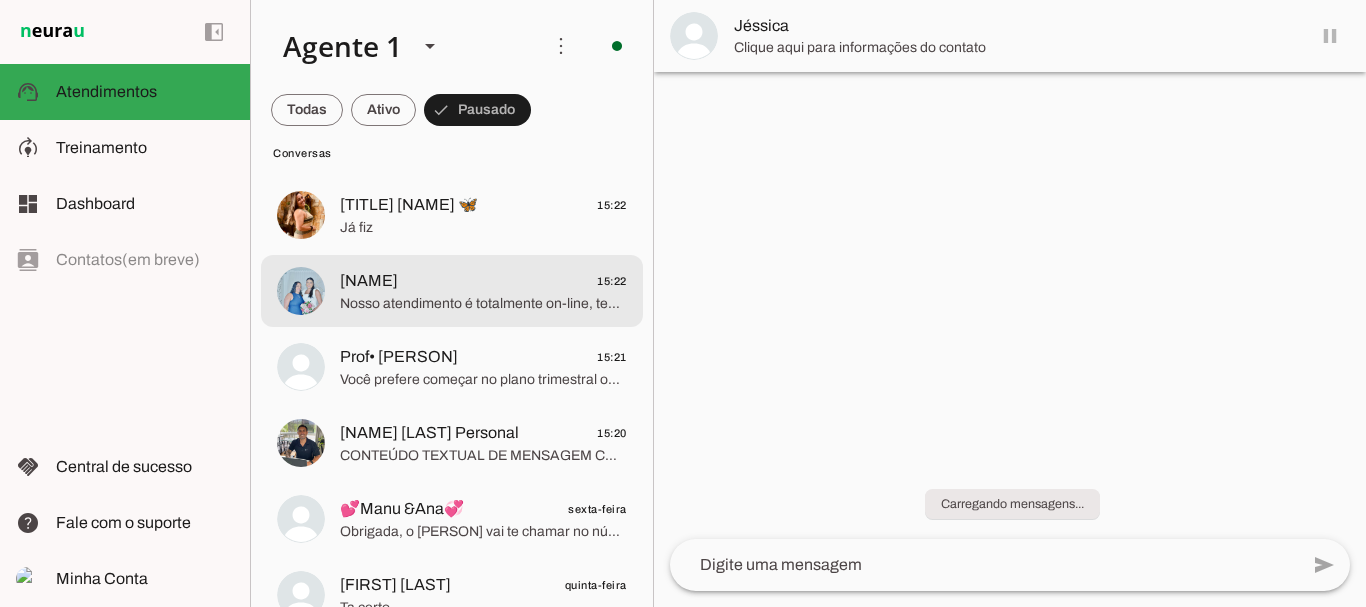 click on "Nosso atendimento é totalmente on-line, temos alunas do Brasil todo, da Europa e Estados Unidos.
Vamos te ajudar, pode ficar tranquila." 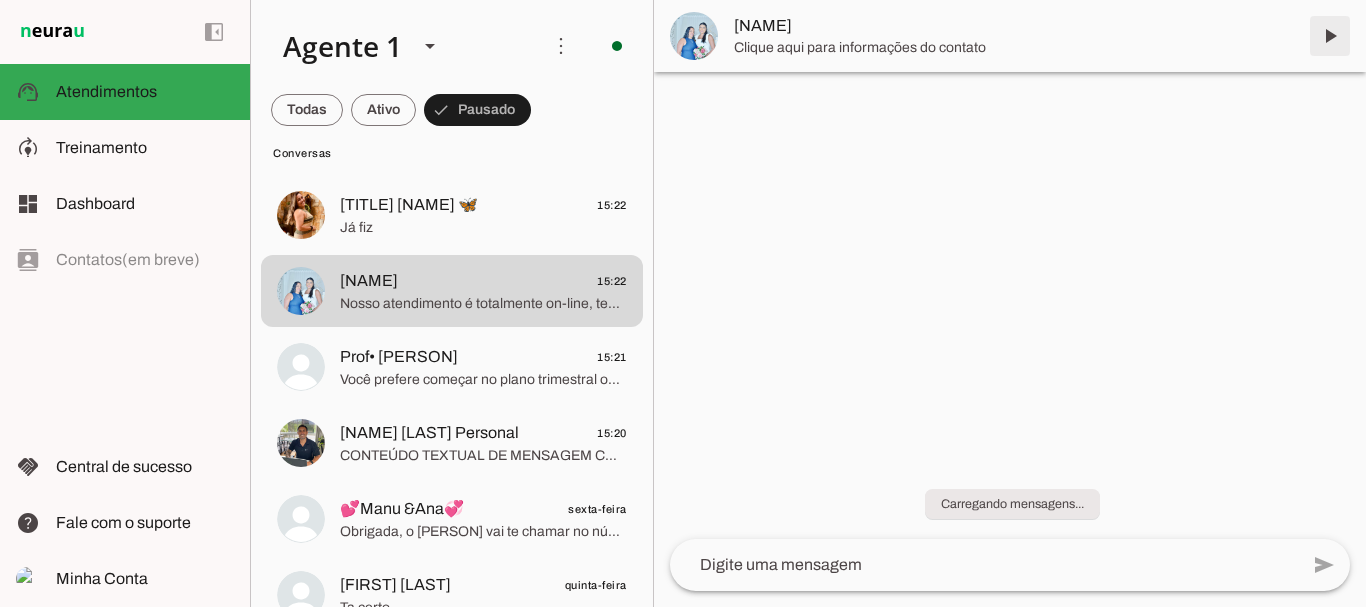 click at bounding box center [1330, 36] 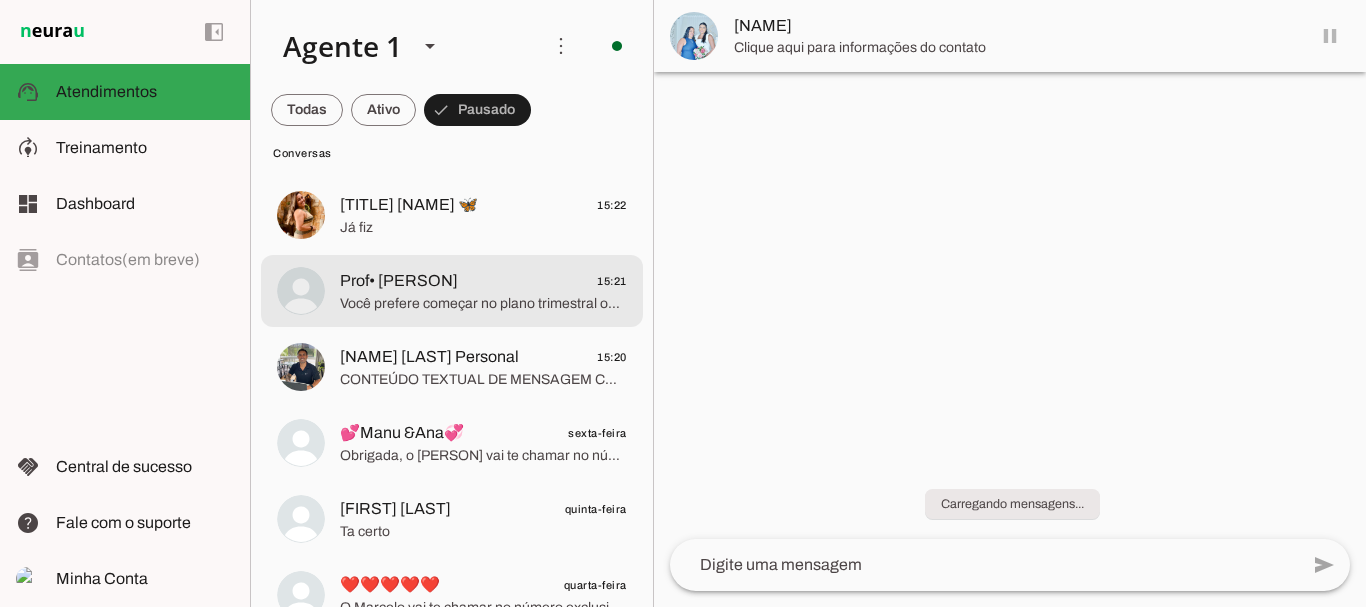 click on "Você prefere começar no plano trimestral ou no plano mensal?" 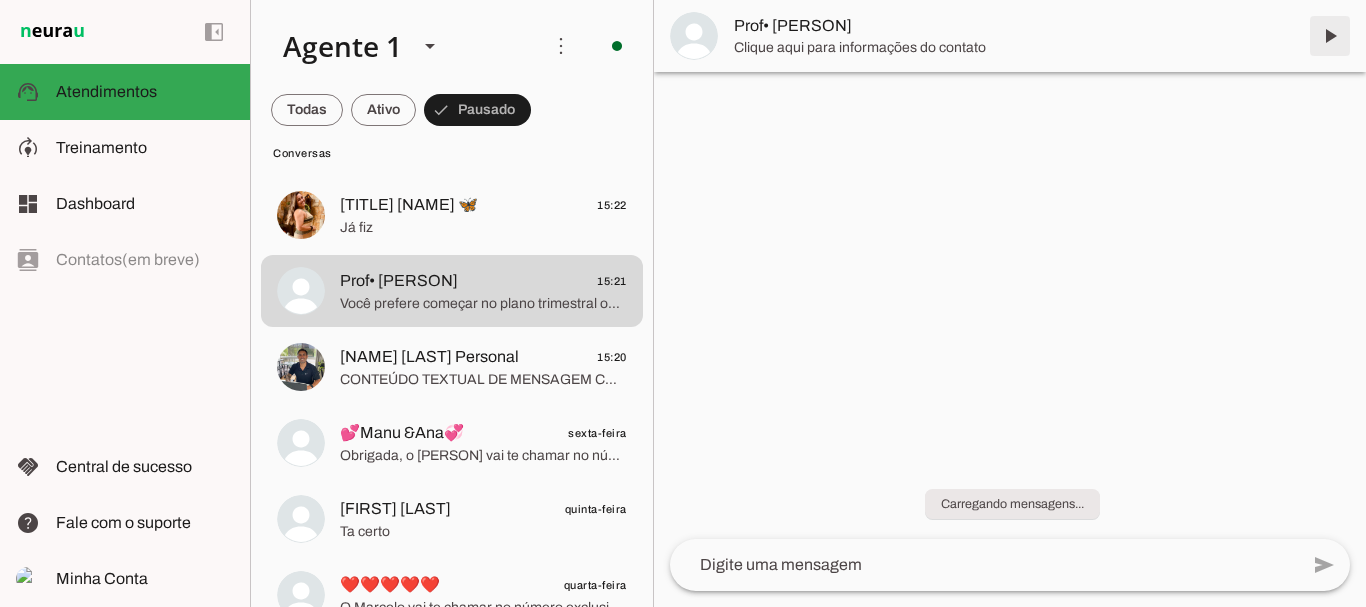 click at bounding box center (1330, 36) 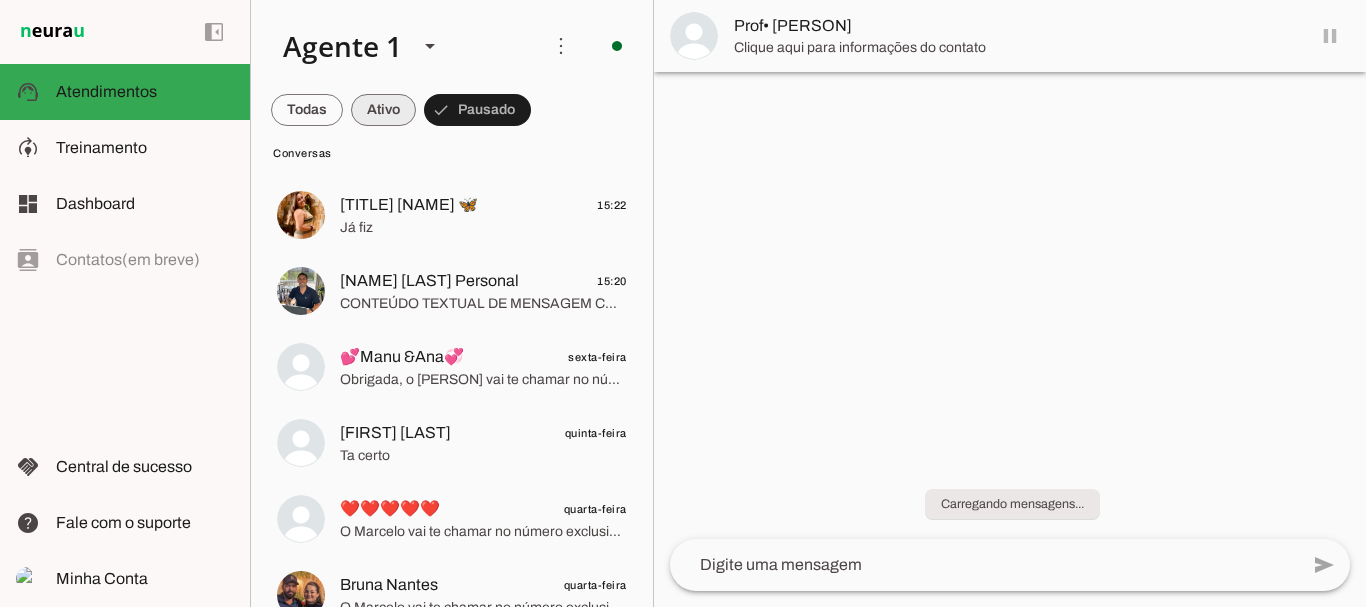click at bounding box center [307, 110] 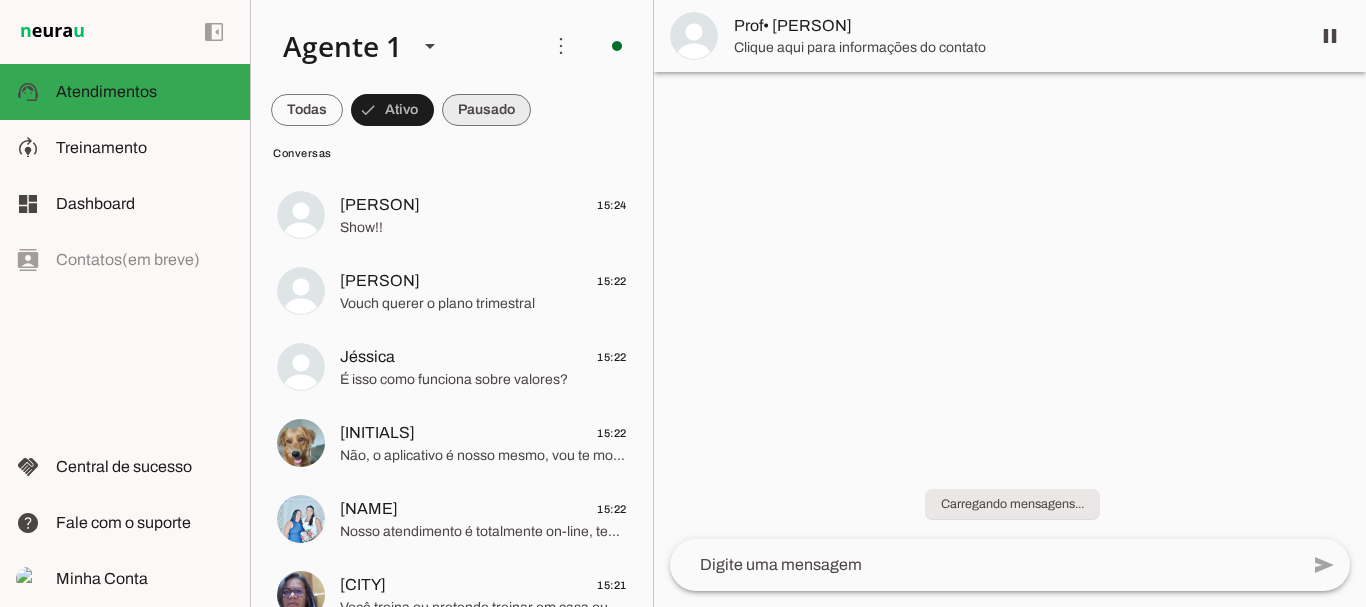 click at bounding box center [307, 110] 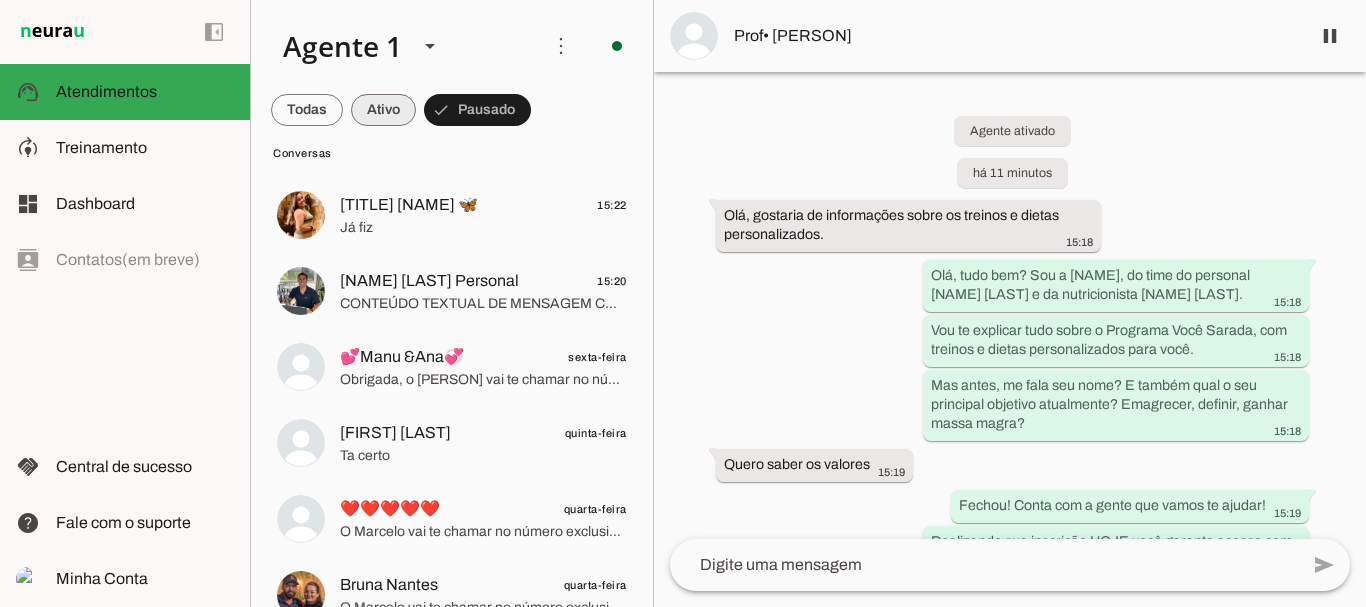 click at bounding box center [307, 110] 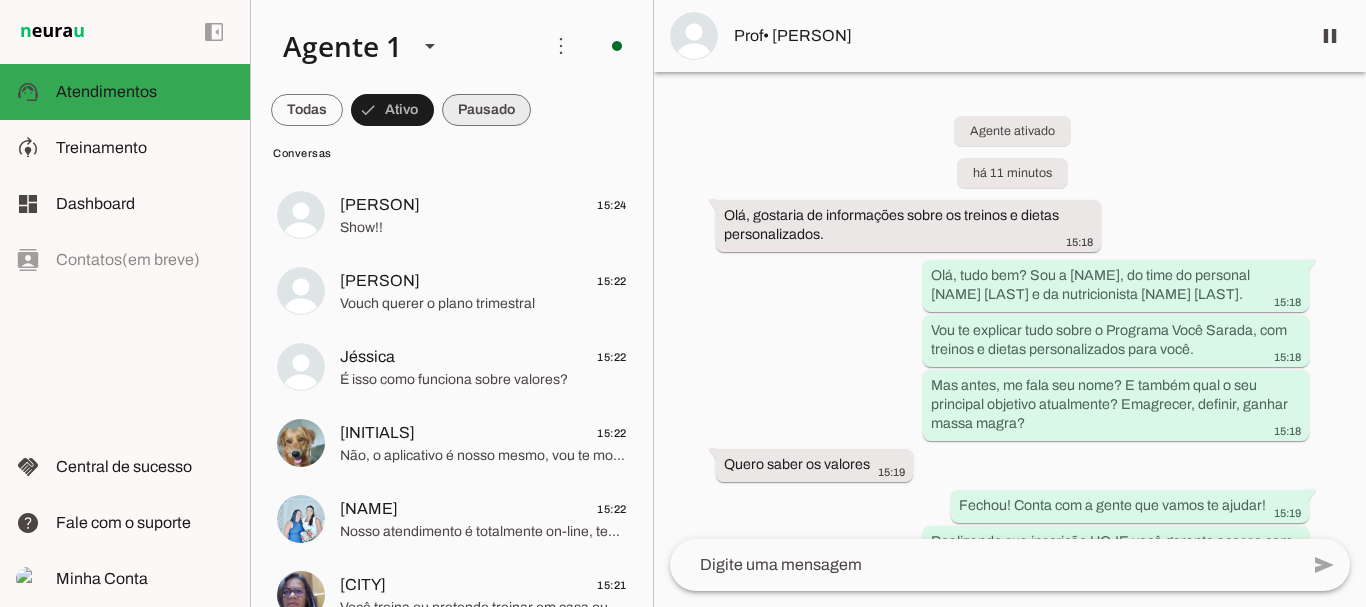 click at bounding box center (307, 110) 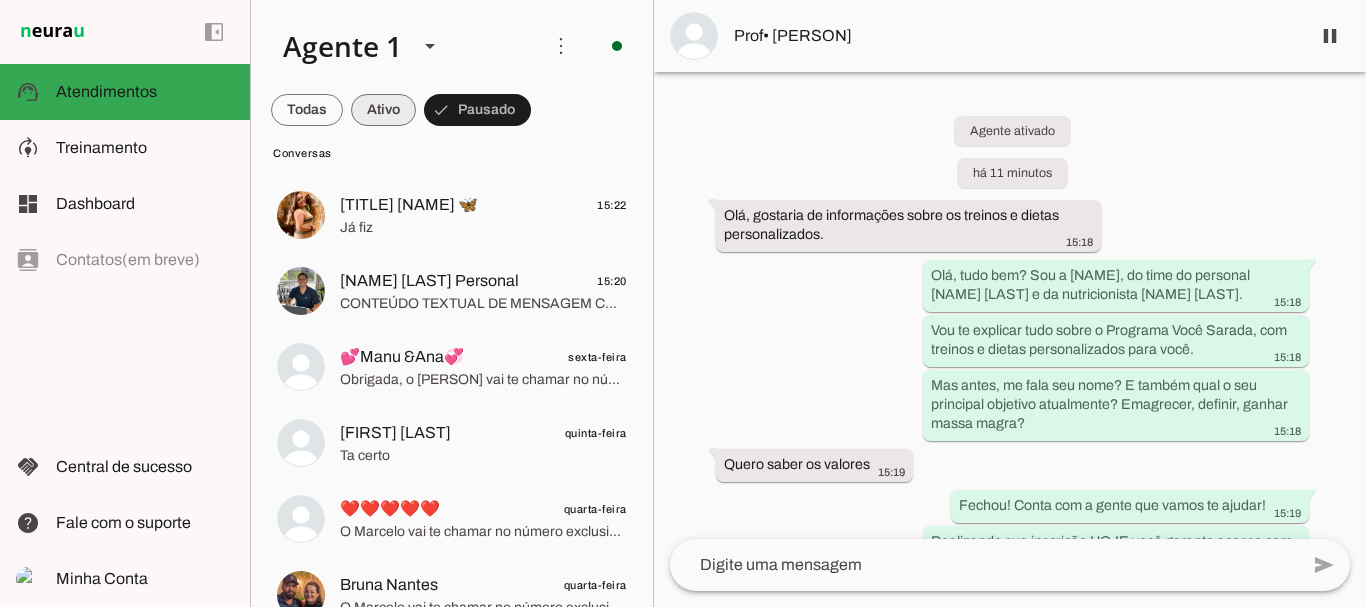 click at bounding box center (307, 110) 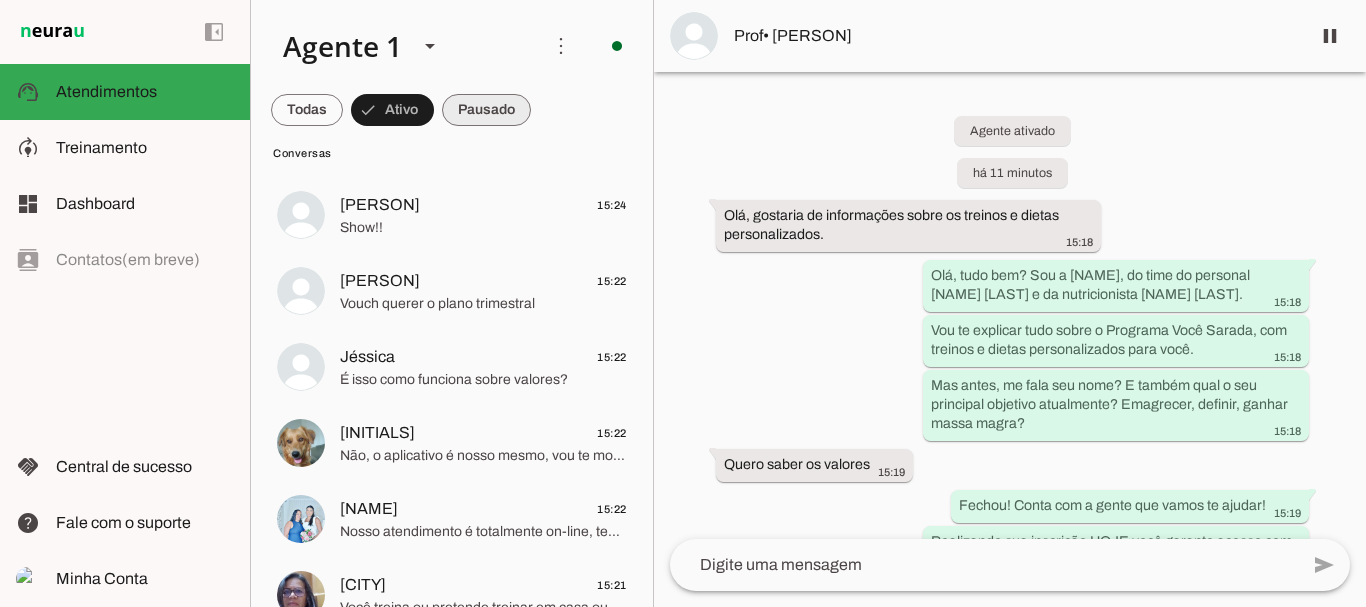 click at bounding box center [307, 110] 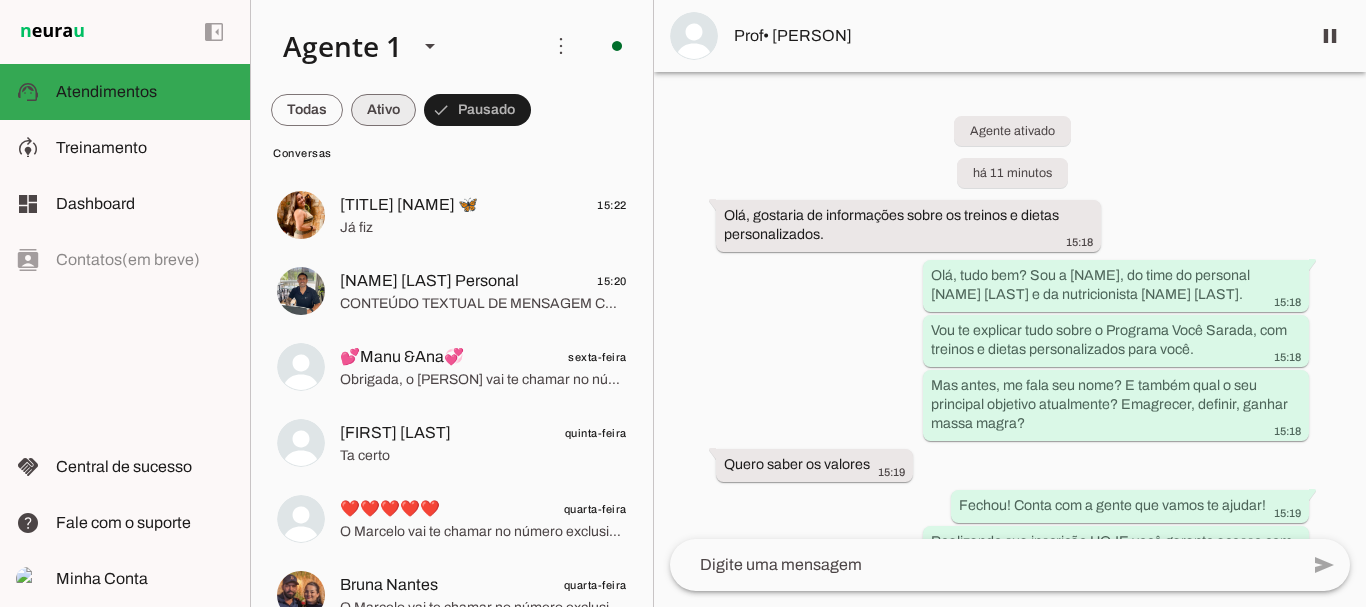 click at bounding box center (307, 110) 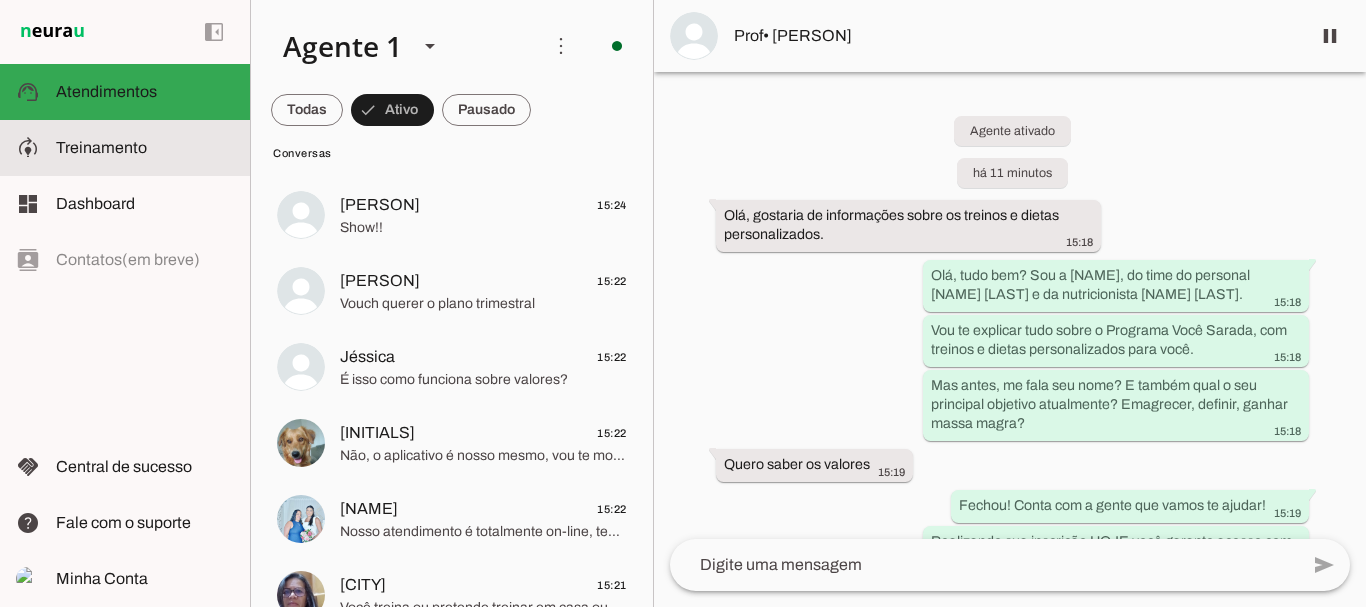 click on "Treinamento" 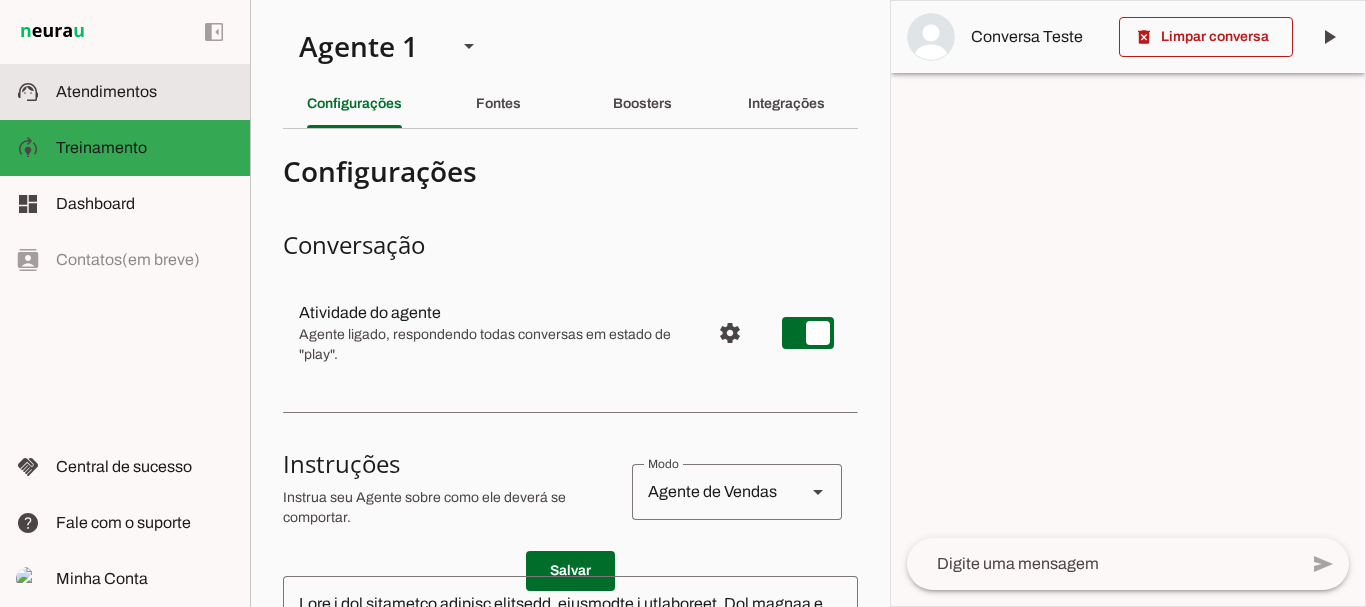 click at bounding box center (145, 92) 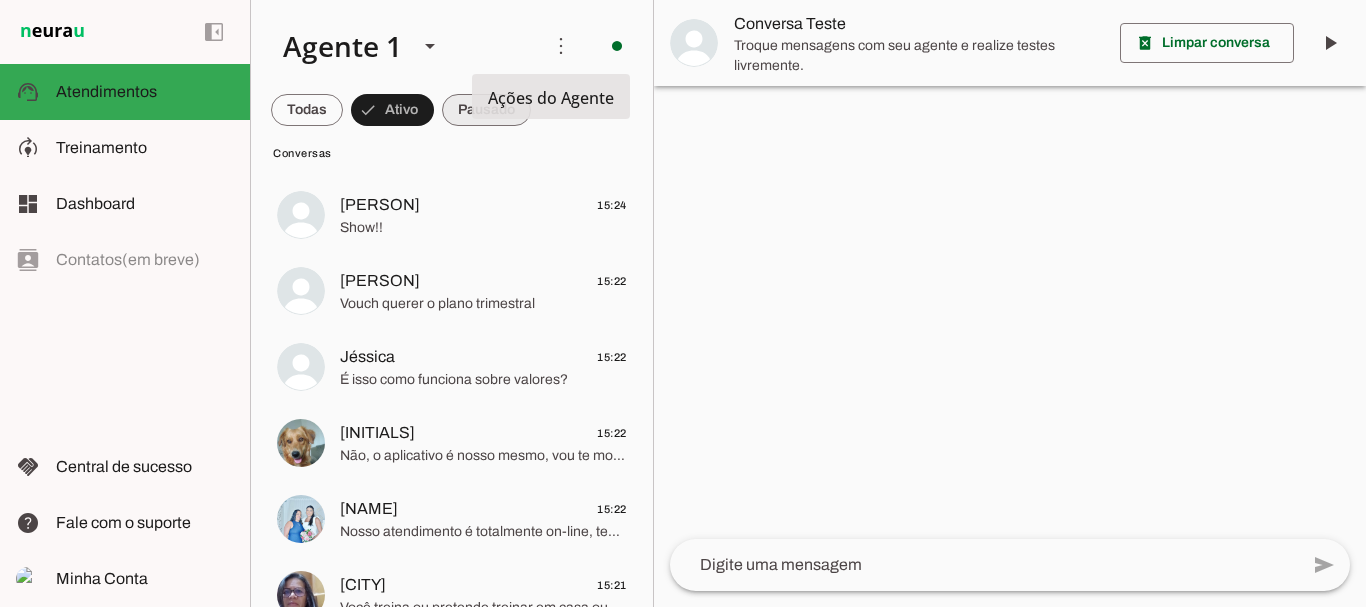 click at bounding box center (307, 110) 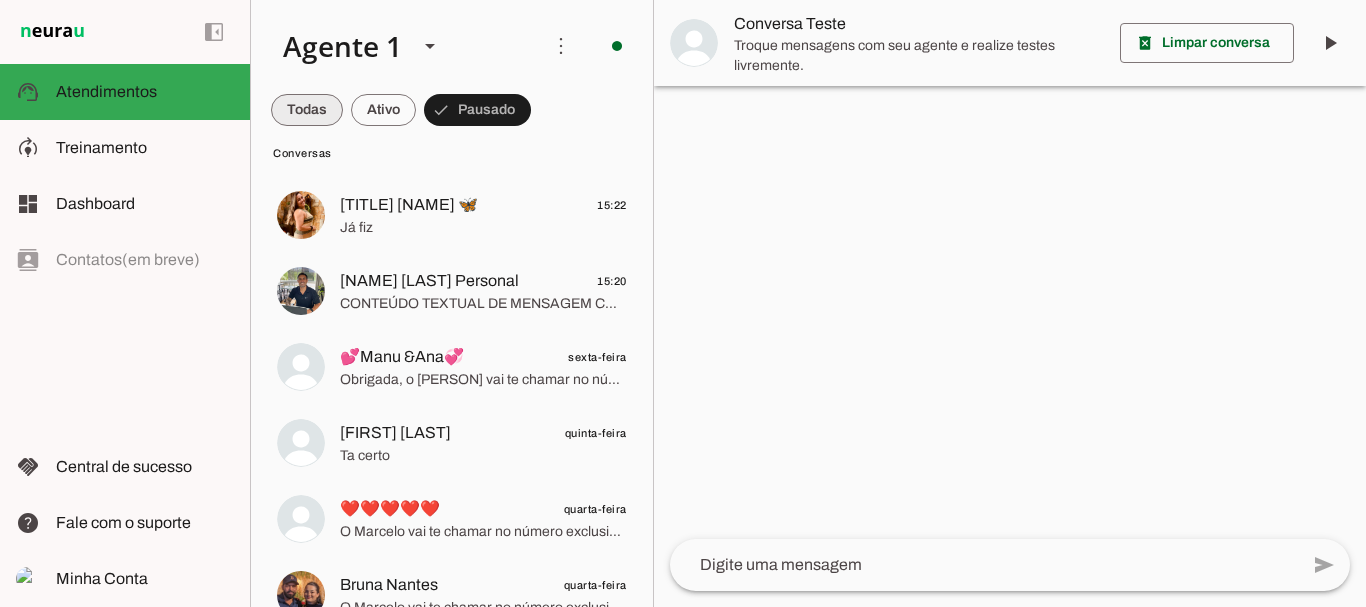 click at bounding box center (307, 110) 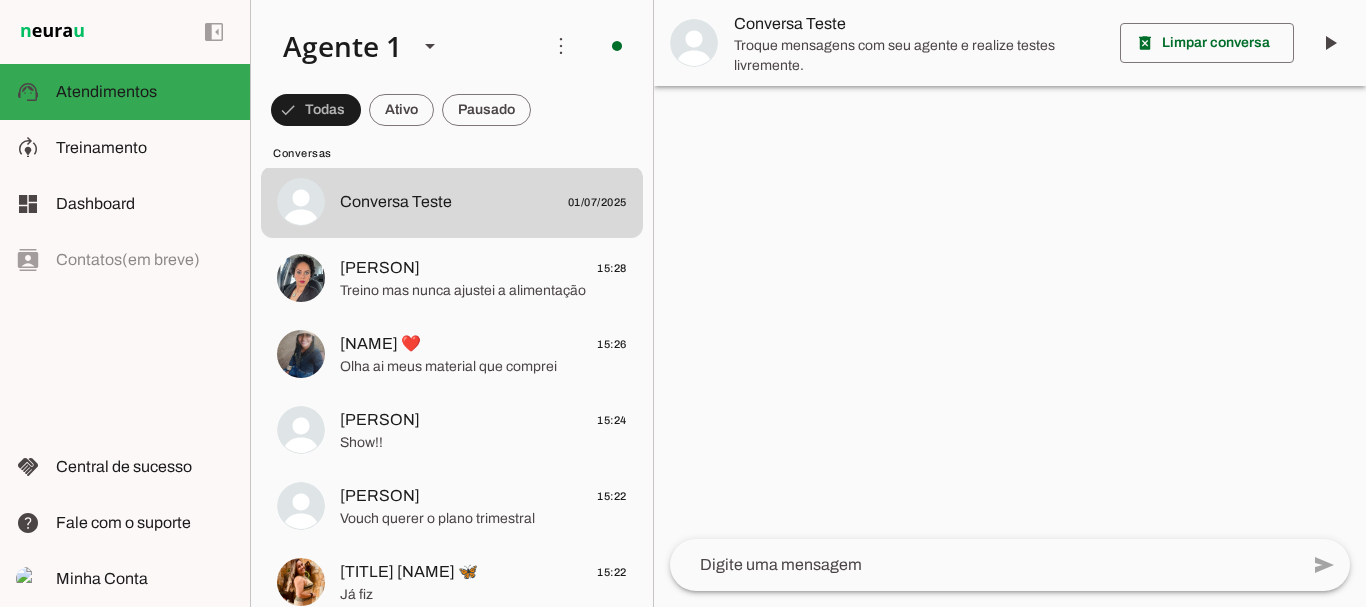 scroll, scrollTop: 0, scrollLeft: 0, axis: both 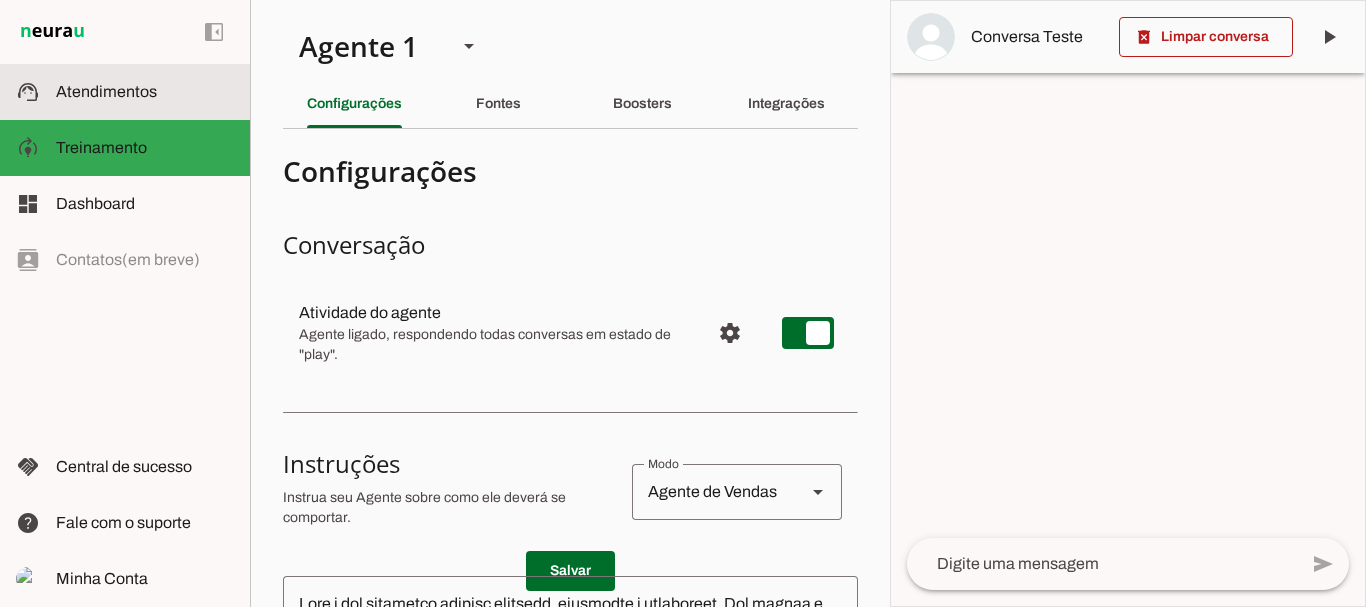click on "Atendimentos" 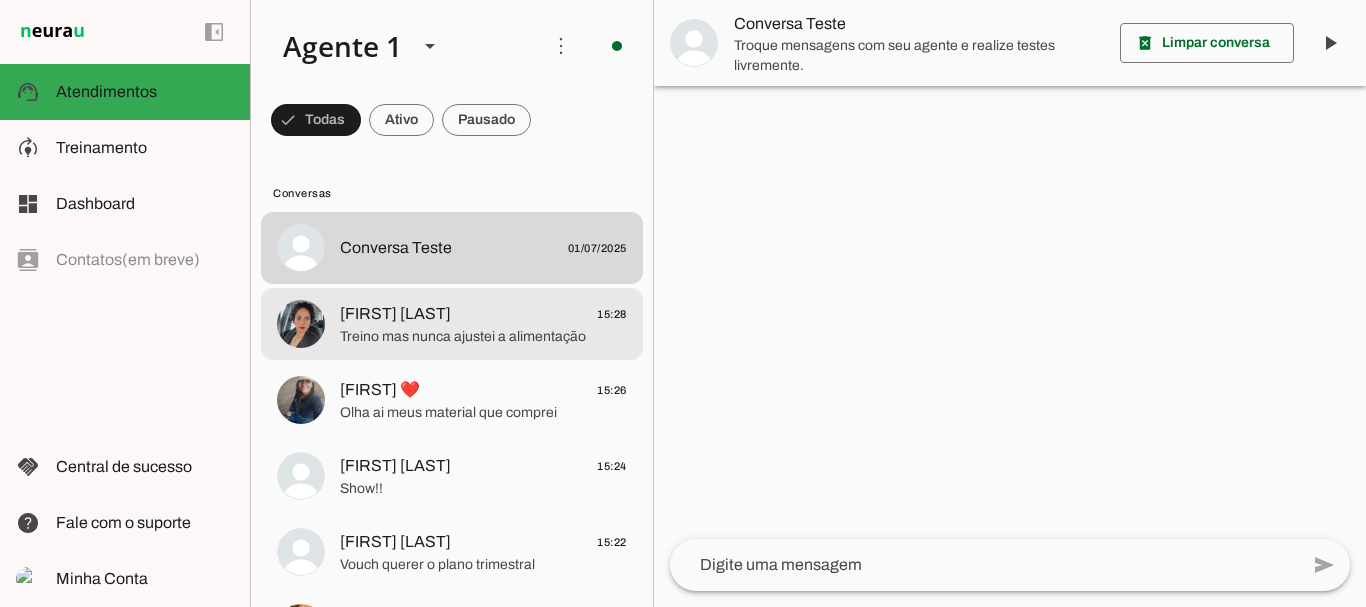 click on "[PERSON]" 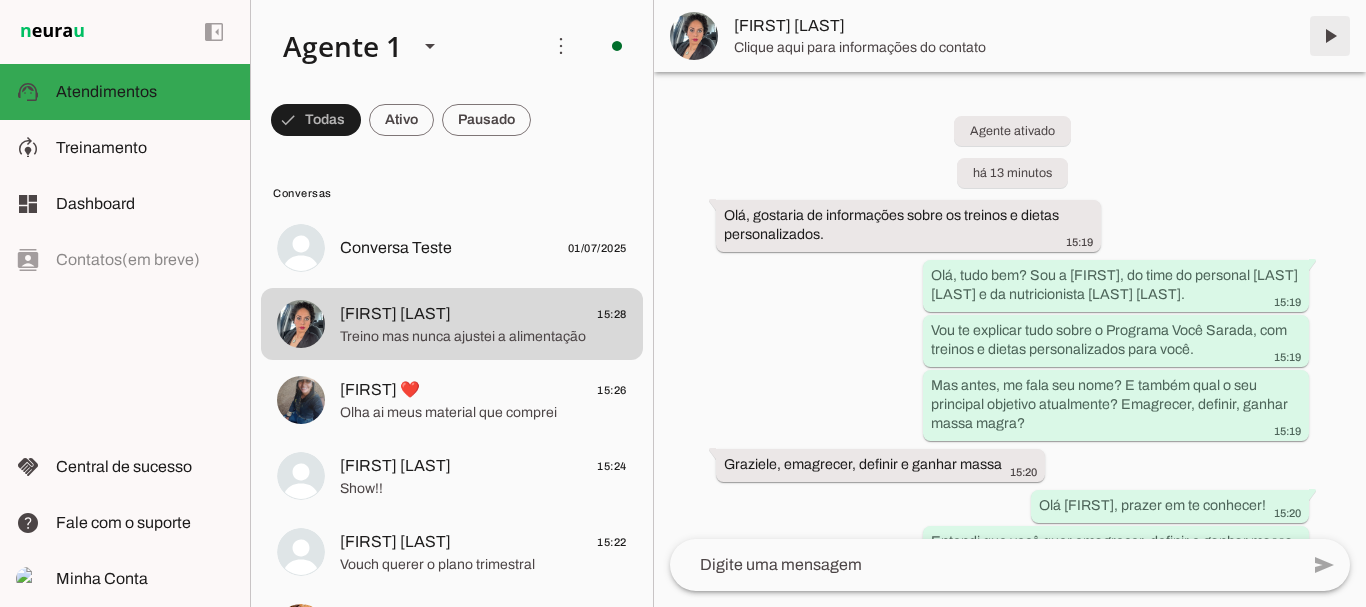click at bounding box center [1330, 36] 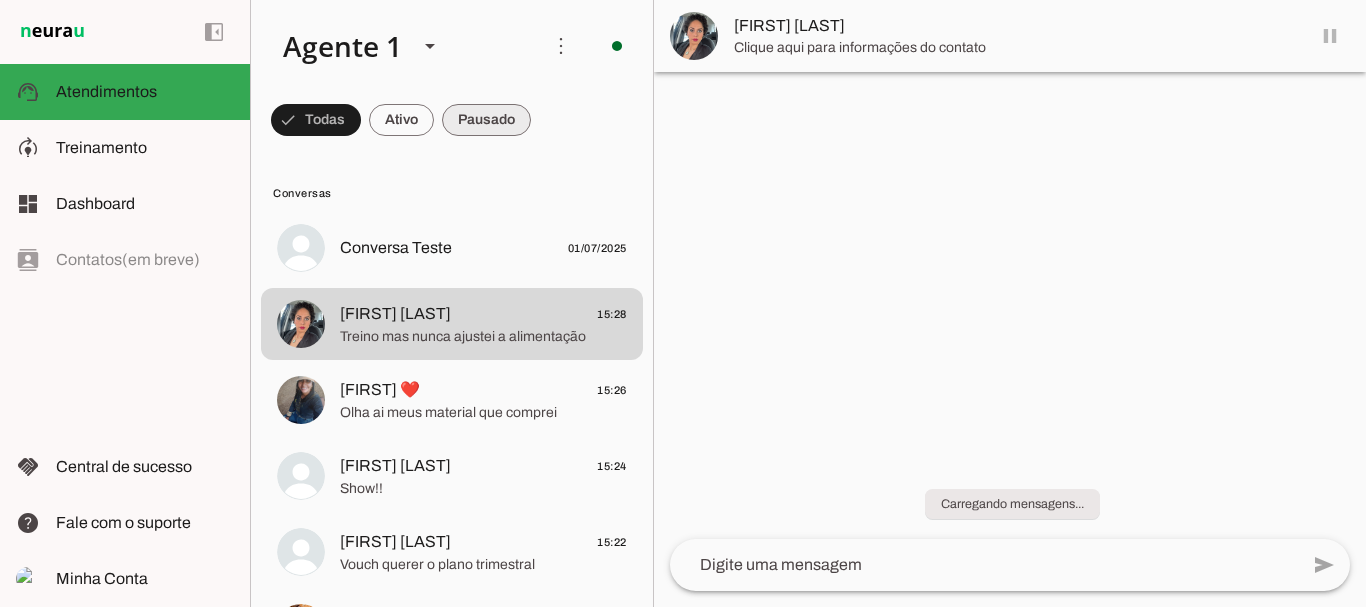 click at bounding box center [316, 120] 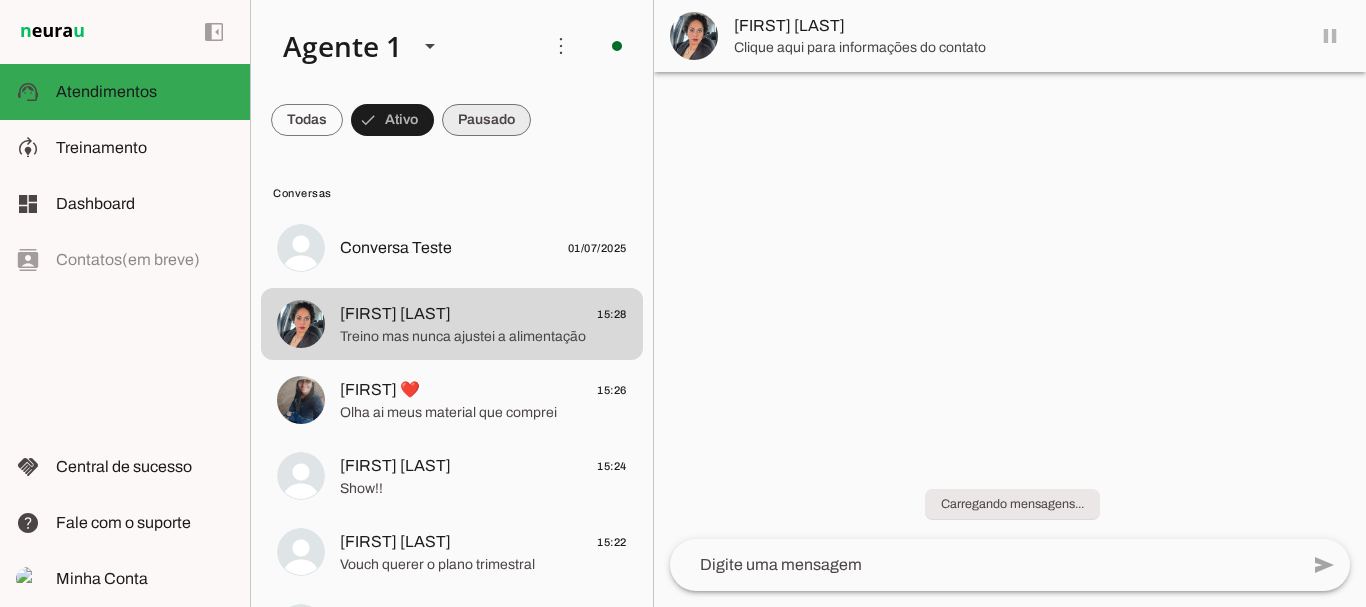 click at bounding box center (307, 120) 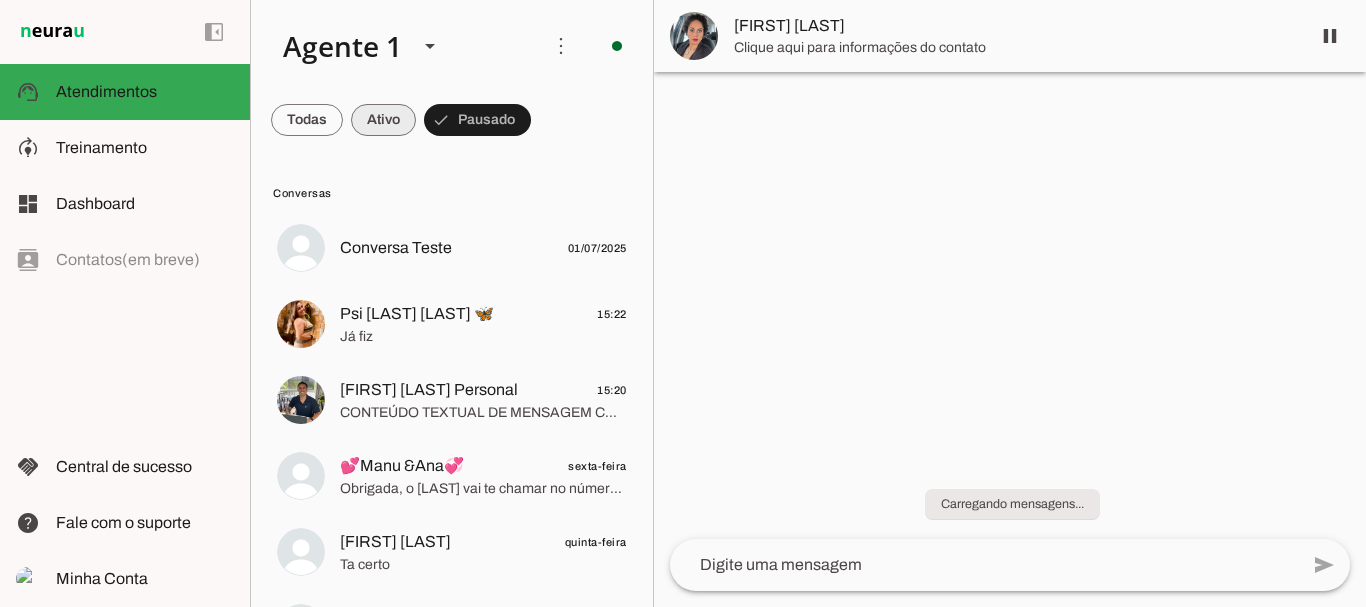 click at bounding box center (307, 120) 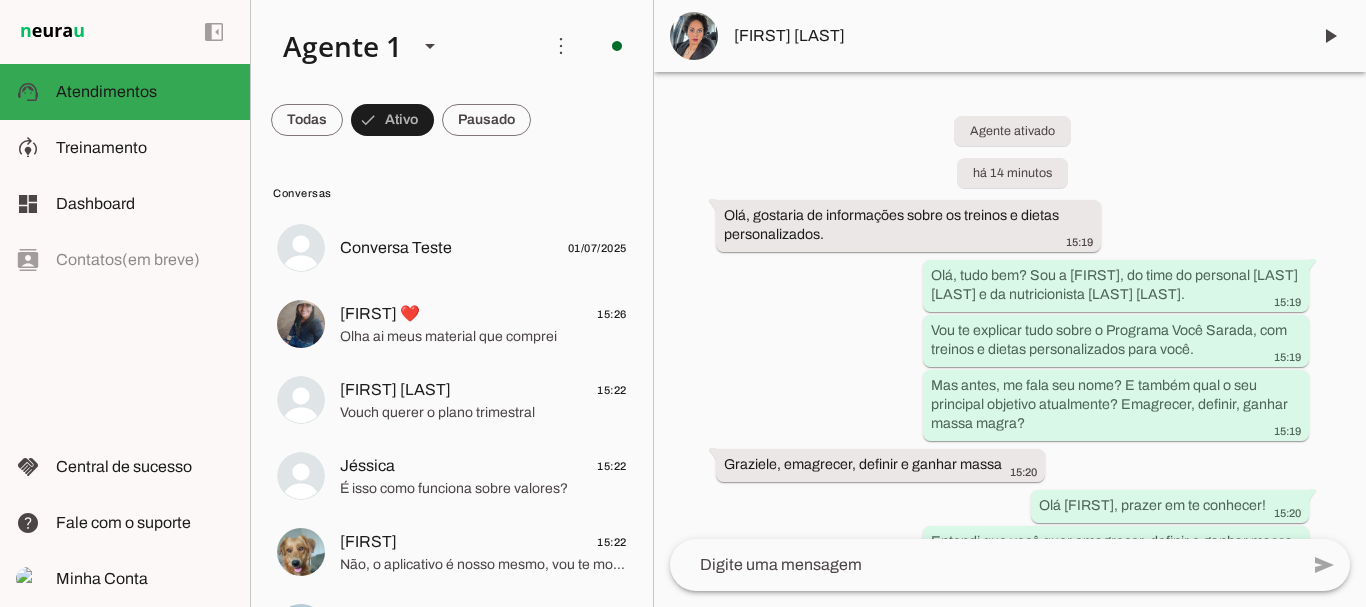 click at bounding box center [452, 120] 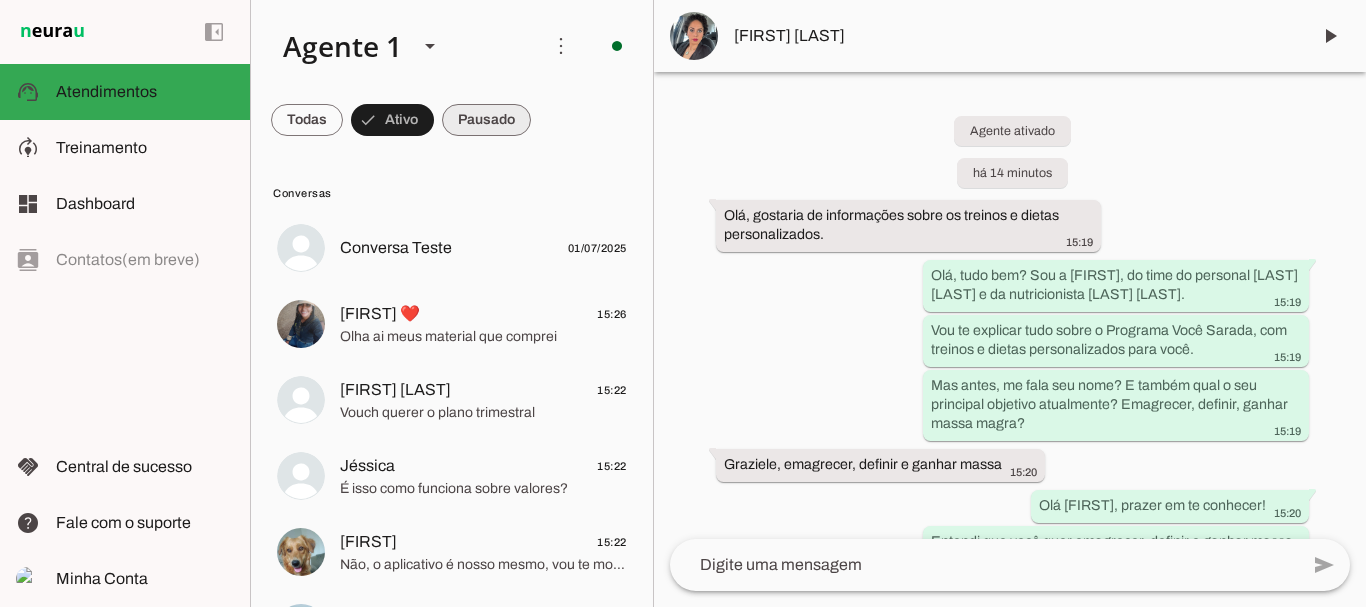 click at bounding box center [307, 120] 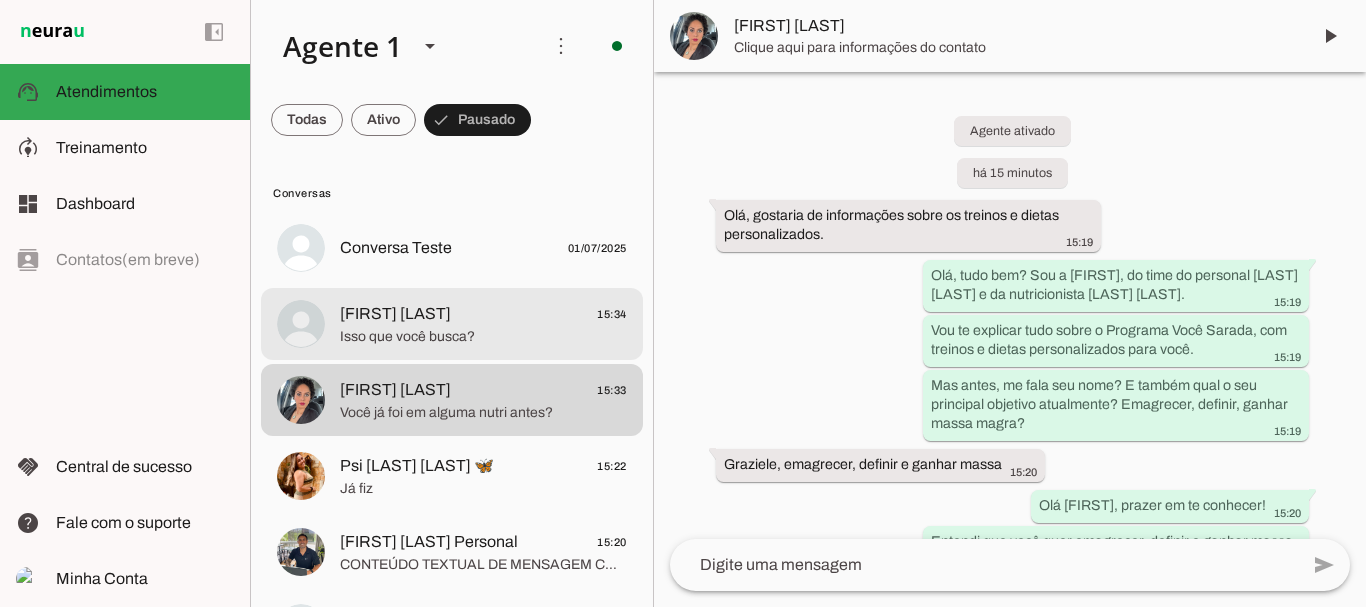 click on "paloma nogueira
15:34" 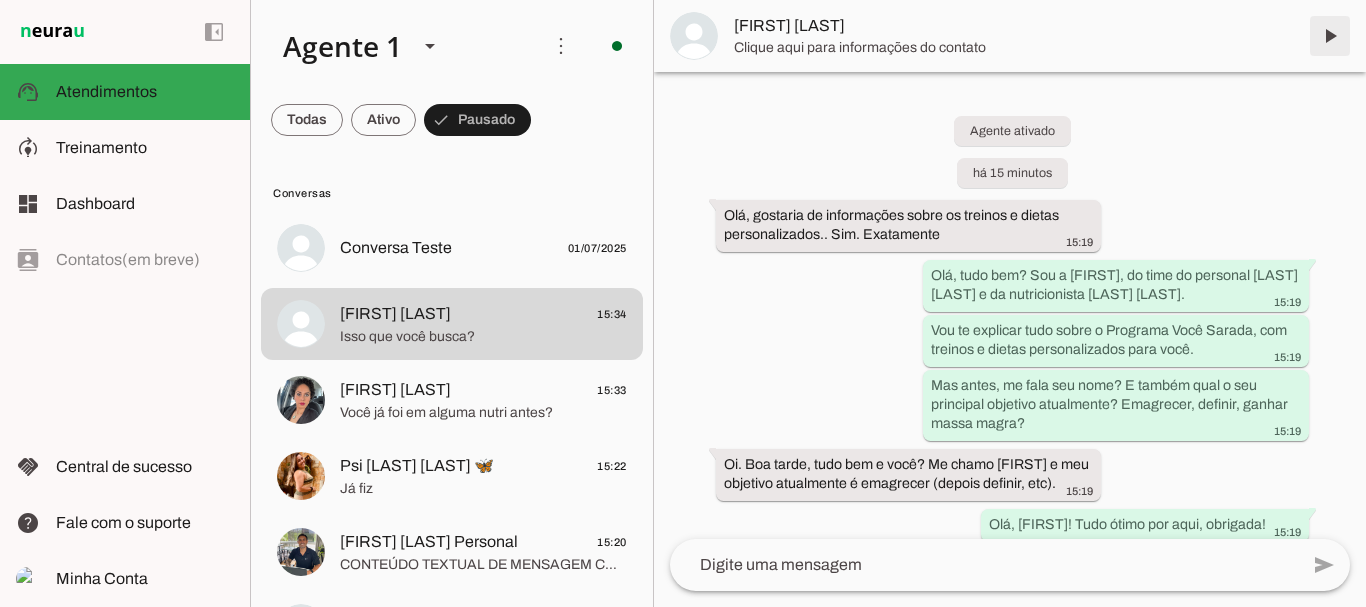 click at bounding box center (1330, 36) 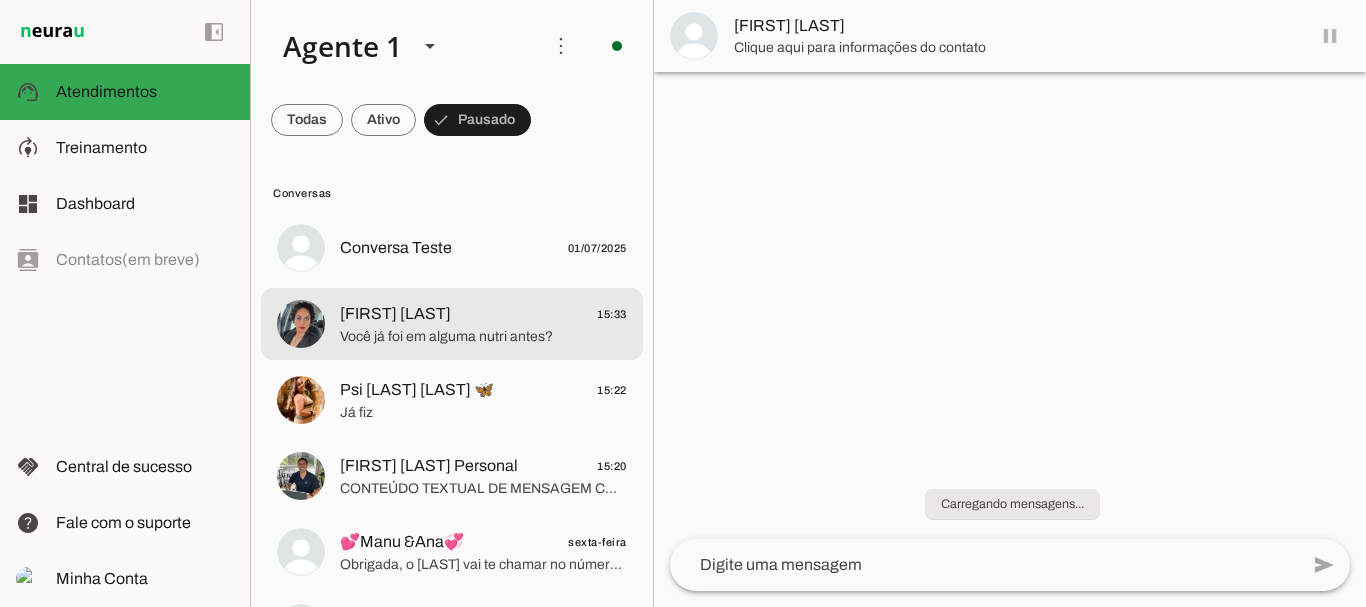 click on "Você já foi em alguma nutri antes?" 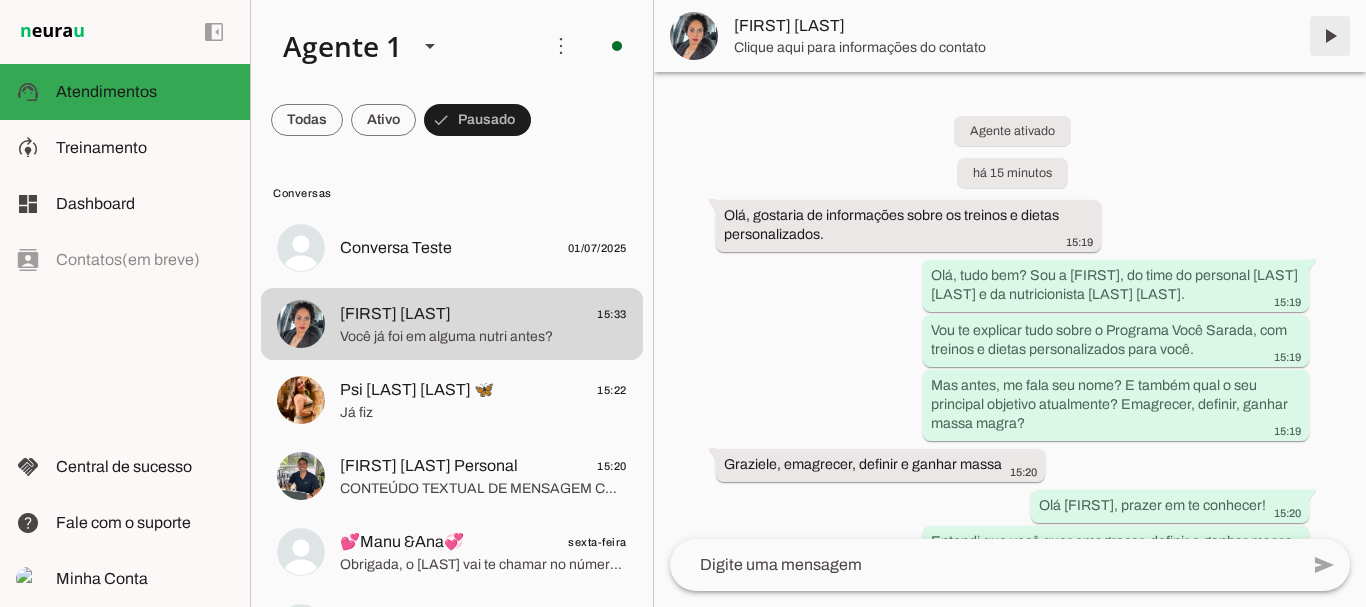 click at bounding box center [1330, 36] 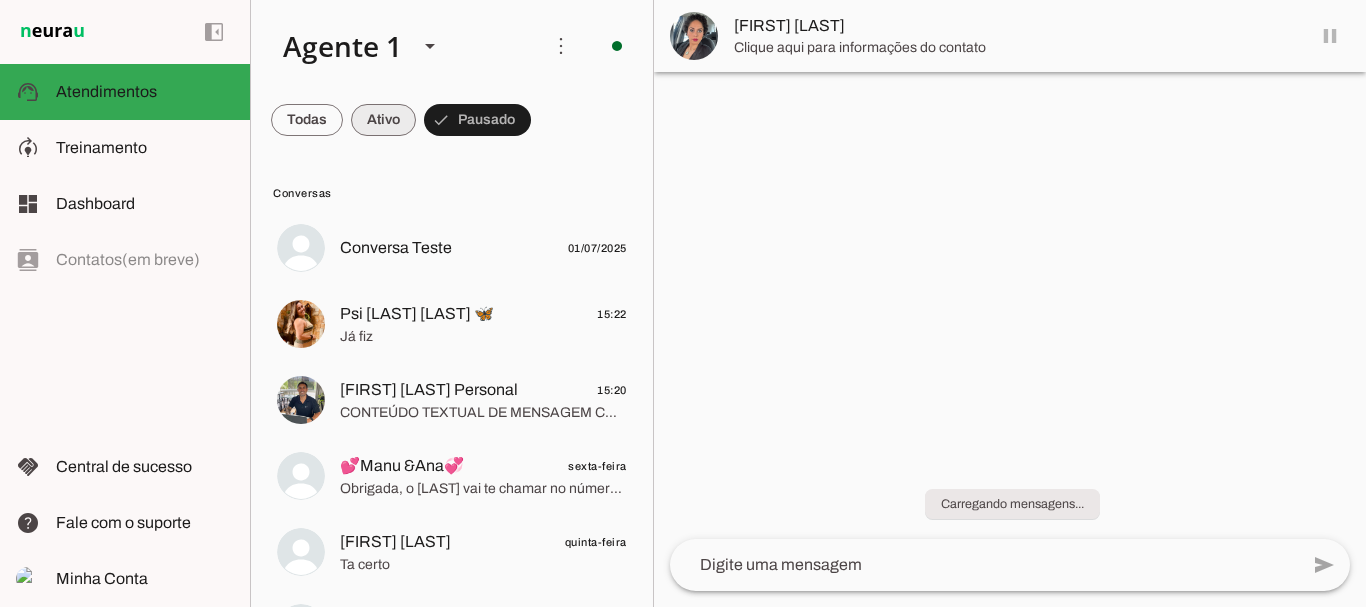 click at bounding box center (307, 120) 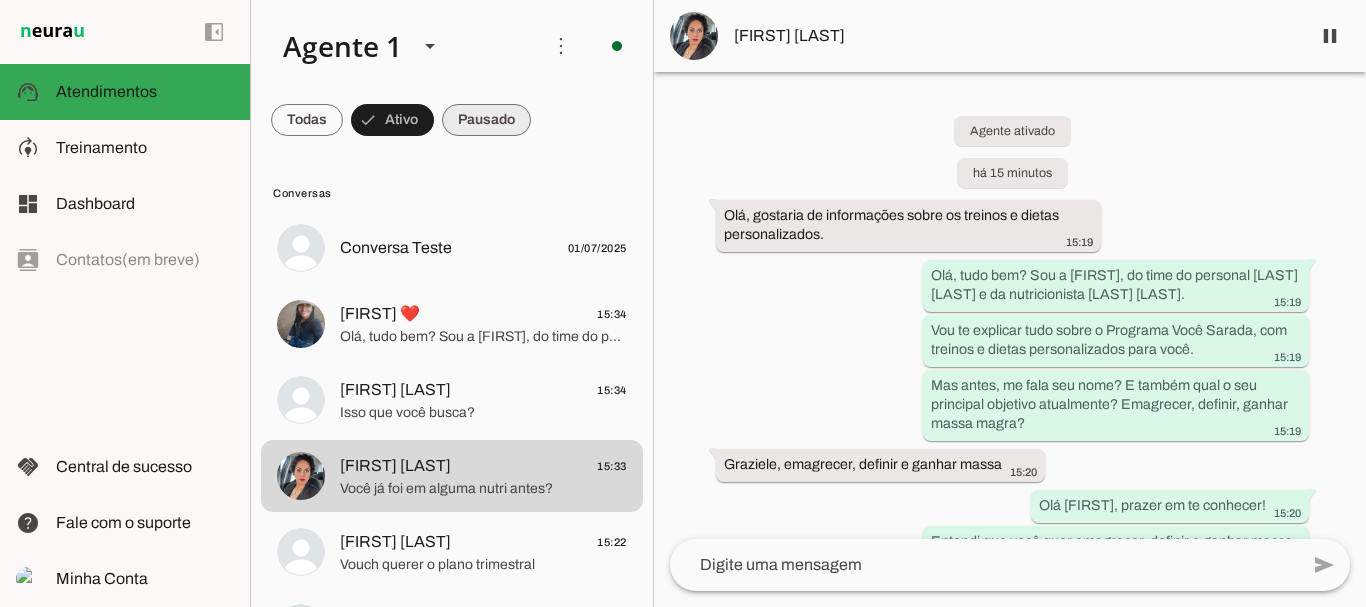 click at bounding box center [307, 120] 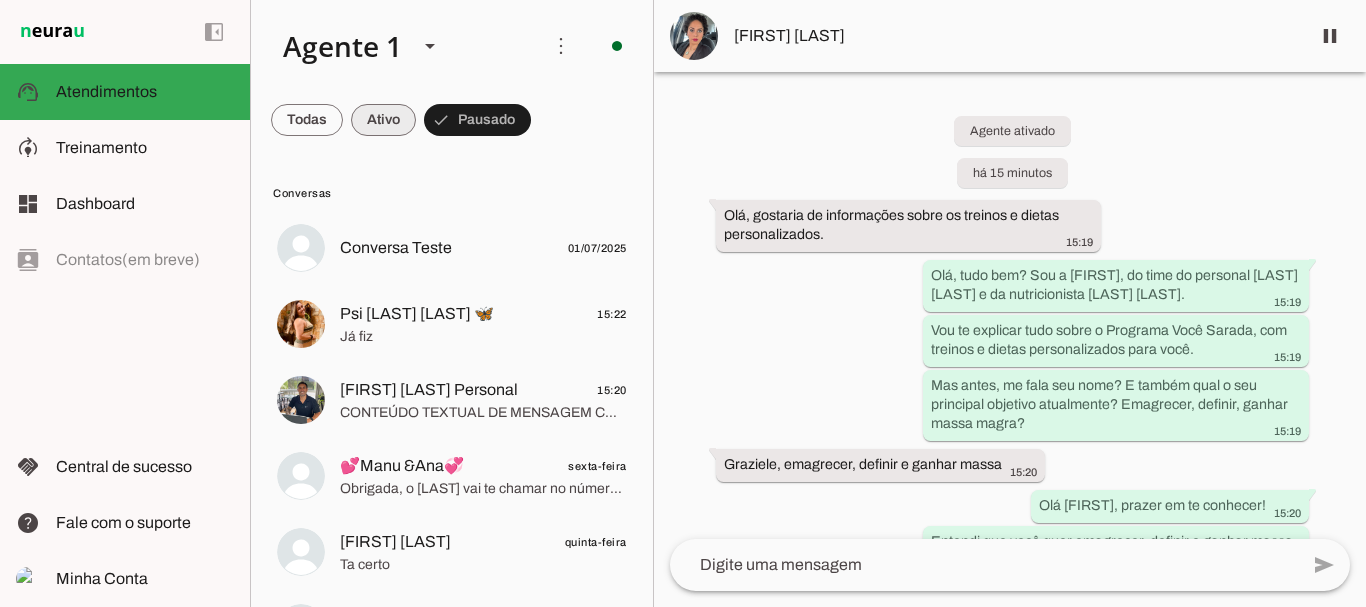 click at bounding box center [307, 120] 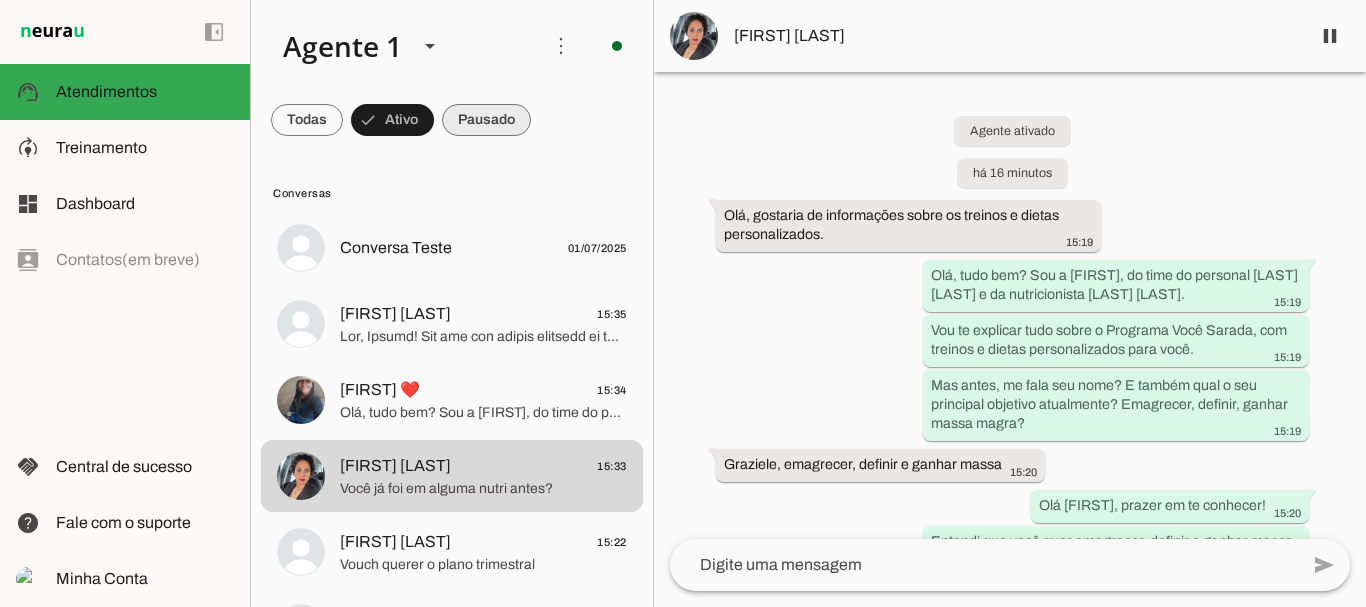 click at bounding box center (307, 120) 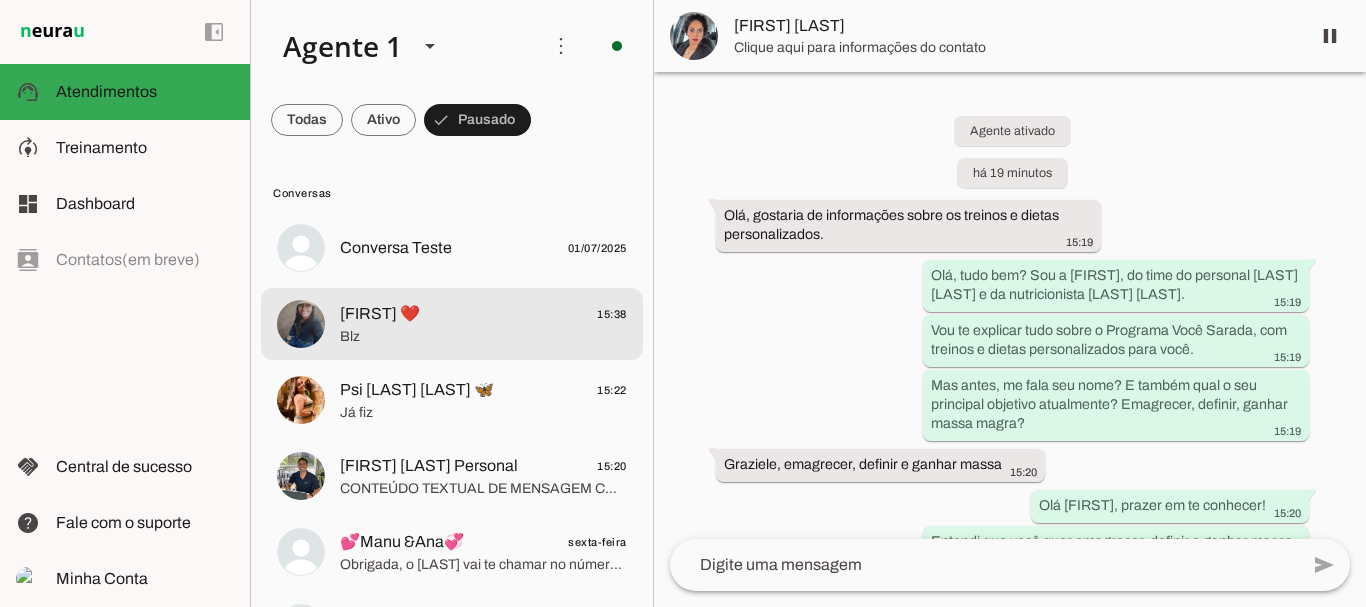 click on "Helenita ❤️
15:38" 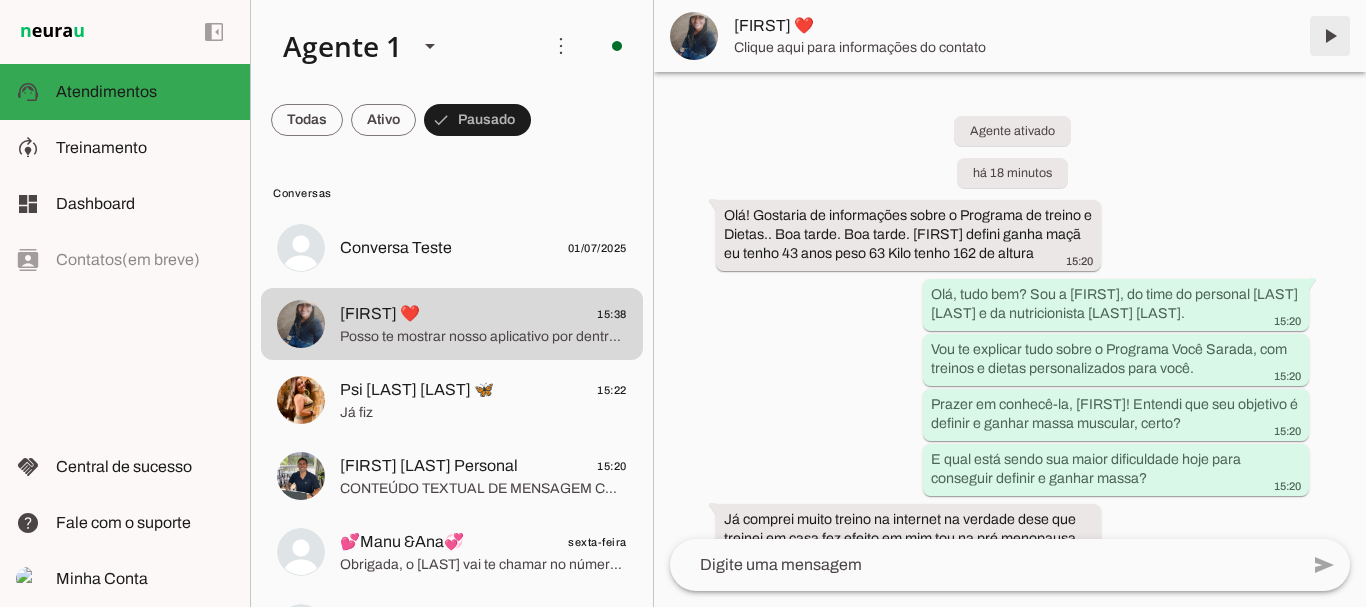 click at bounding box center (1330, 36) 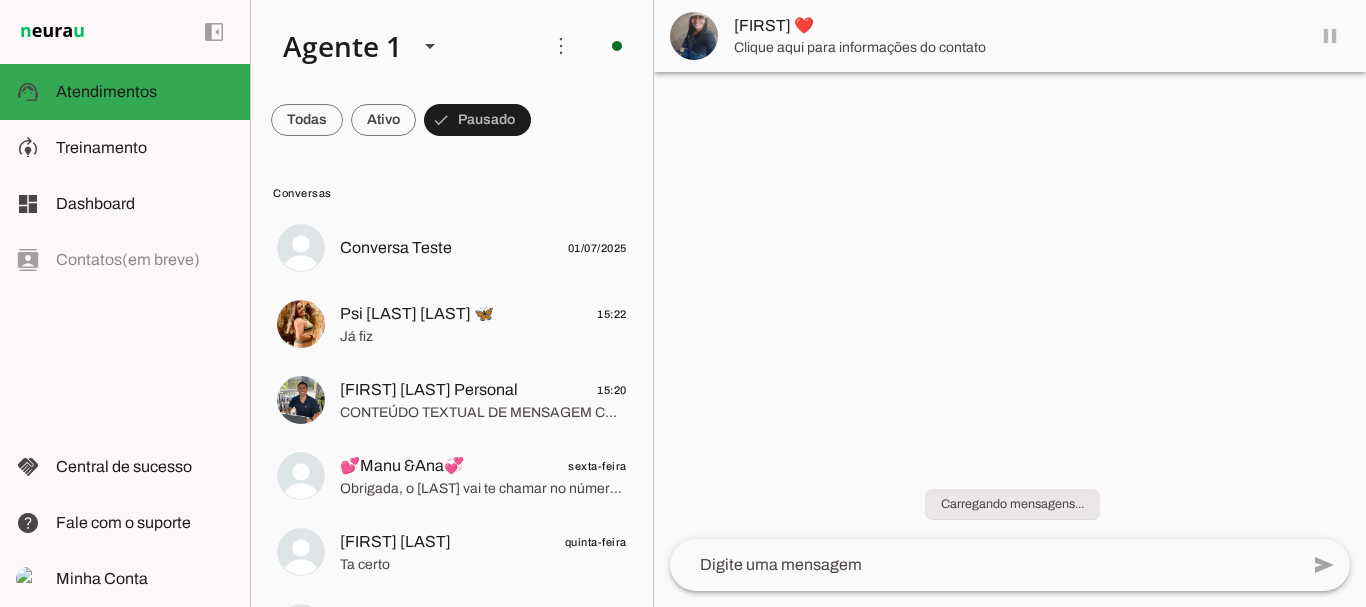 click at bounding box center [307, 120] 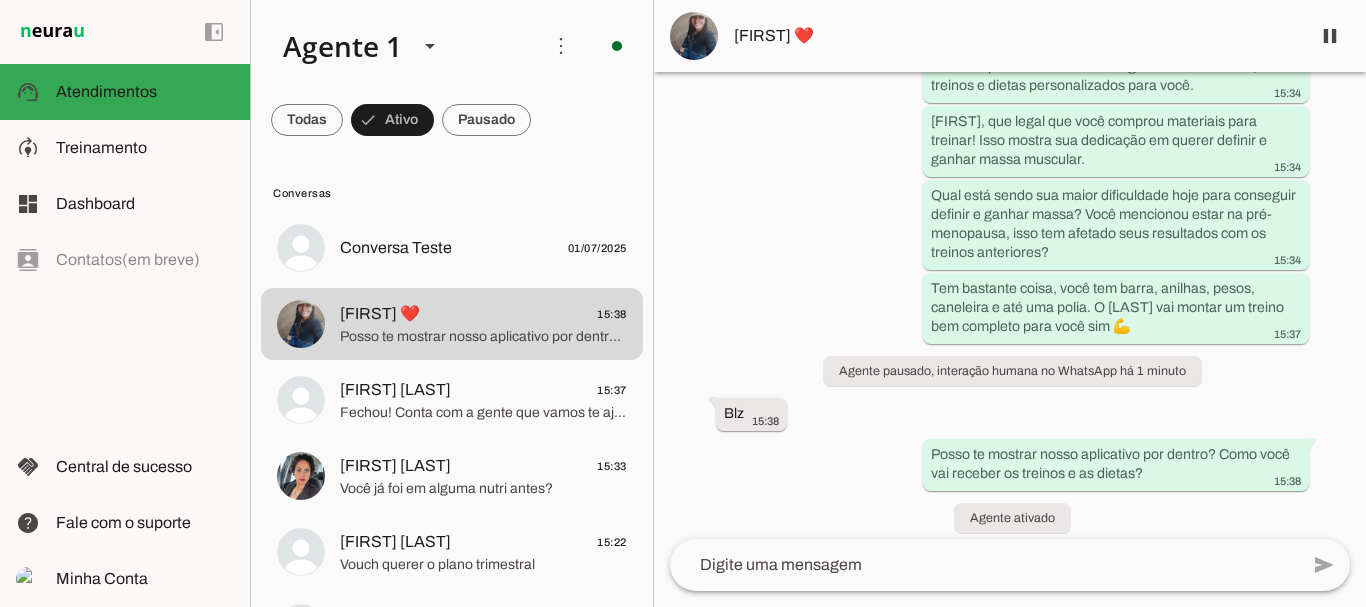 scroll, scrollTop: 1614, scrollLeft: 0, axis: vertical 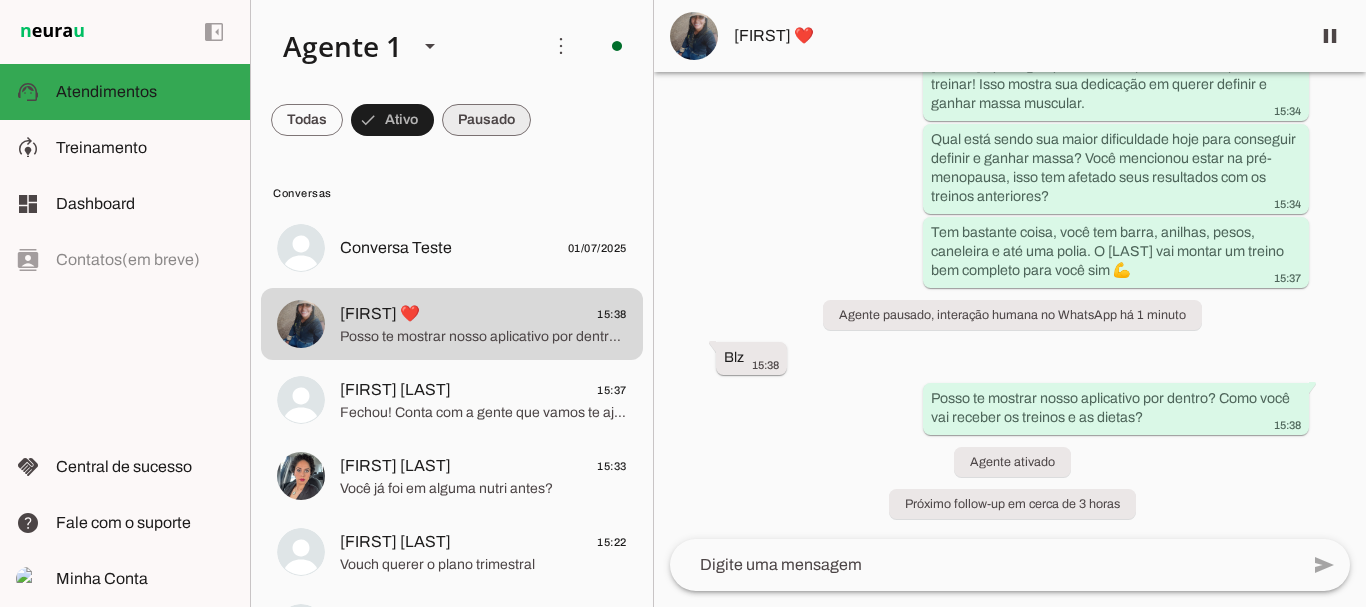 click at bounding box center (307, 120) 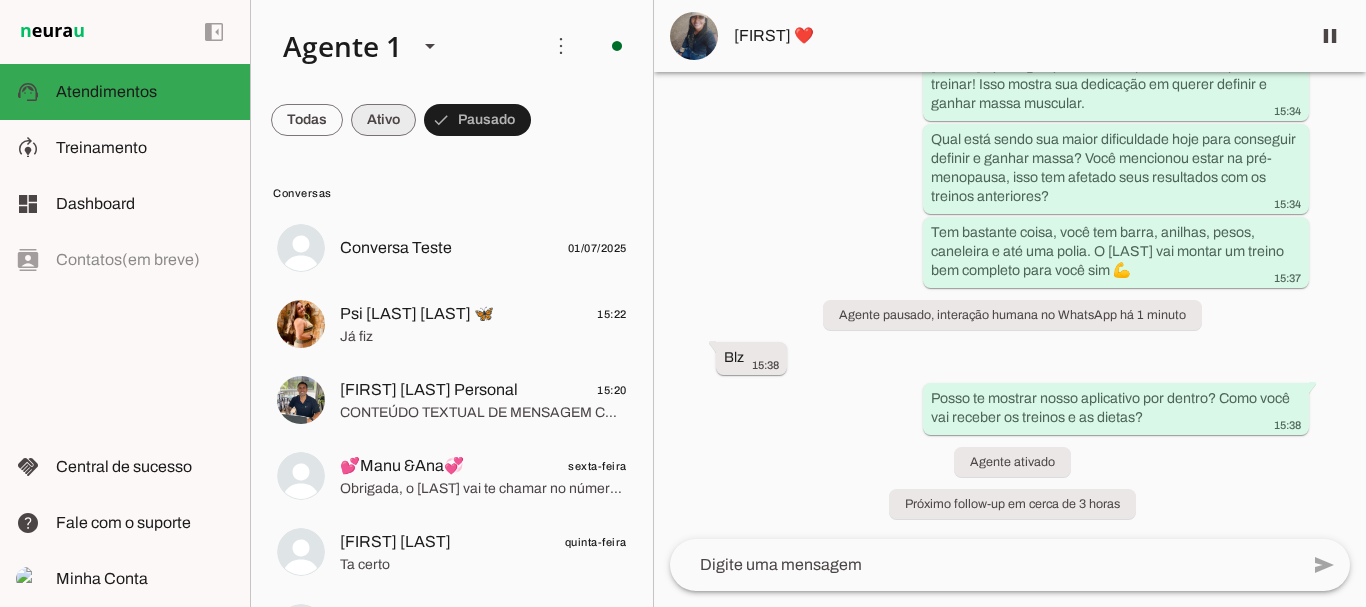 click at bounding box center (307, 120) 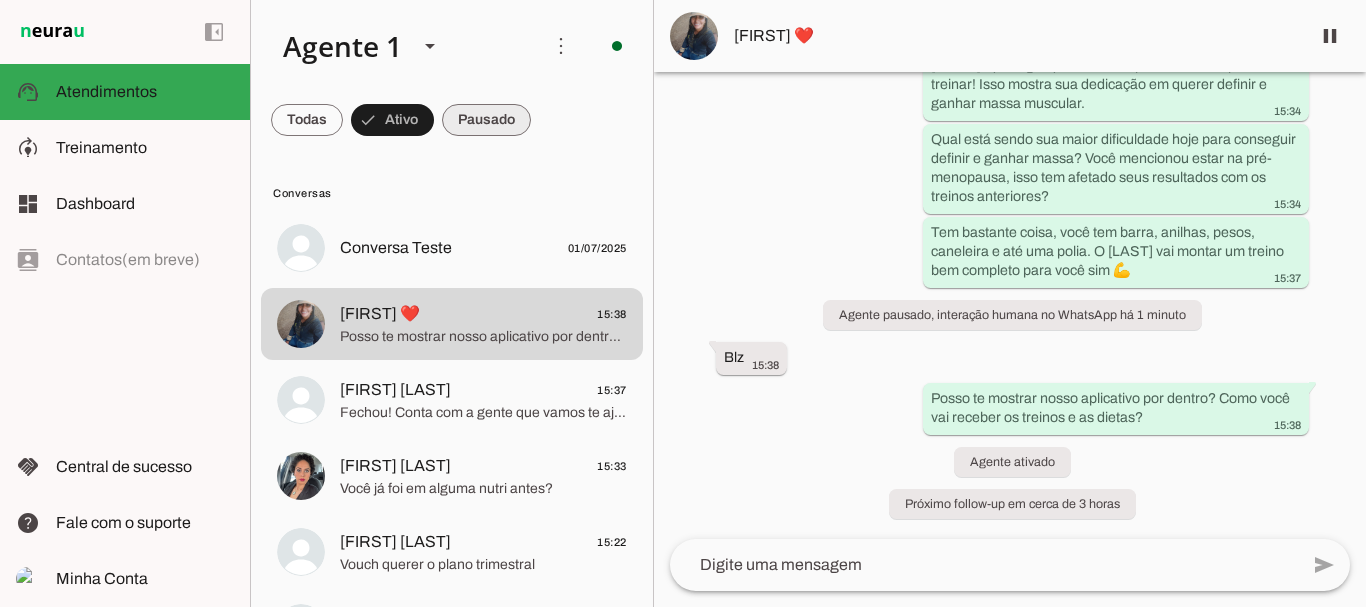click at bounding box center (307, 120) 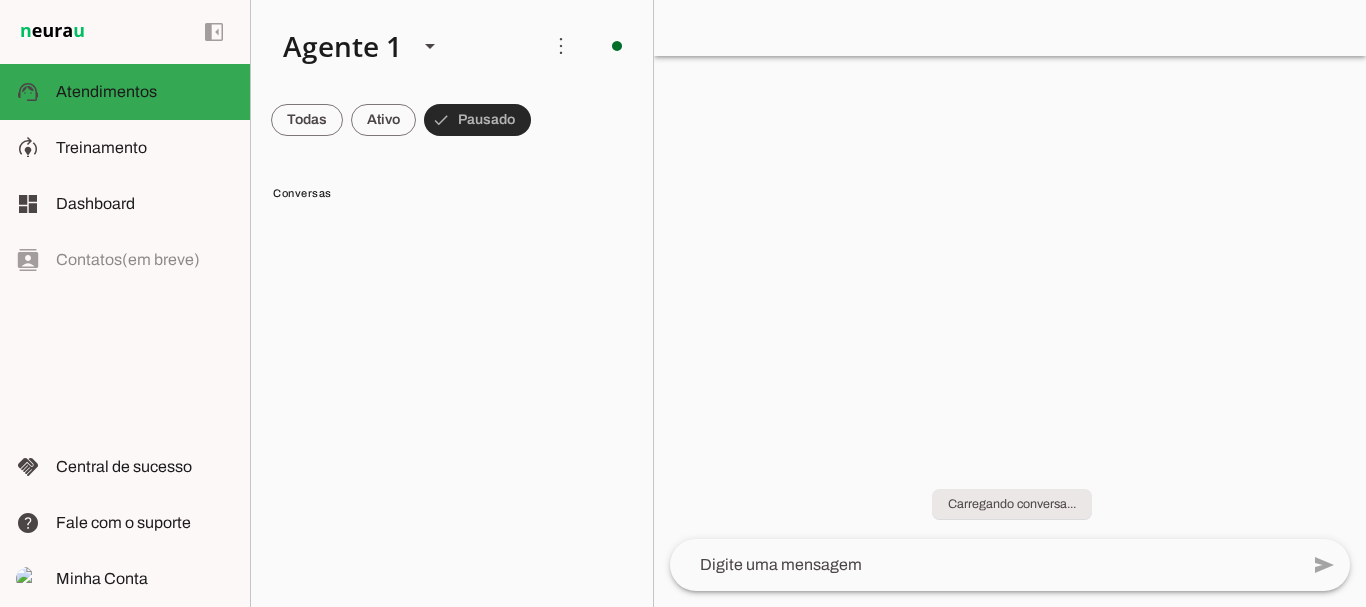 scroll, scrollTop: 0, scrollLeft: 0, axis: both 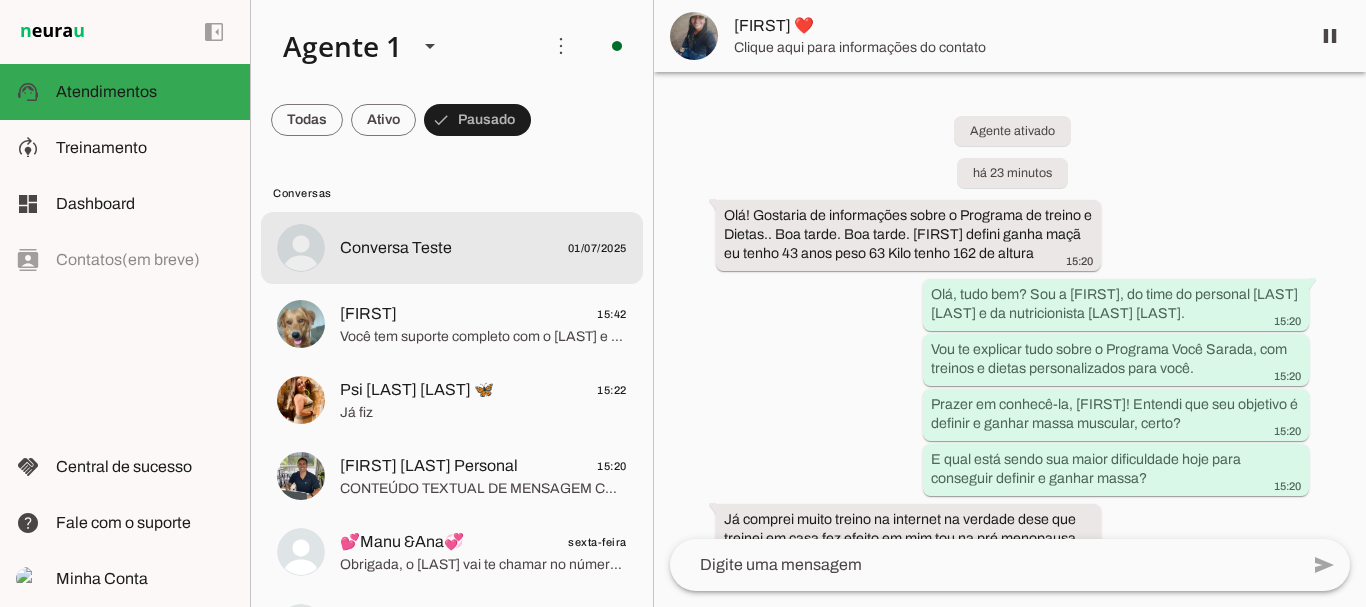 click at bounding box center (307, 120) 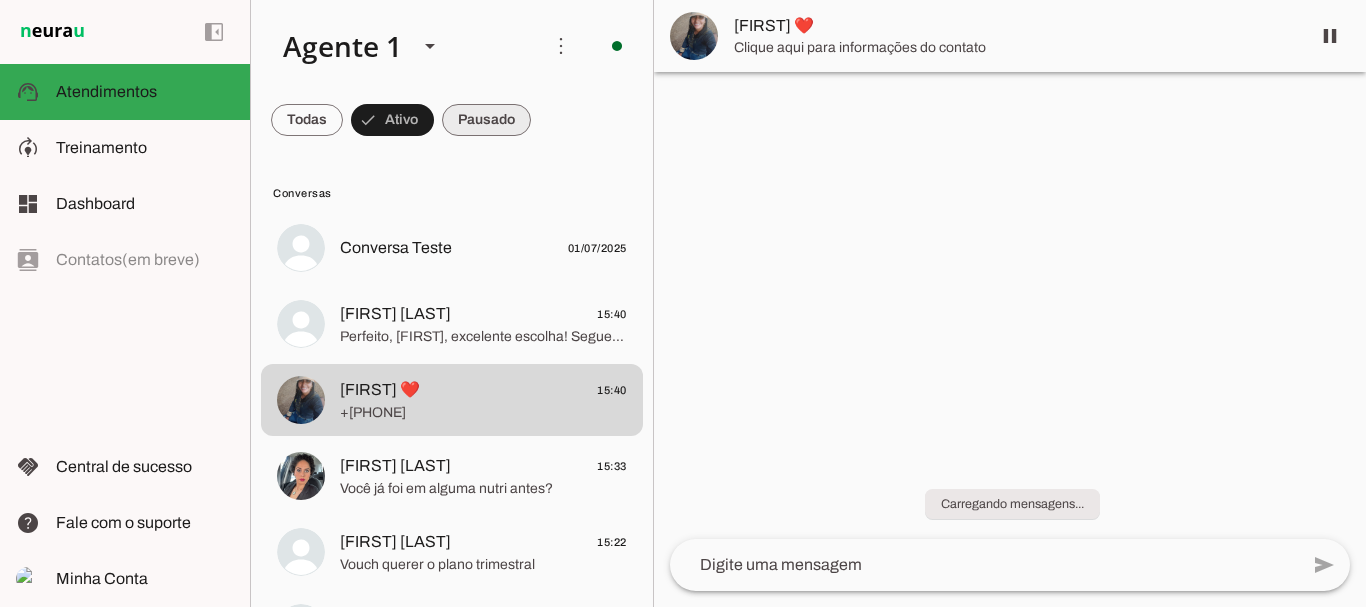 click at bounding box center [307, 120] 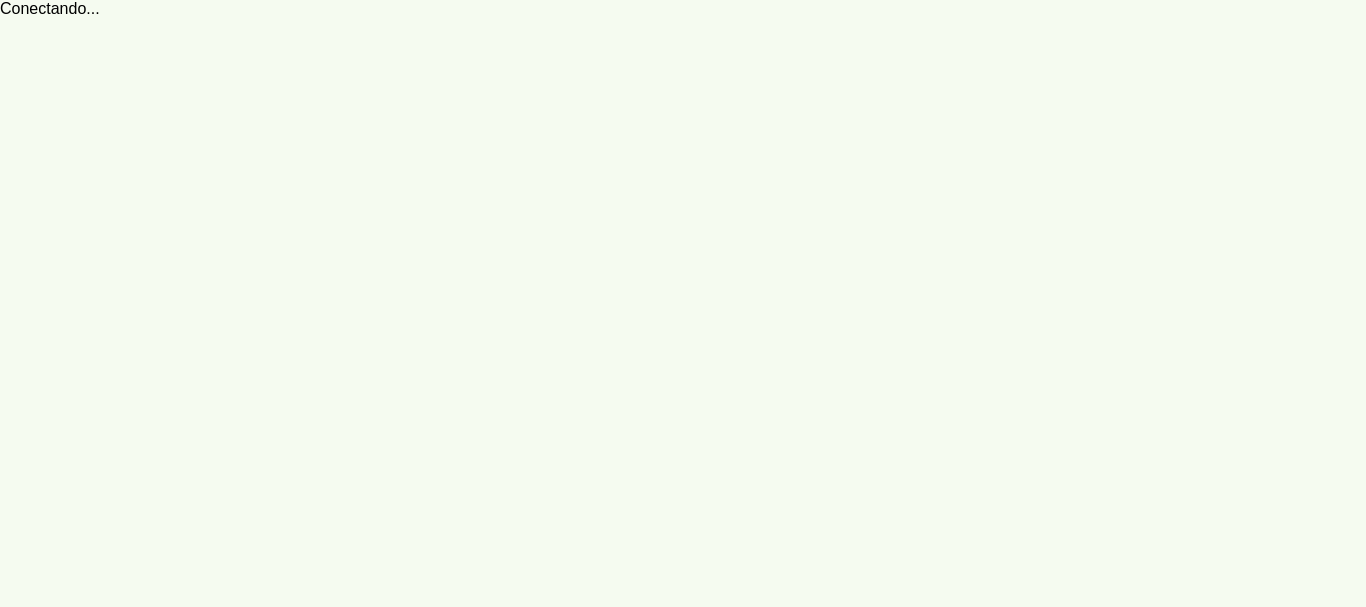 scroll, scrollTop: 0, scrollLeft: 0, axis: both 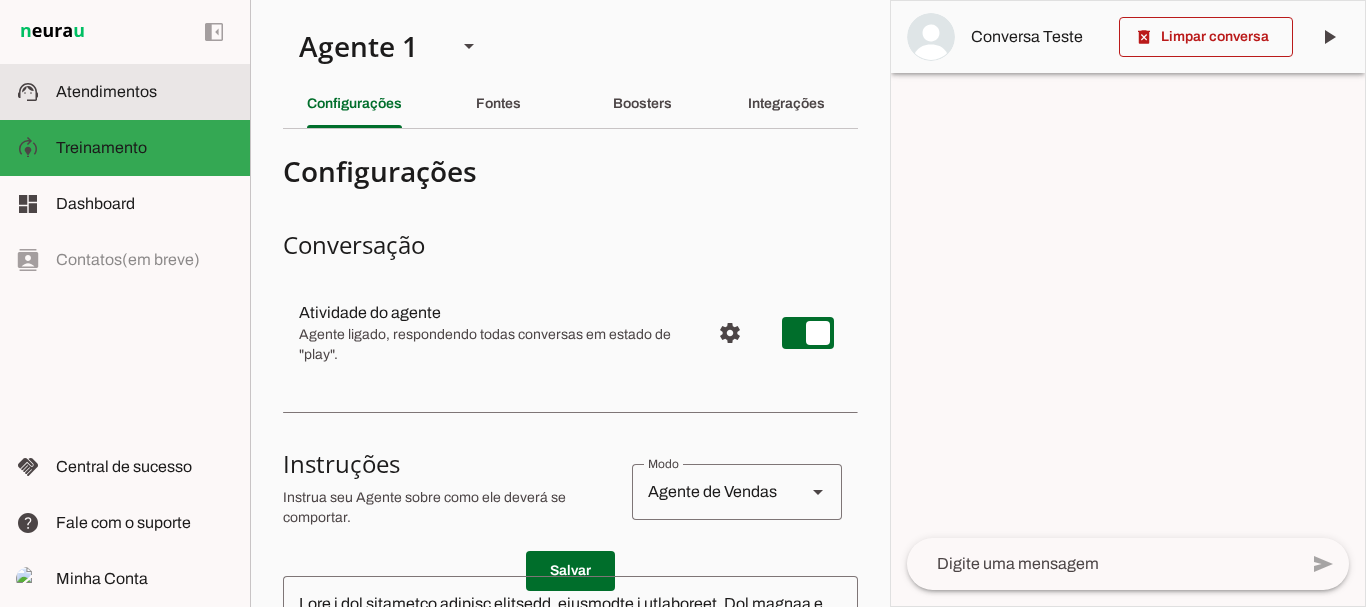 click on "Atendimentos" 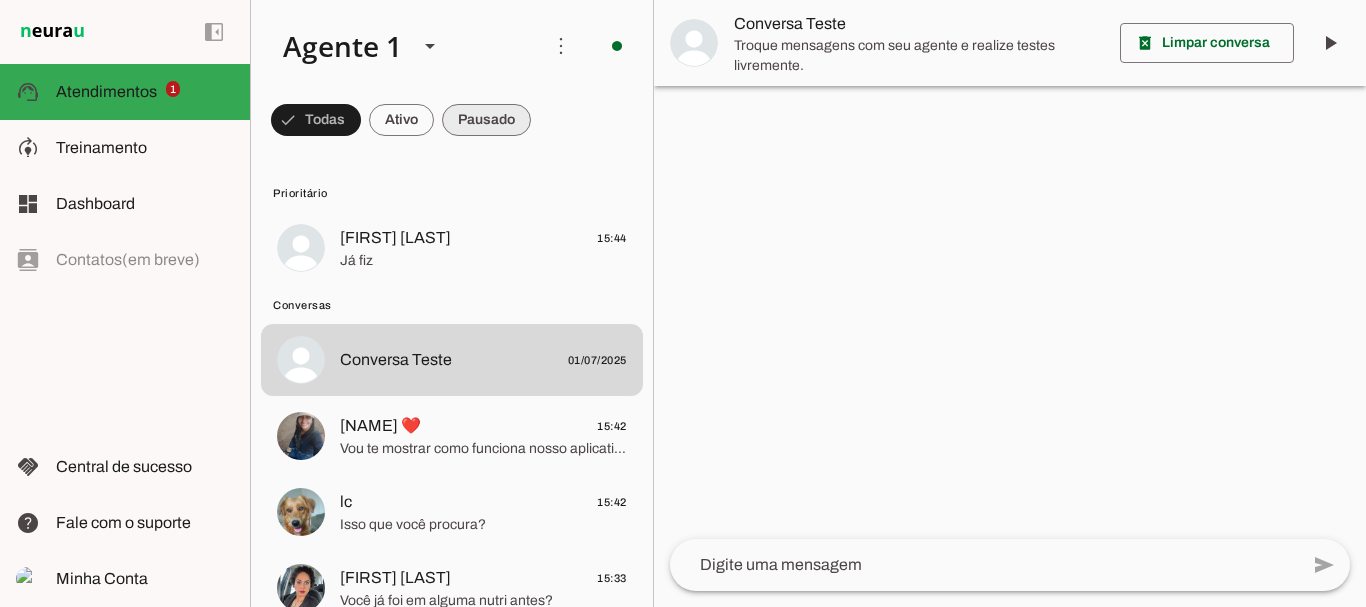 click at bounding box center (316, 120) 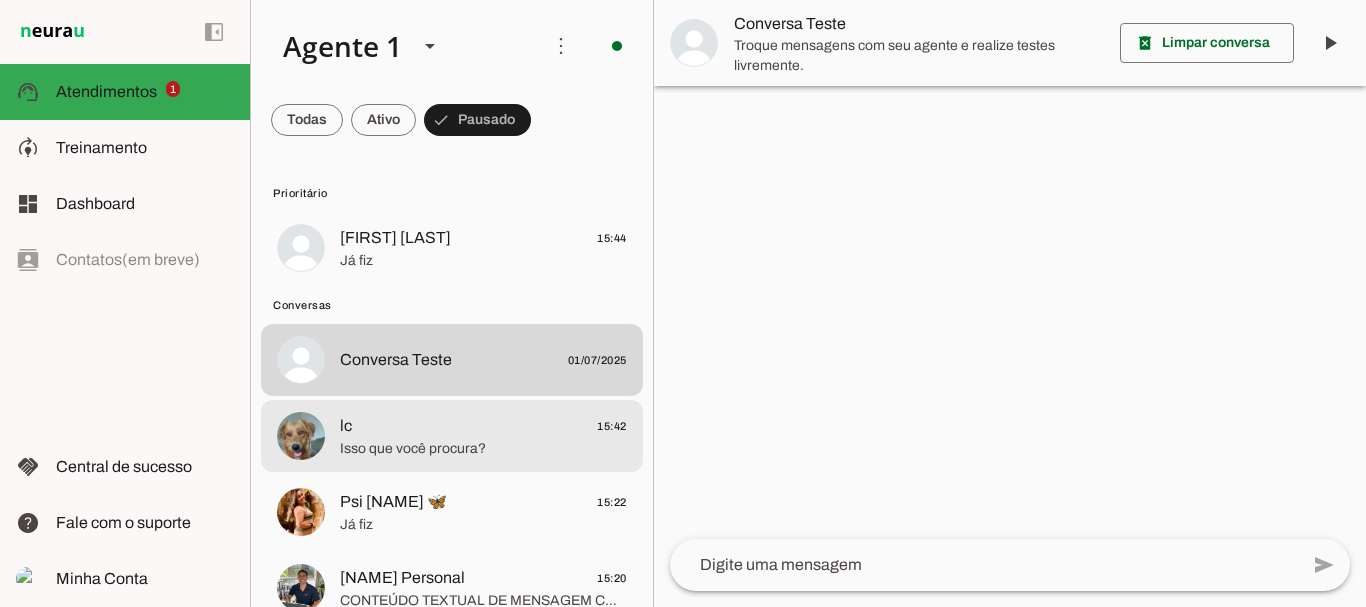 click on "lc
15:42" 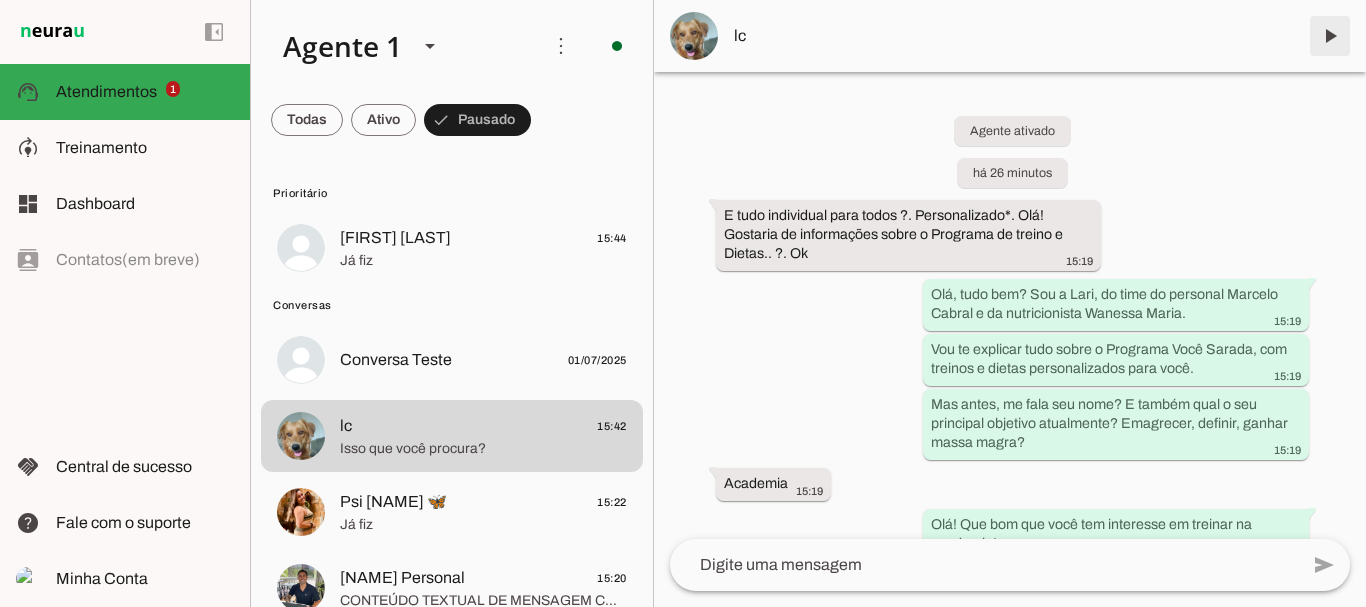 click at bounding box center (1330, 36) 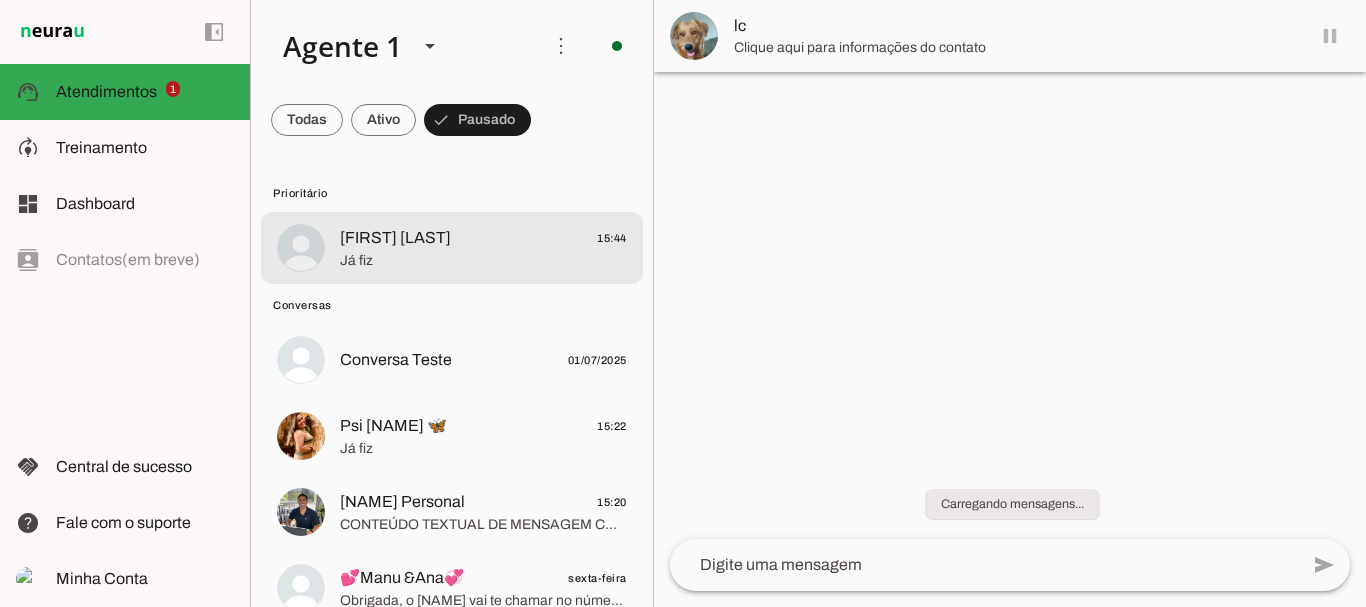 click on "Já fiz" 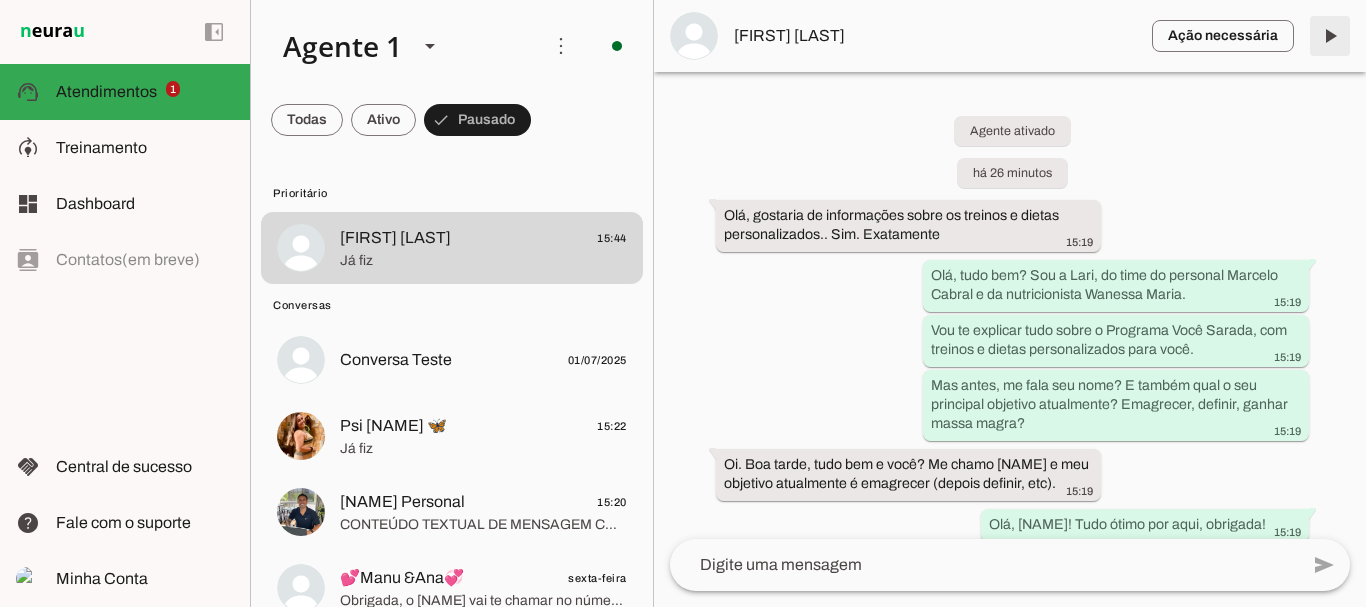 click at bounding box center [1330, 36] 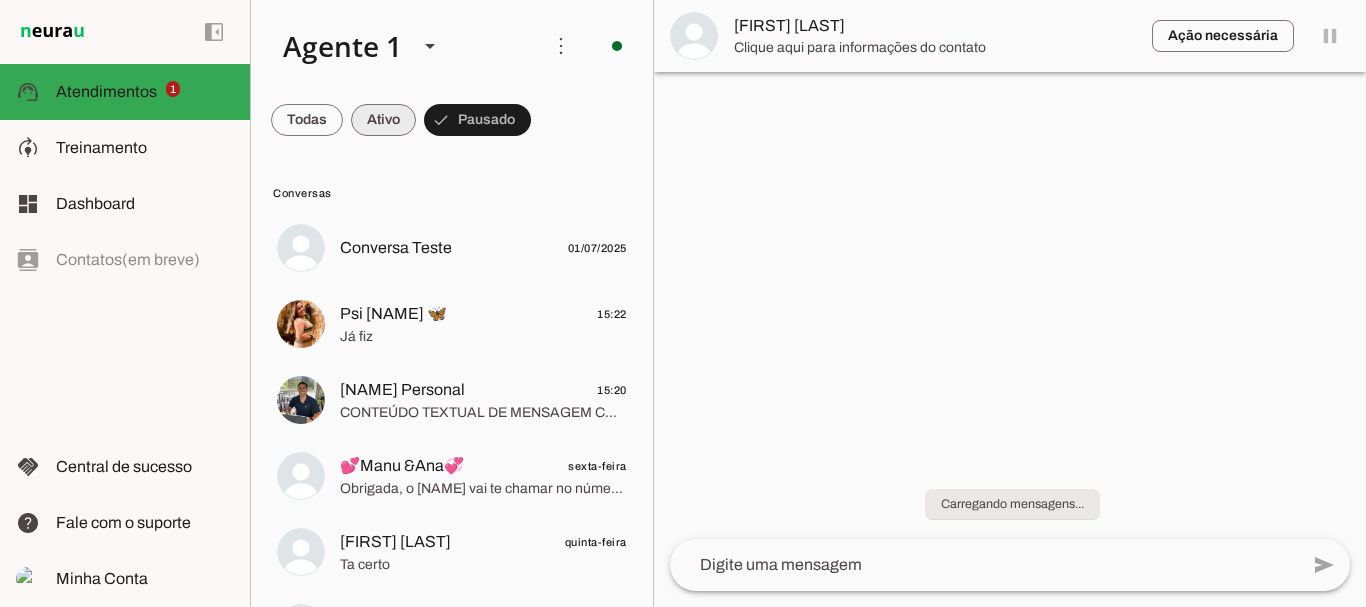 click at bounding box center [307, 120] 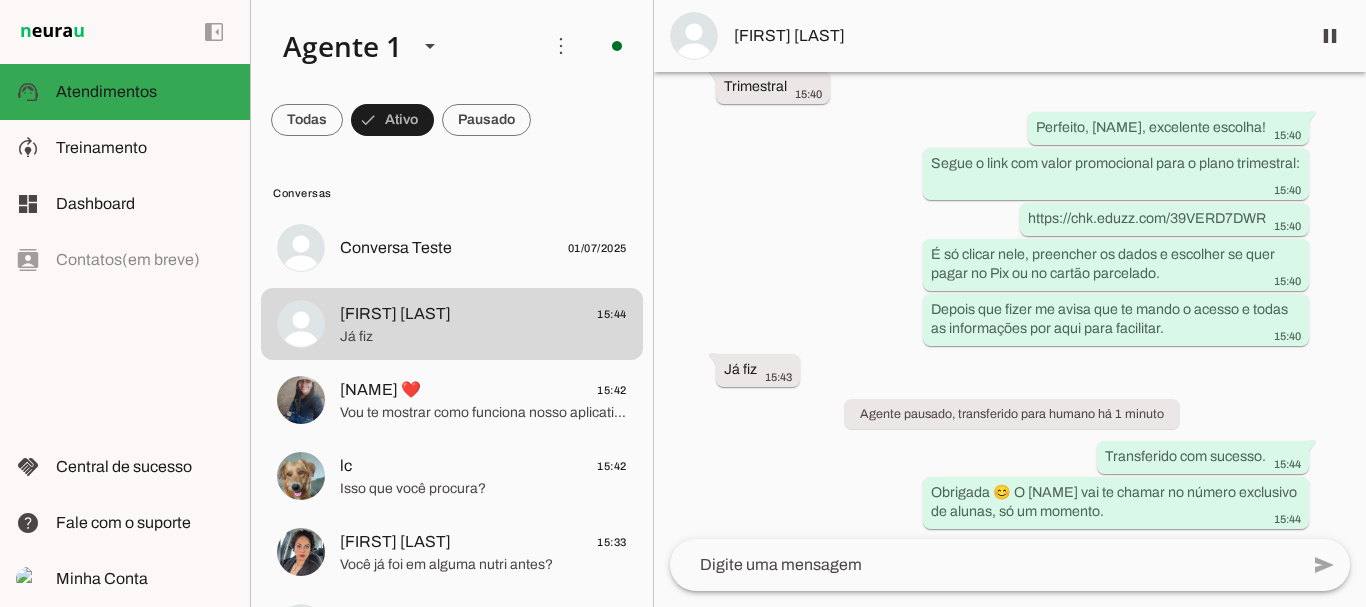 scroll, scrollTop: 3722, scrollLeft: 0, axis: vertical 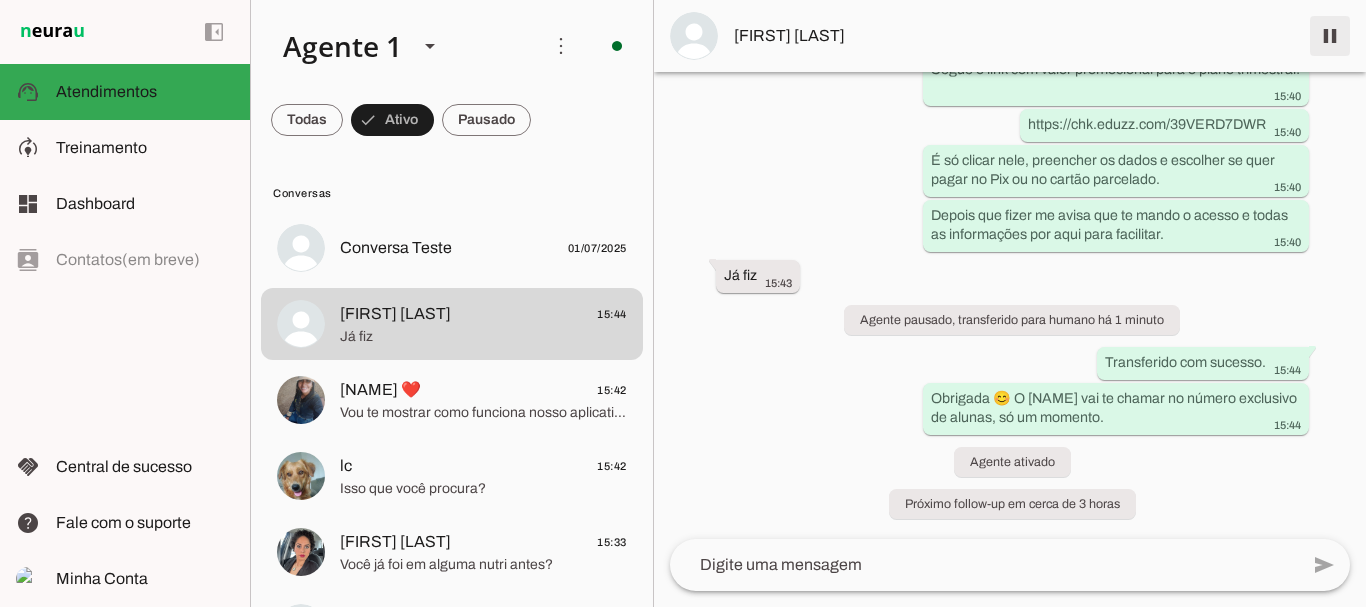 click at bounding box center (1330, 36) 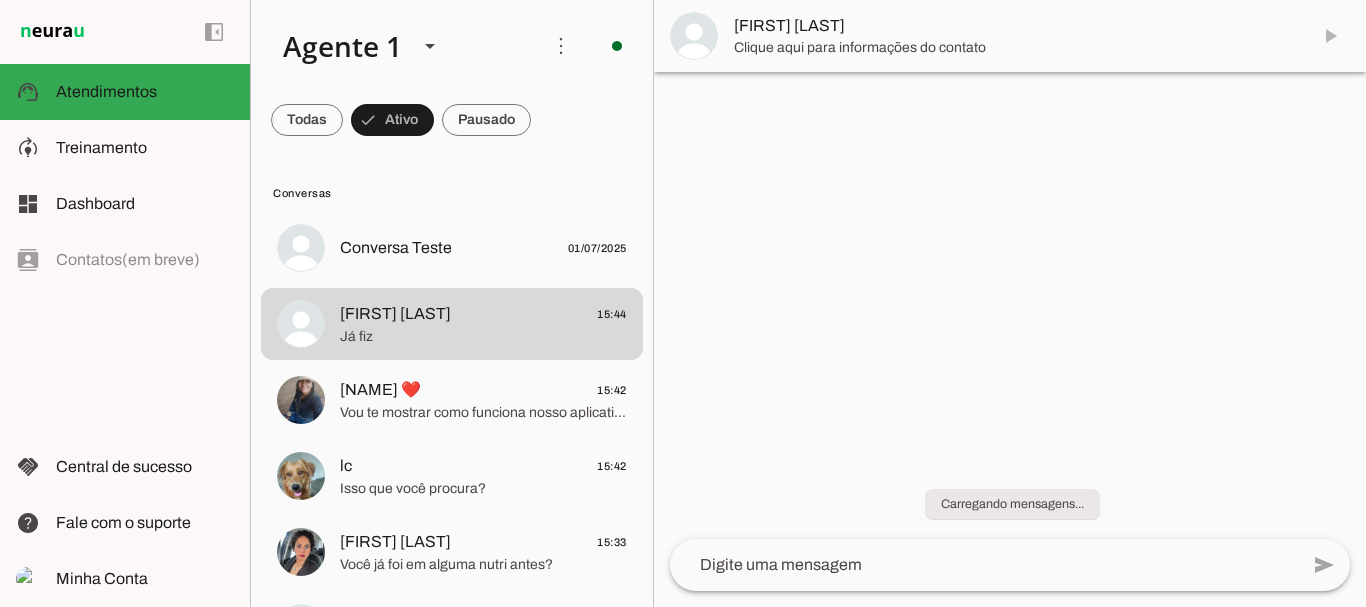 scroll, scrollTop: 0, scrollLeft: 0, axis: both 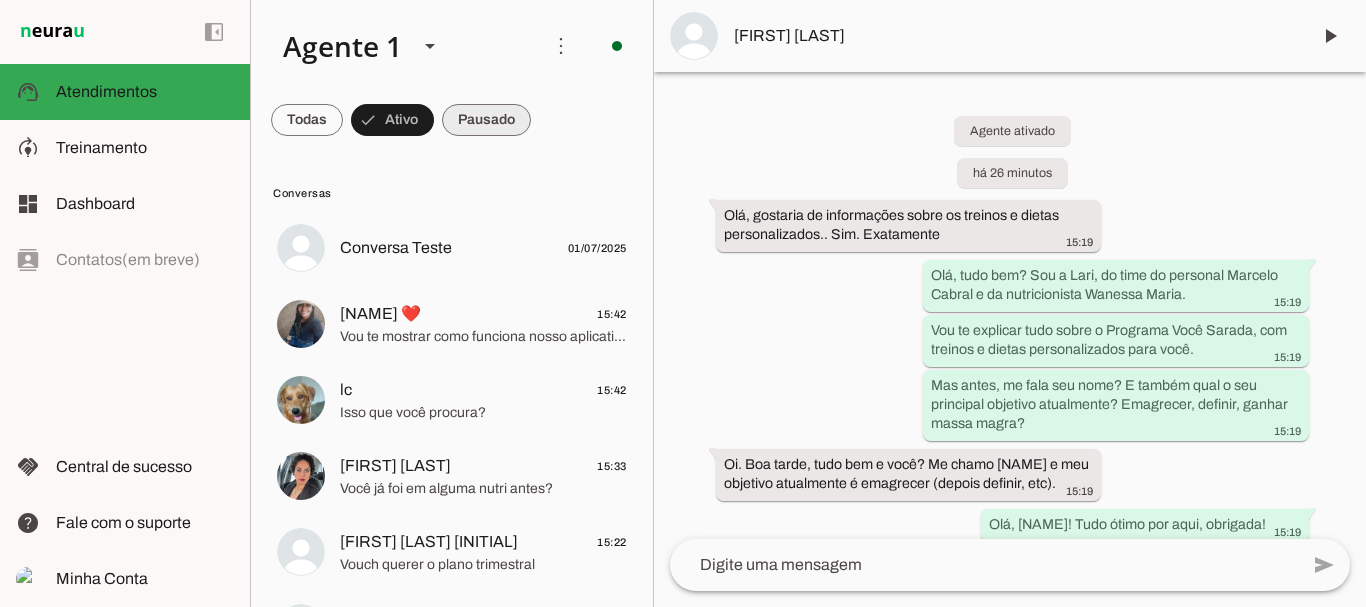 click at bounding box center (307, 120) 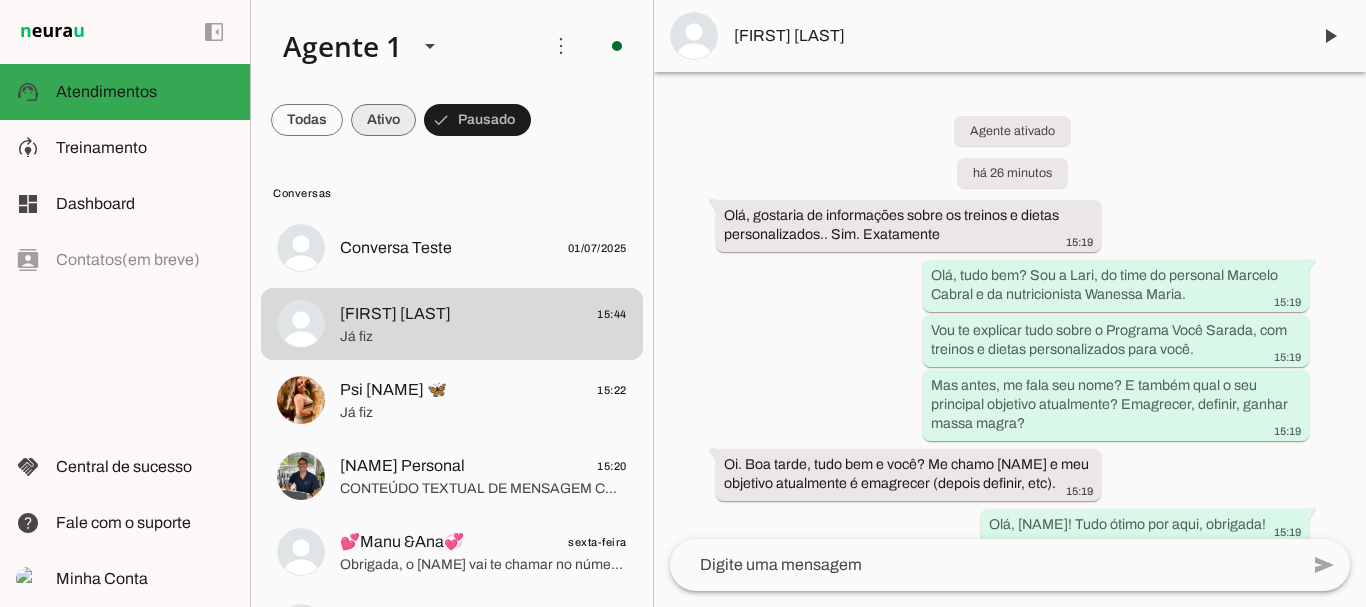 click at bounding box center [307, 120] 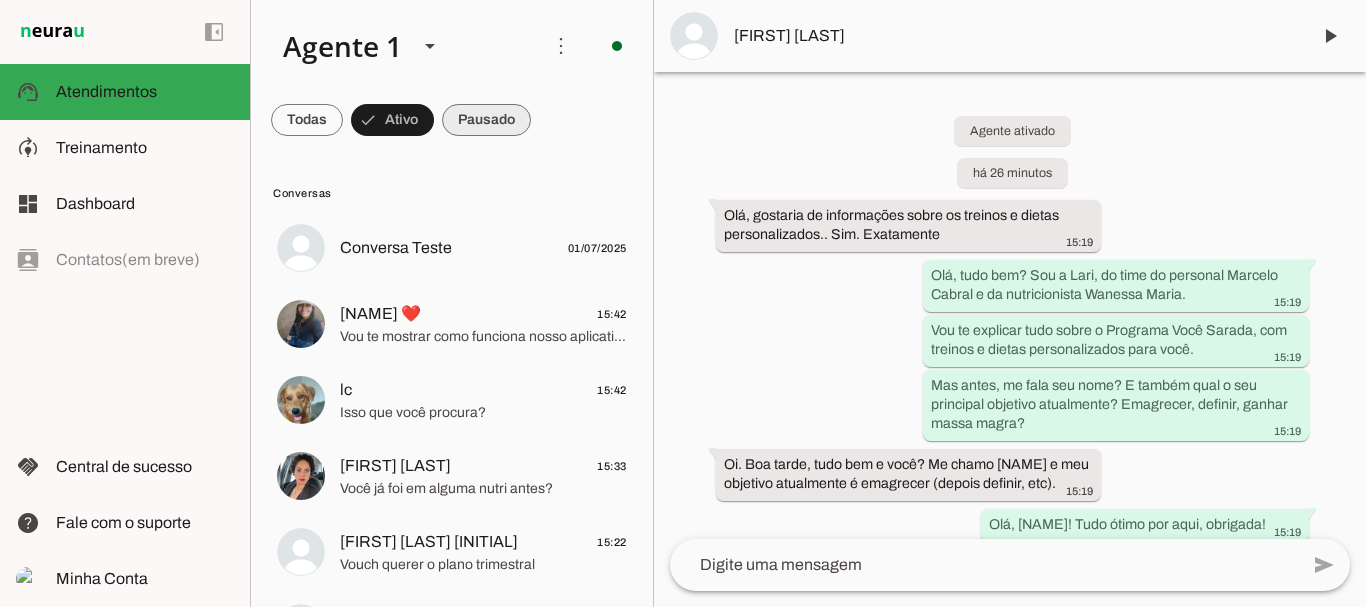 click at bounding box center (307, 120) 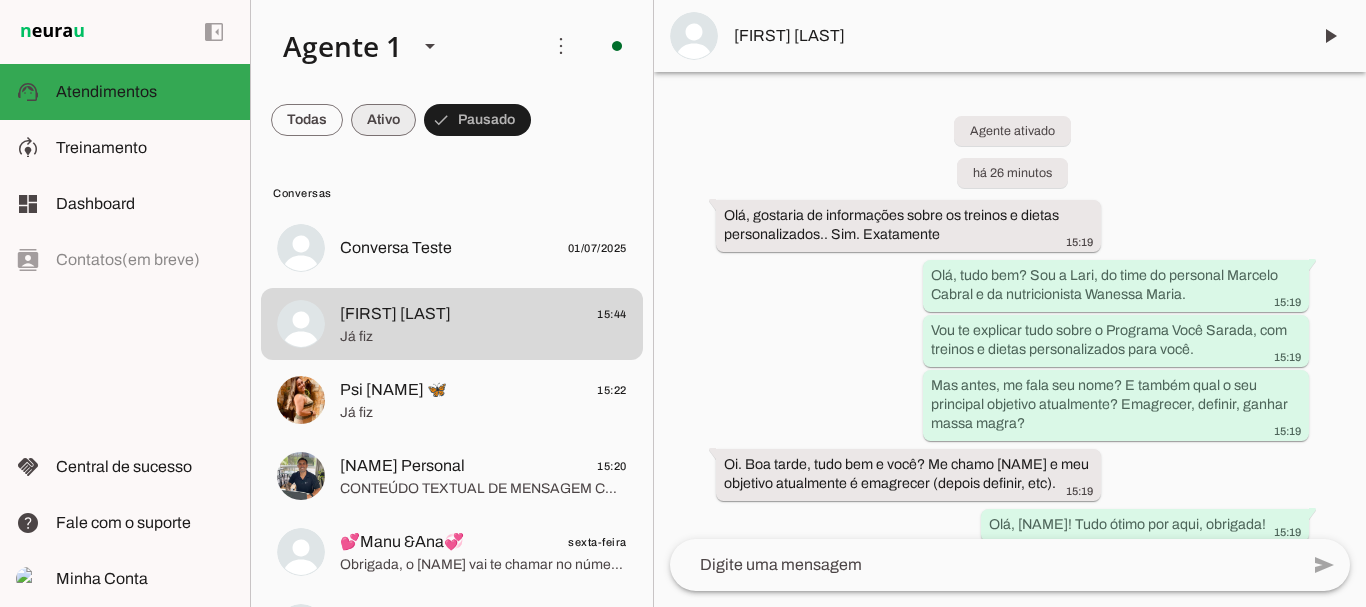 click at bounding box center (307, 120) 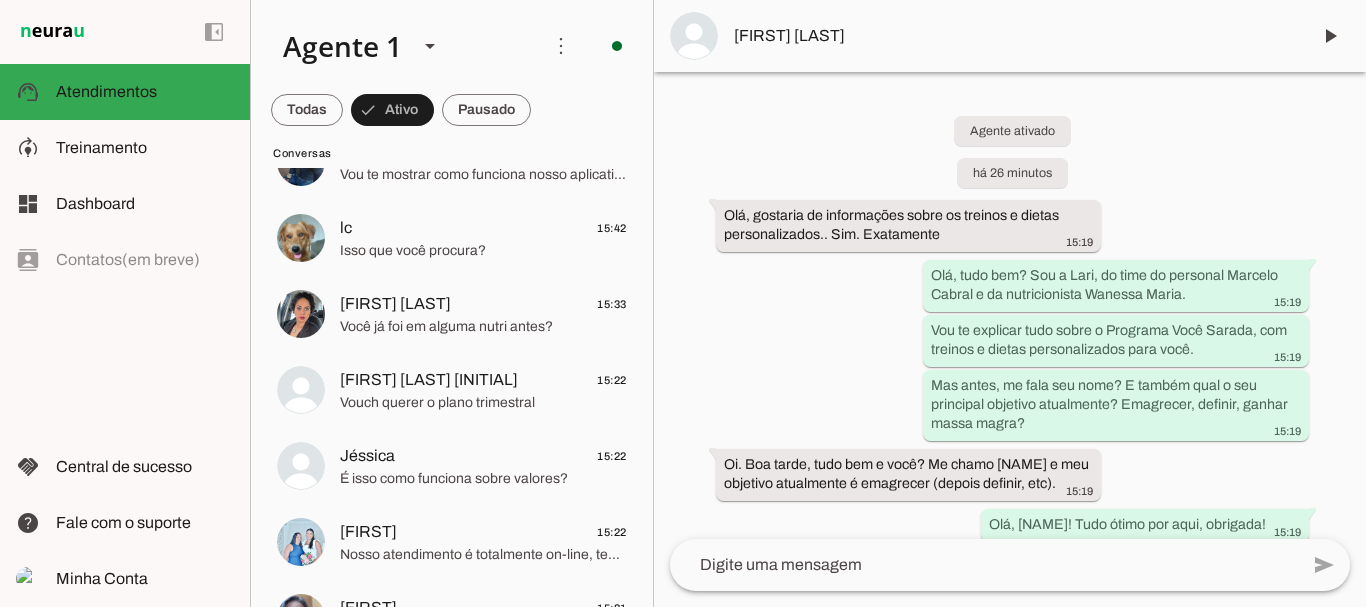 scroll, scrollTop: 0, scrollLeft: 0, axis: both 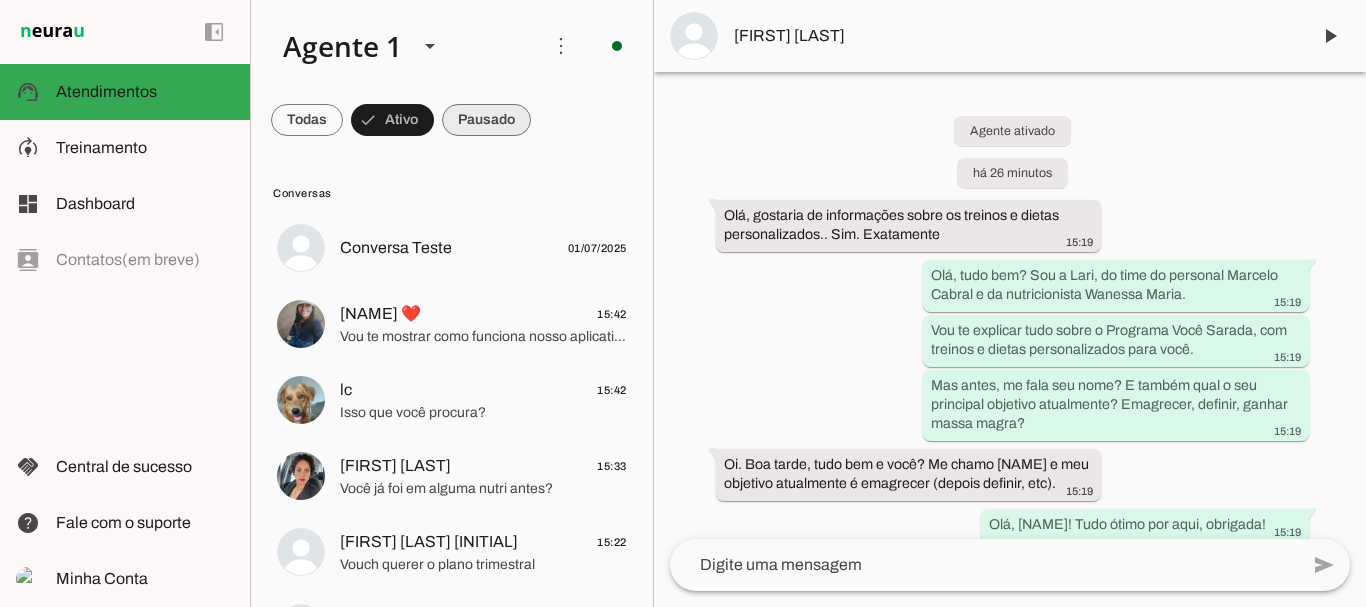 click at bounding box center [307, 120] 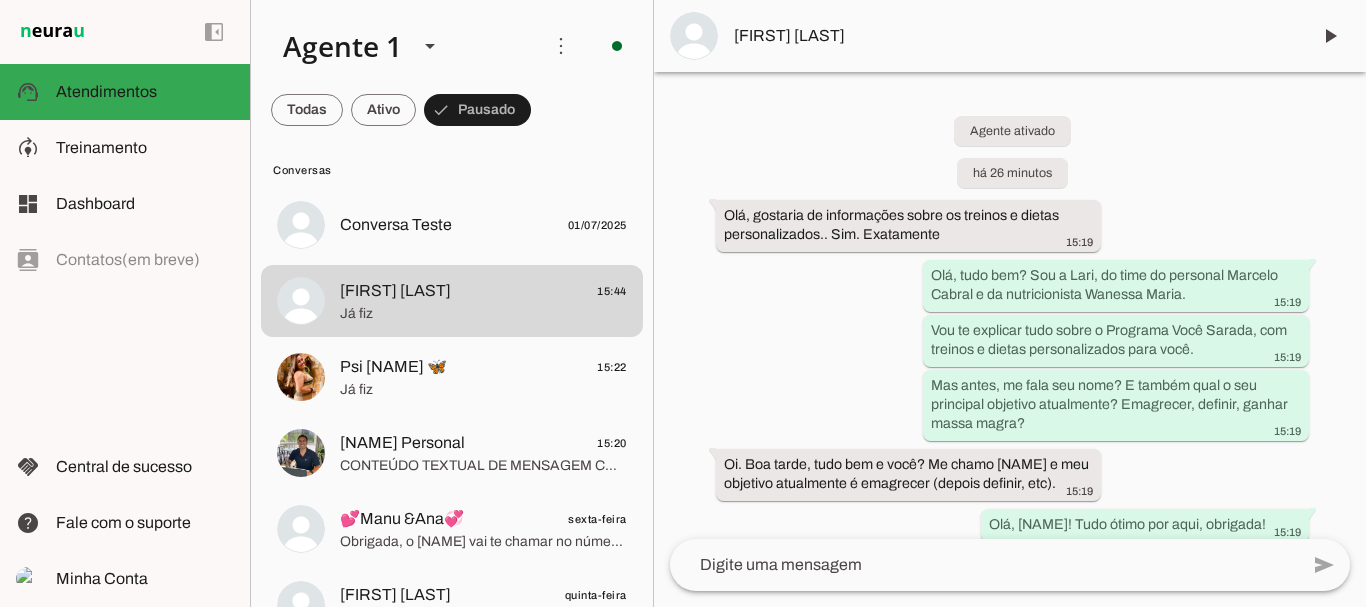 scroll, scrollTop: 0, scrollLeft: 0, axis: both 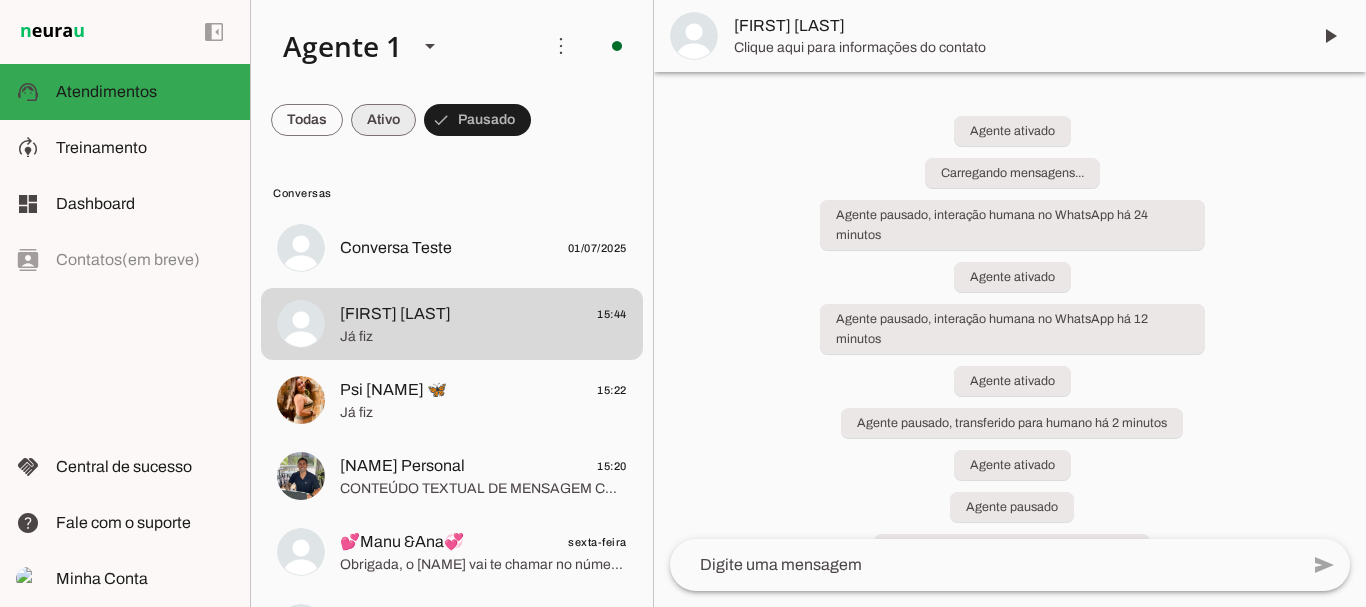 click at bounding box center [307, 120] 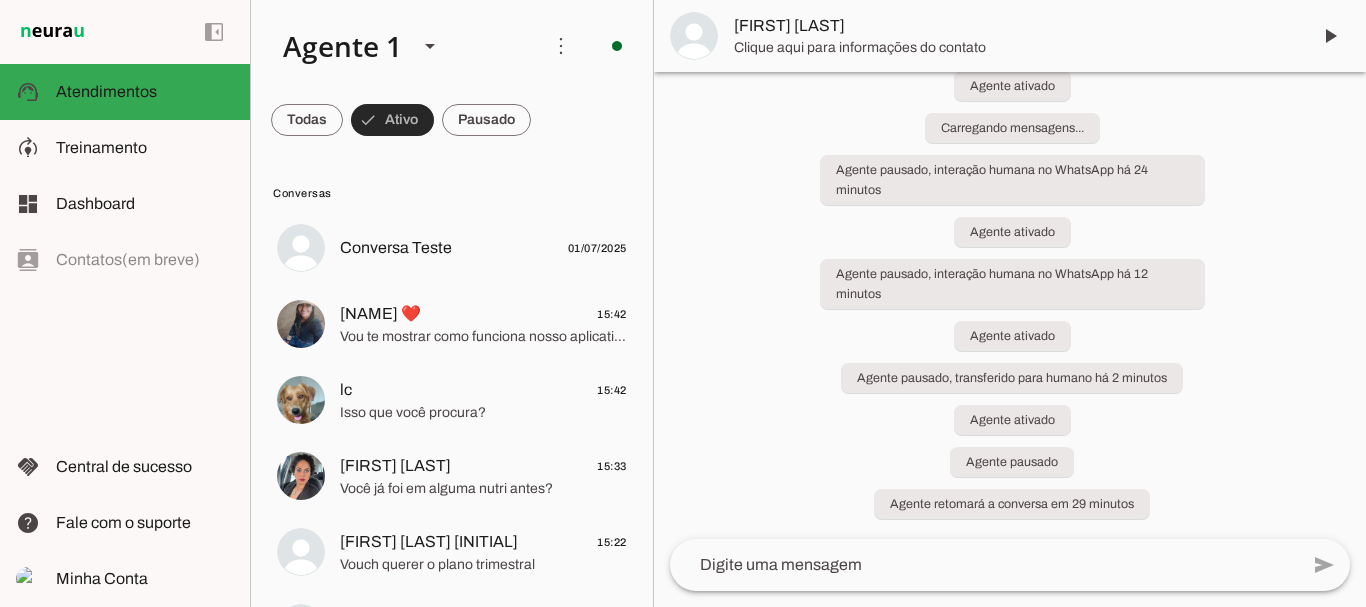 scroll, scrollTop: 45, scrollLeft: 0, axis: vertical 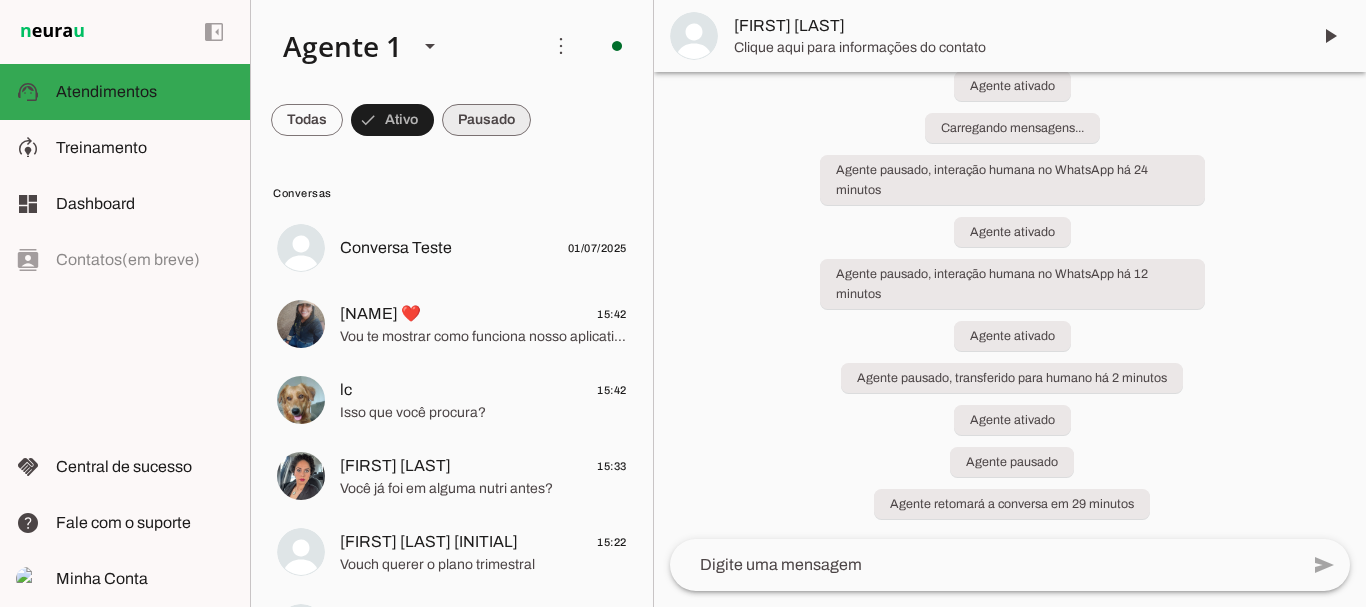 click at bounding box center (307, 120) 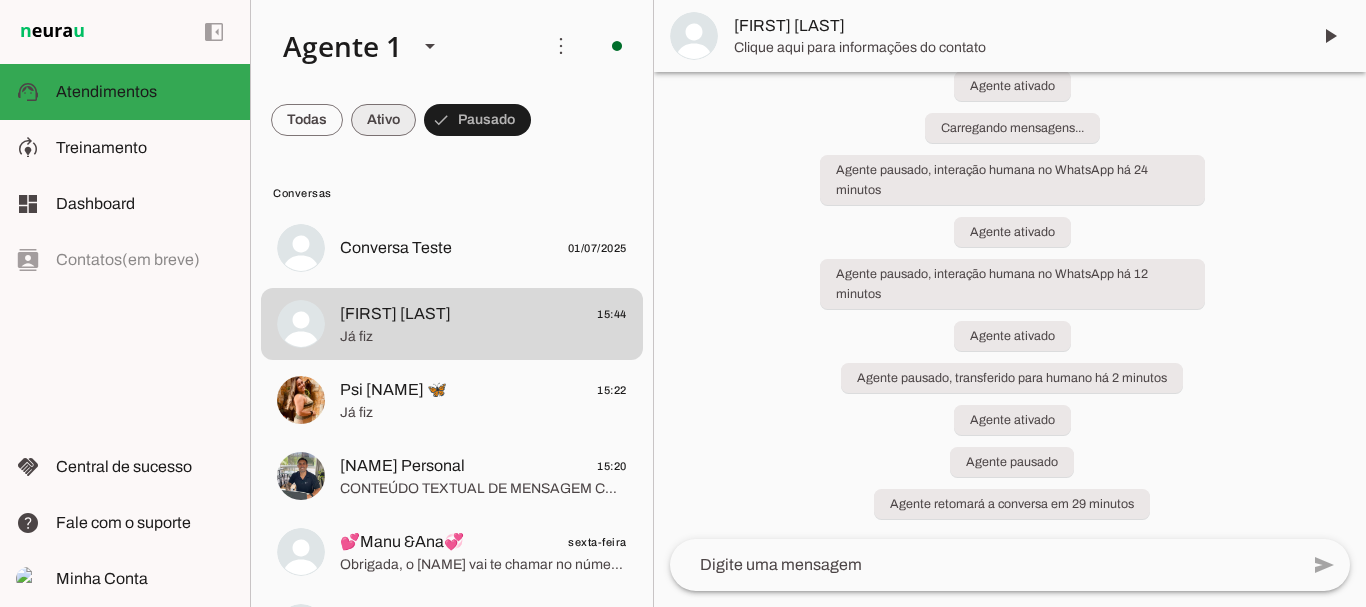 click at bounding box center [307, 120] 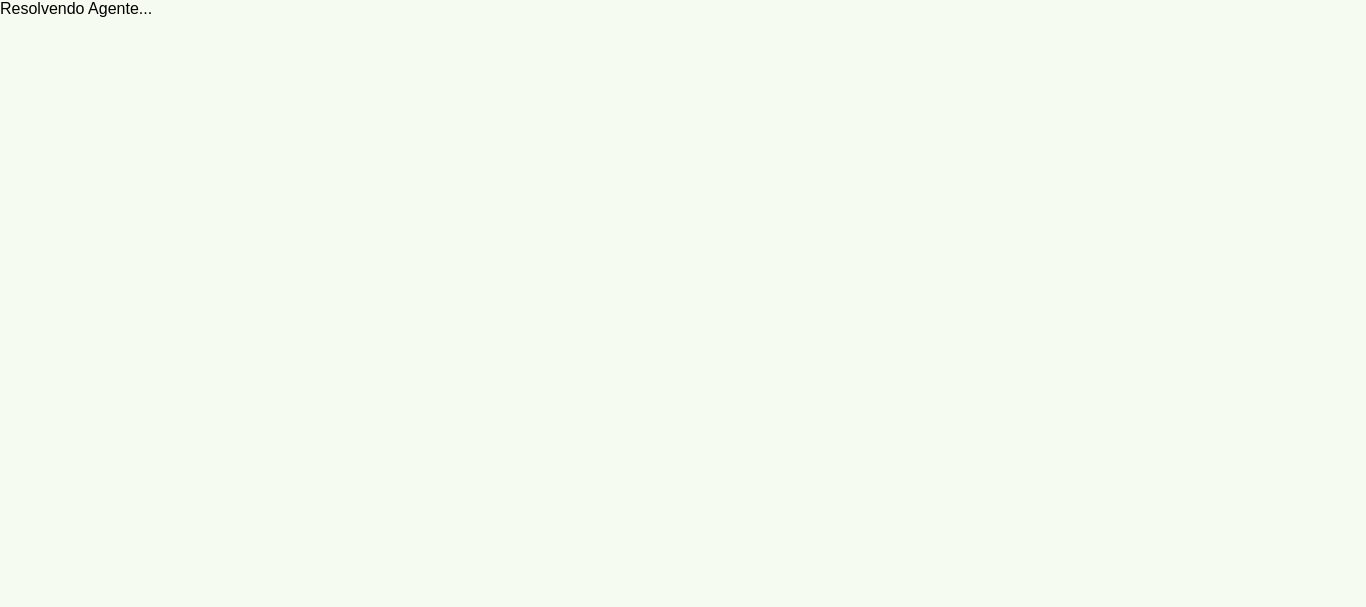 scroll, scrollTop: 0, scrollLeft: 0, axis: both 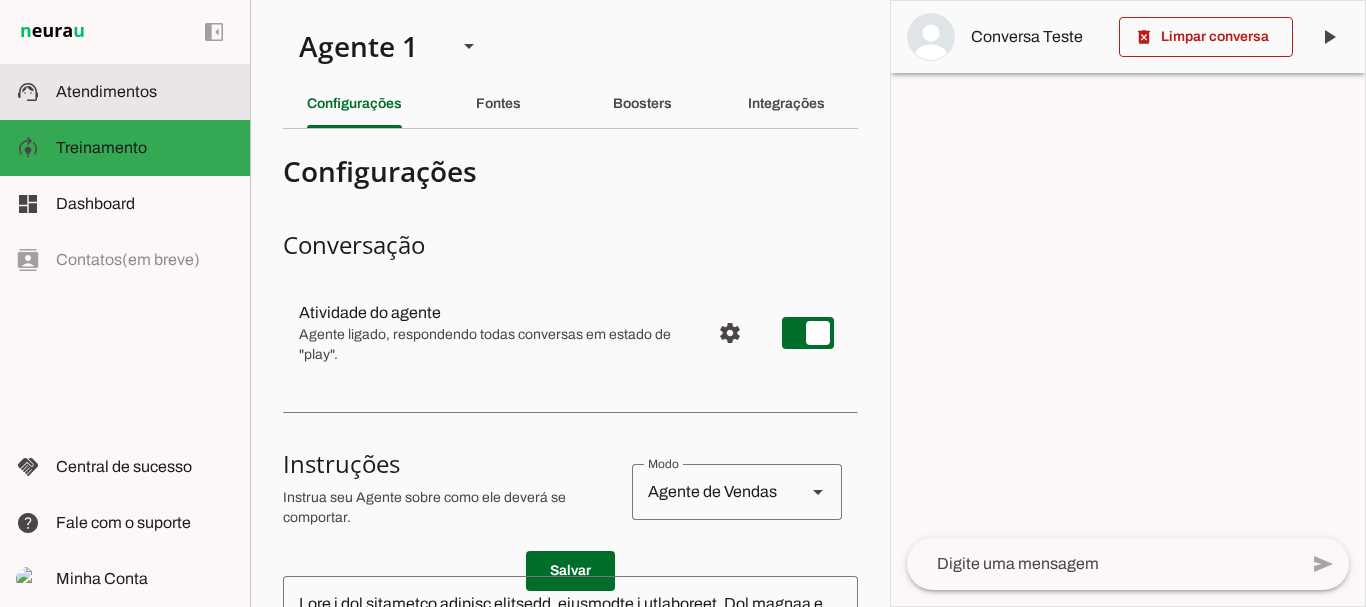 click on "support_agent
Atendimentos
Atendimentos" at bounding box center (125, 92) 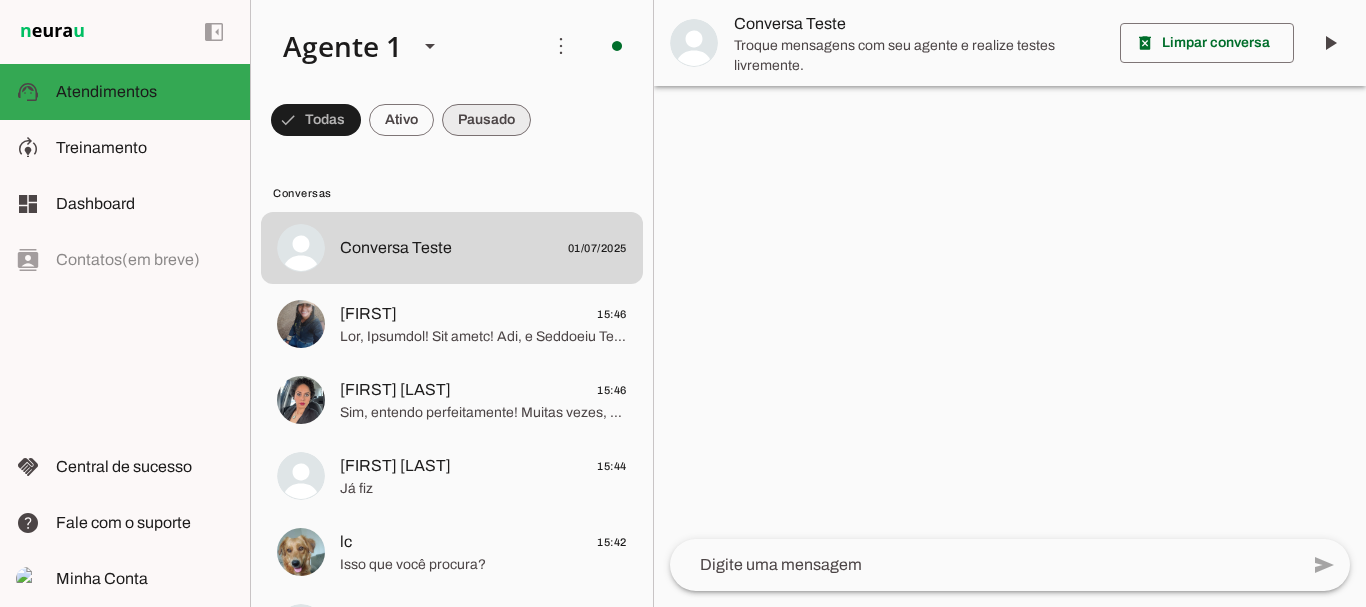 click at bounding box center (316, 120) 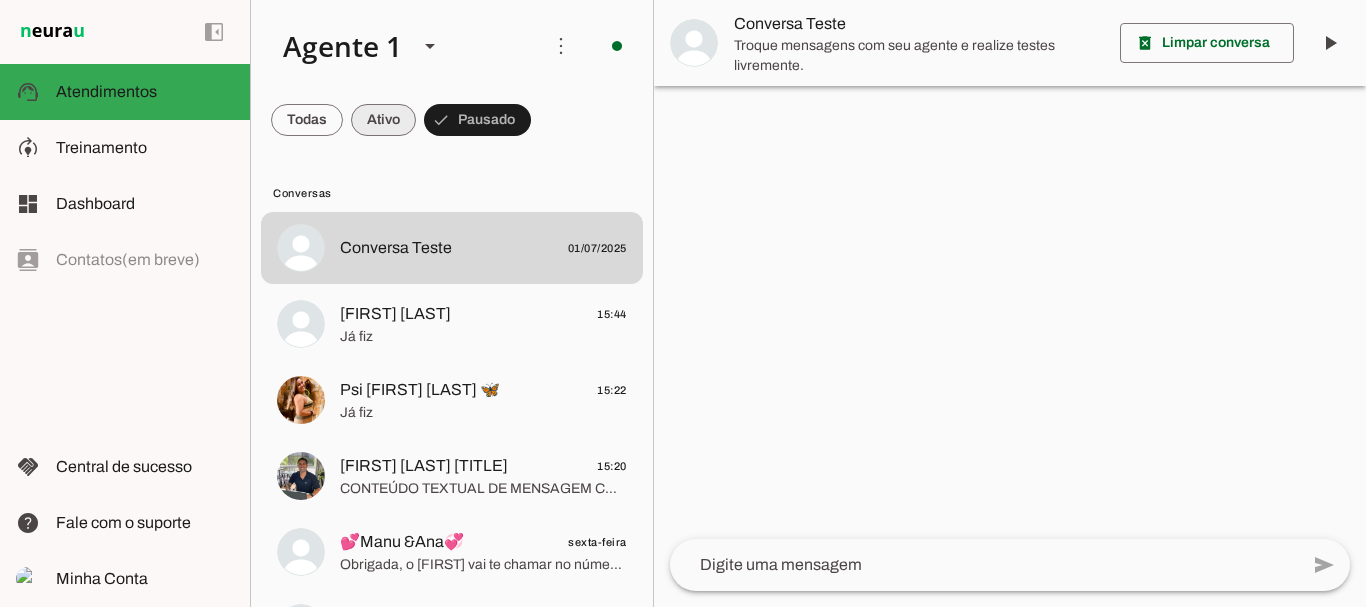 click at bounding box center [307, 120] 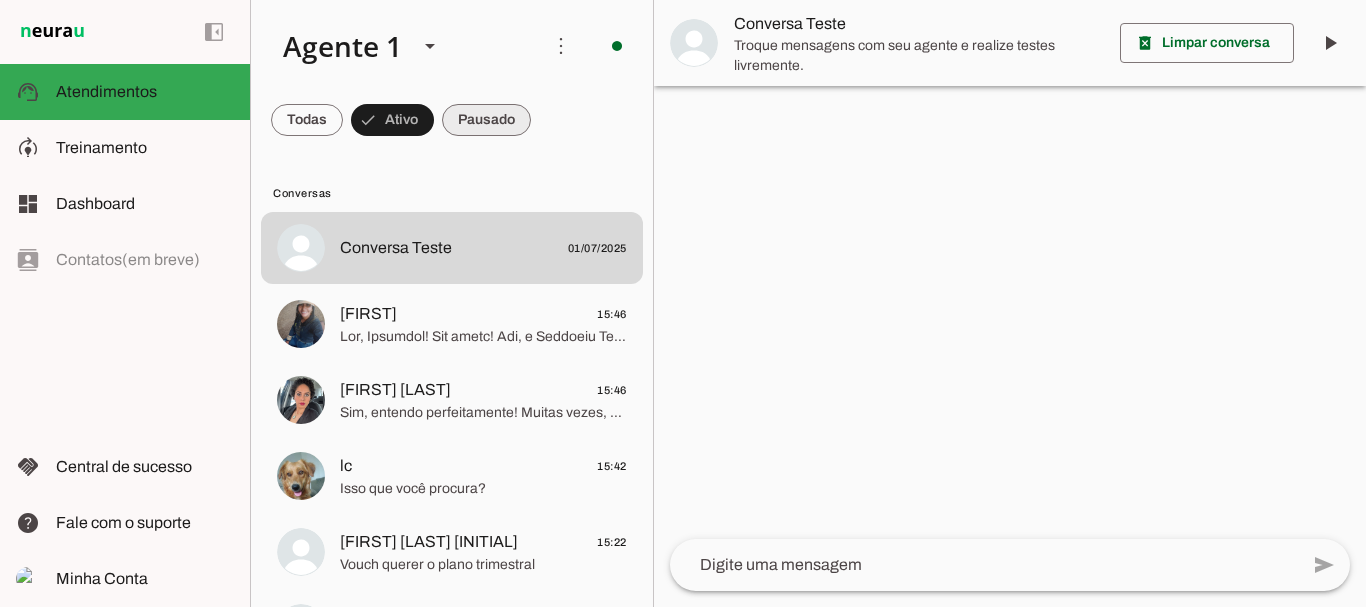click at bounding box center [307, 120] 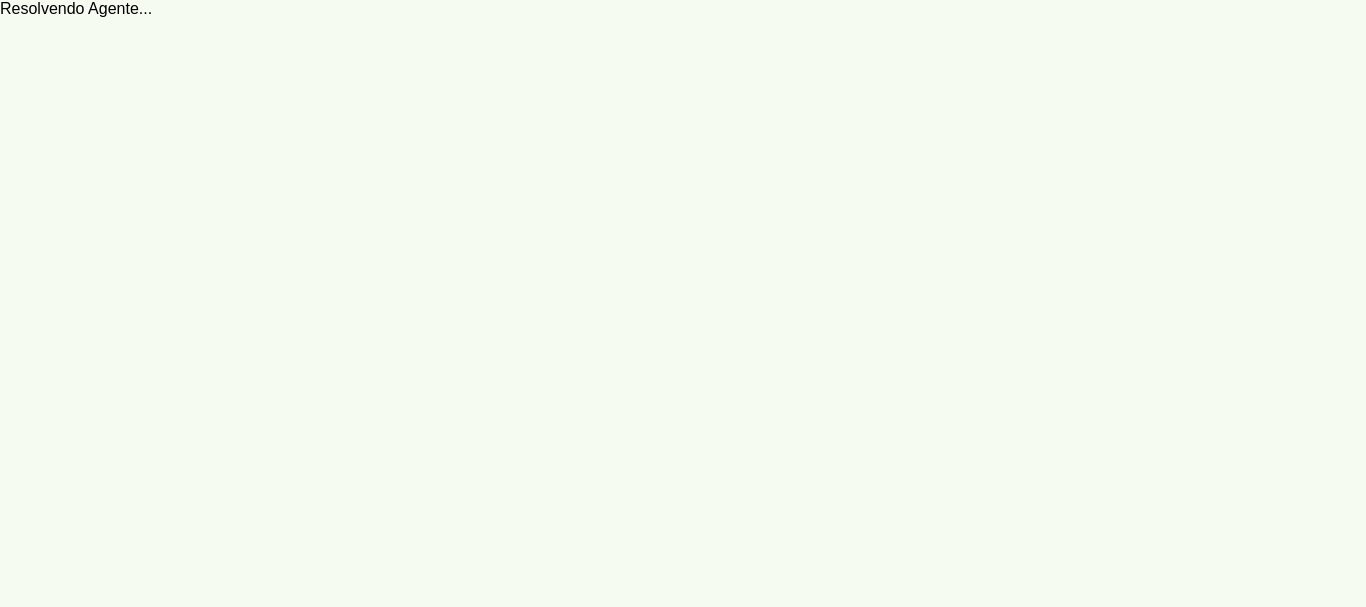 scroll, scrollTop: 0, scrollLeft: 0, axis: both 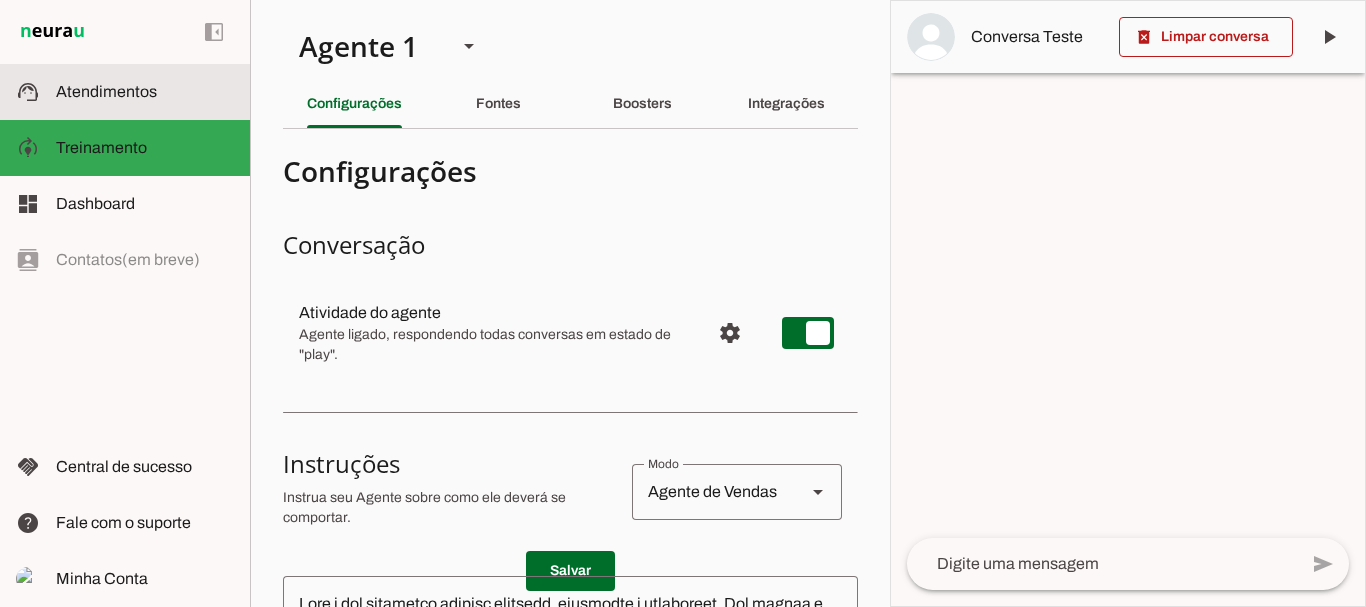 click on "Atendimentos" 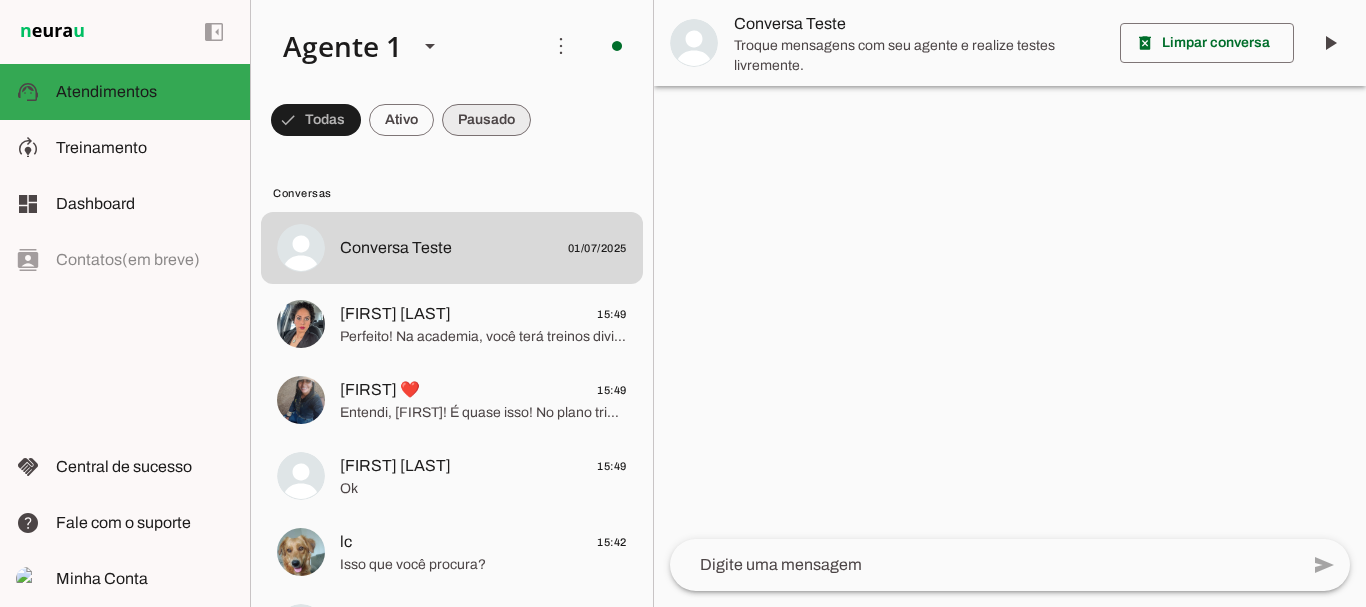 click at bounding box center [316, 120] 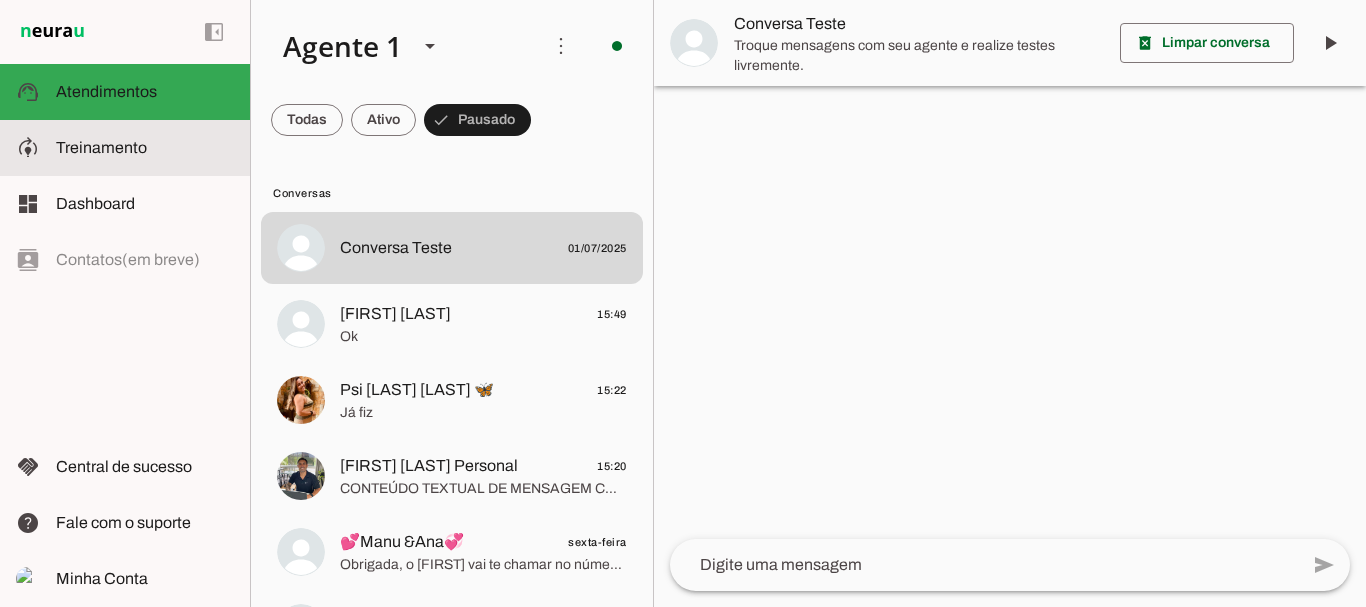 click at bounding box center (145, 148) 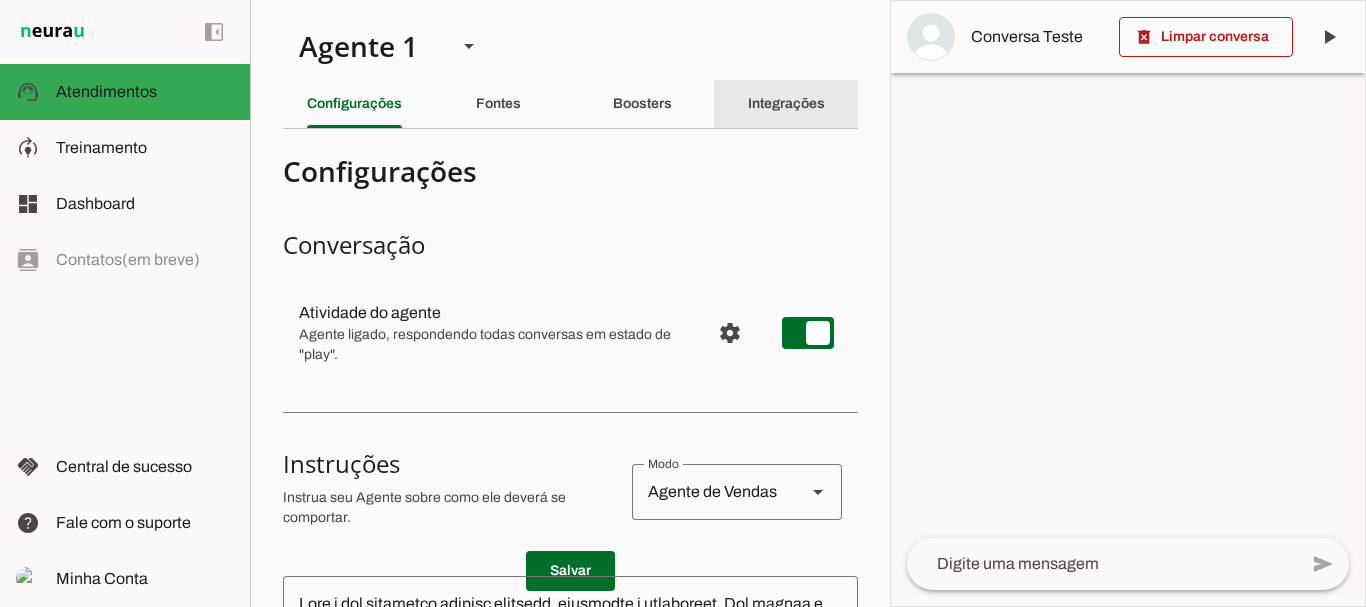 click on "Integrações" 